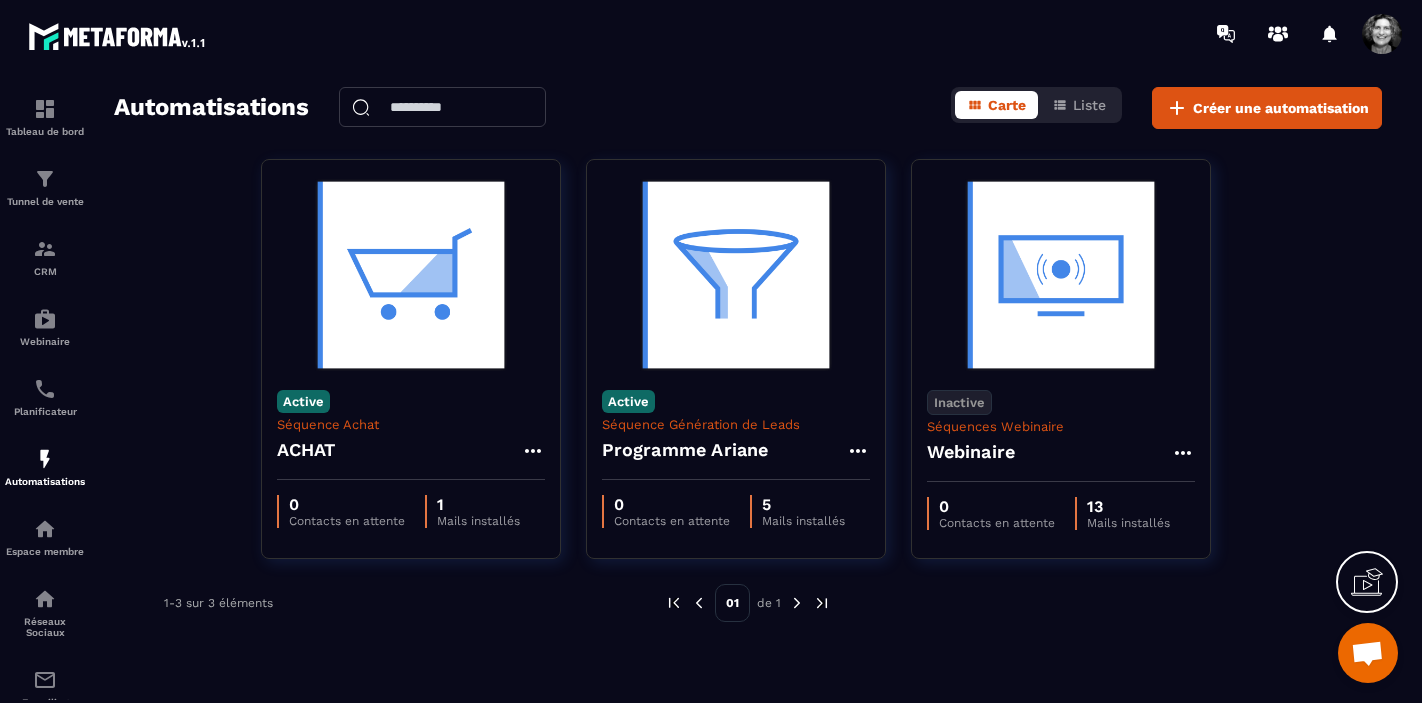 scroll, scrollTop: 0, scrollLeft: 0, axis: both 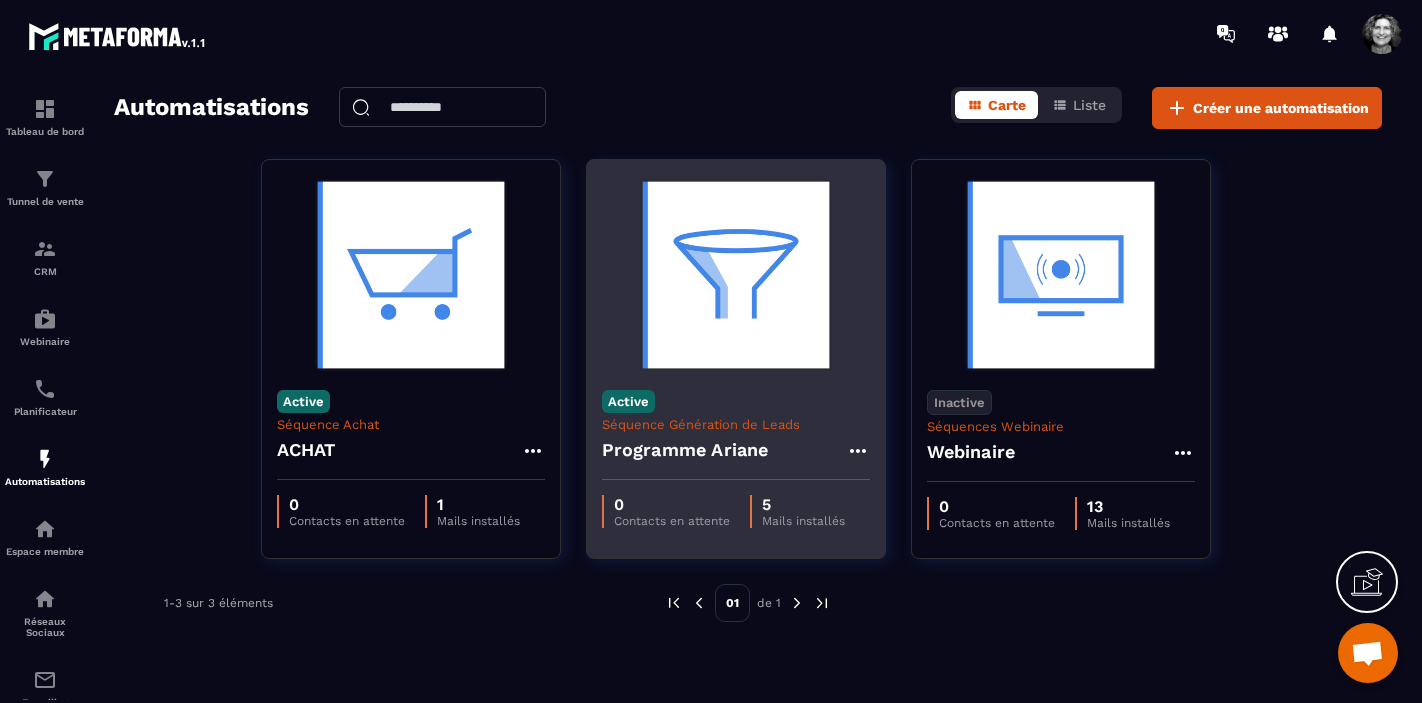 click at bounding box center [736, 275] 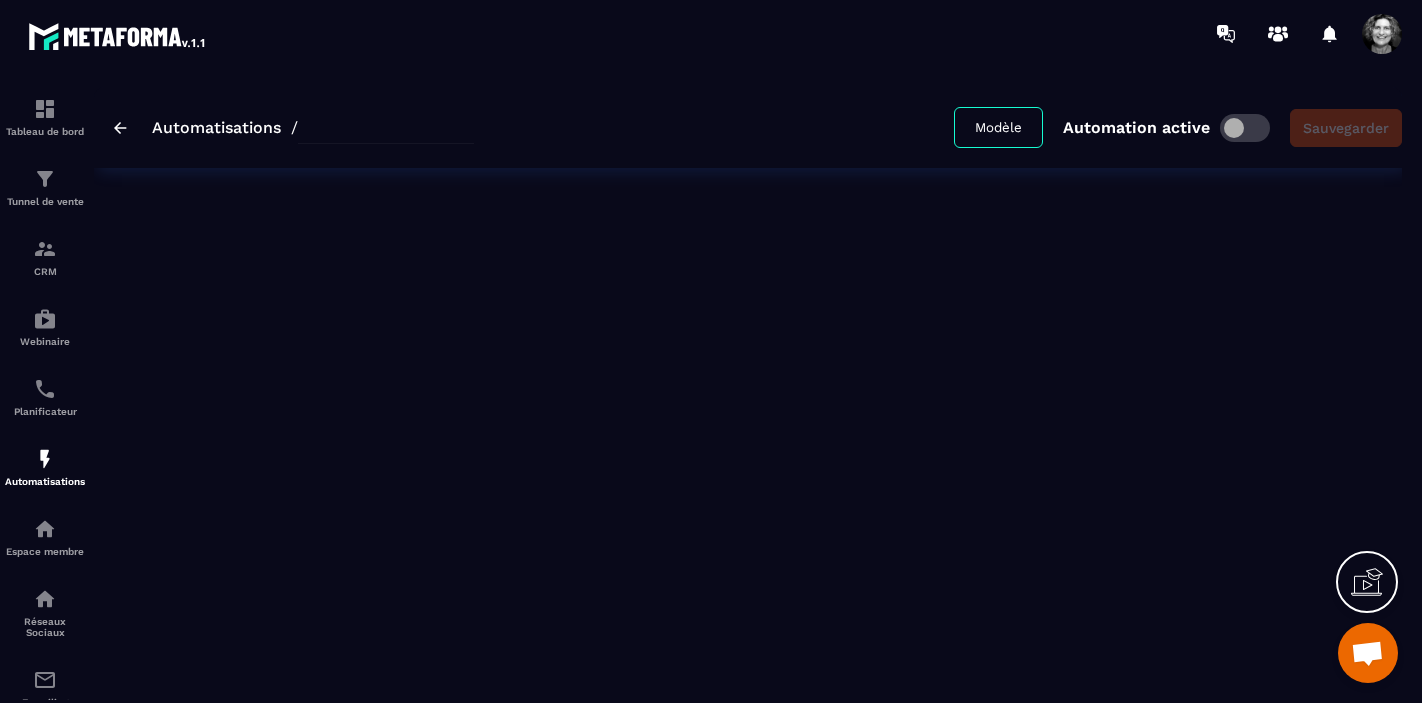 type on "**********" 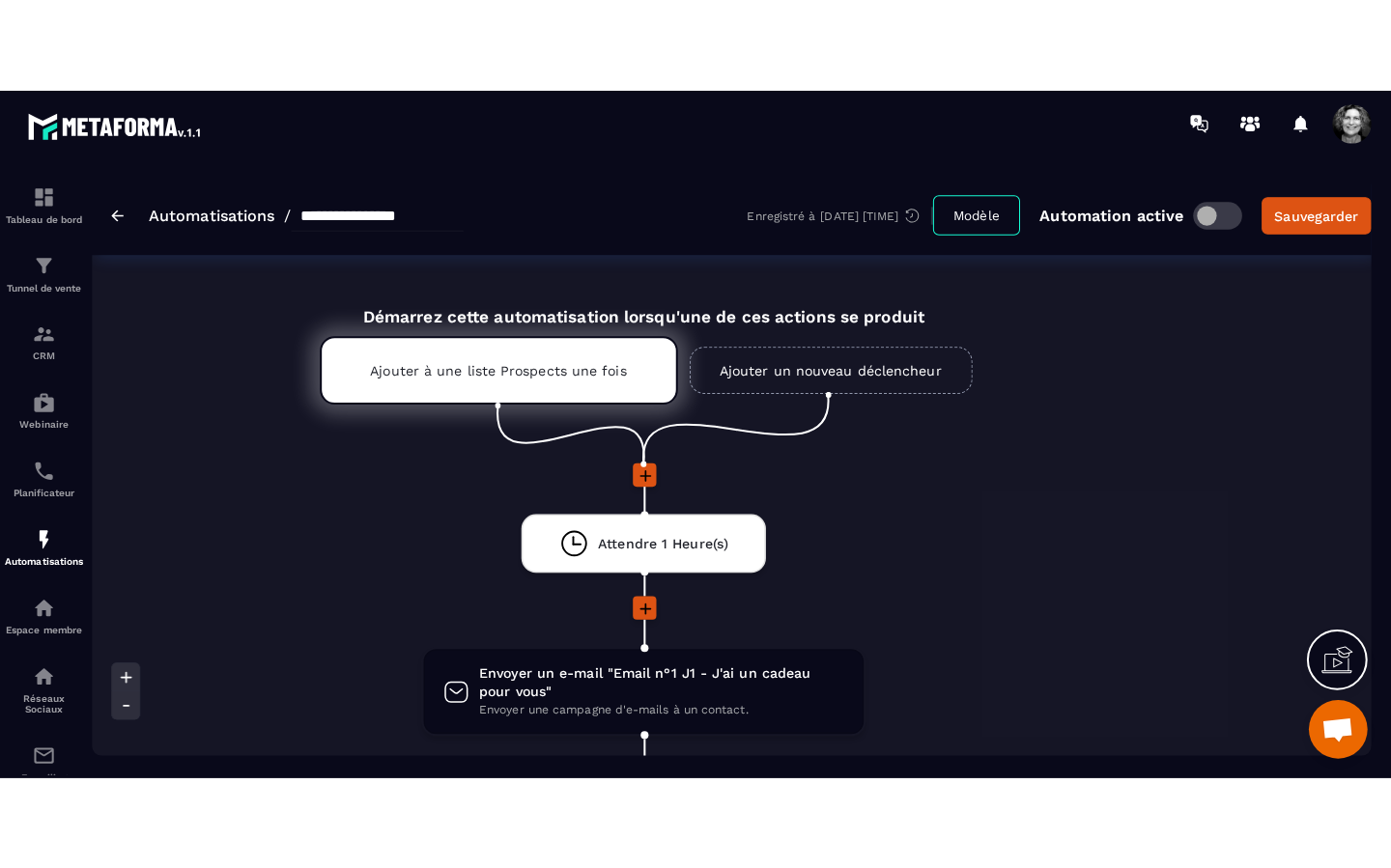 scroll, scrollTop: 0, scrollLeft: 326, axis: horizontal 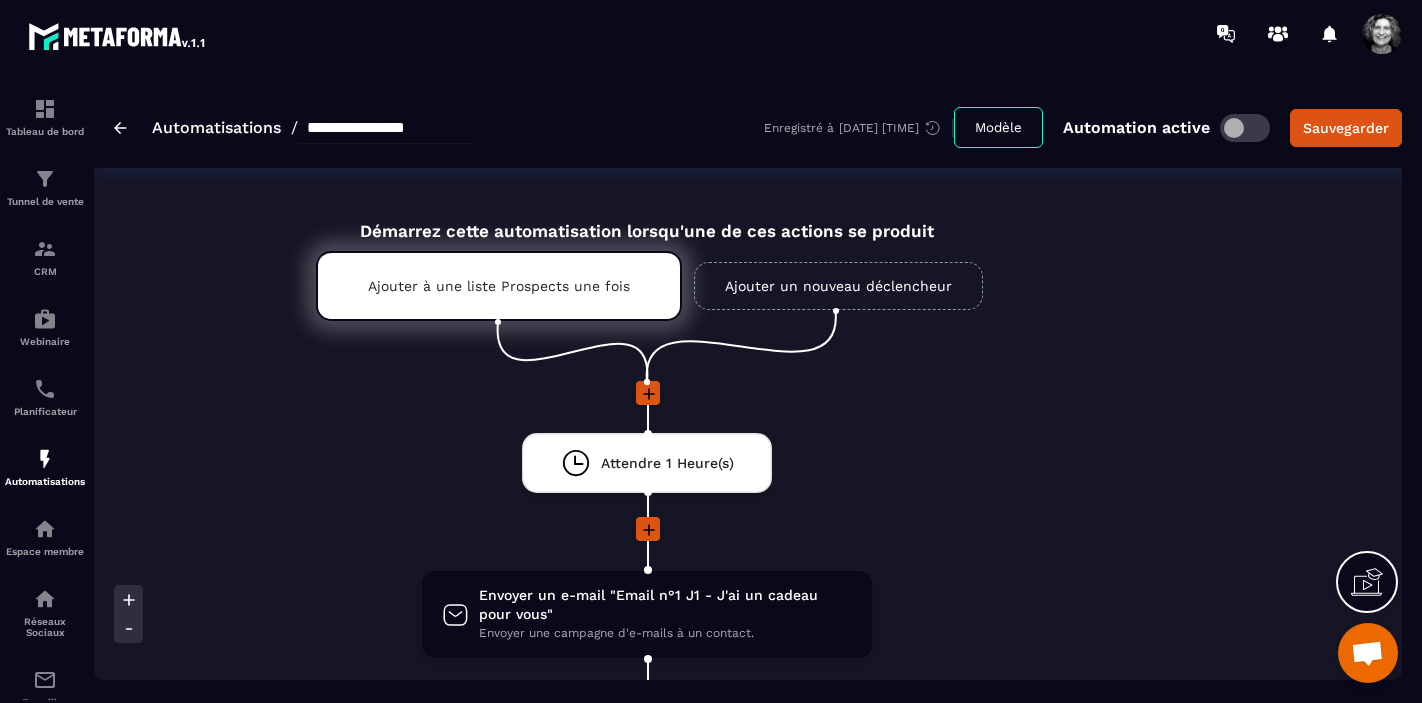 click 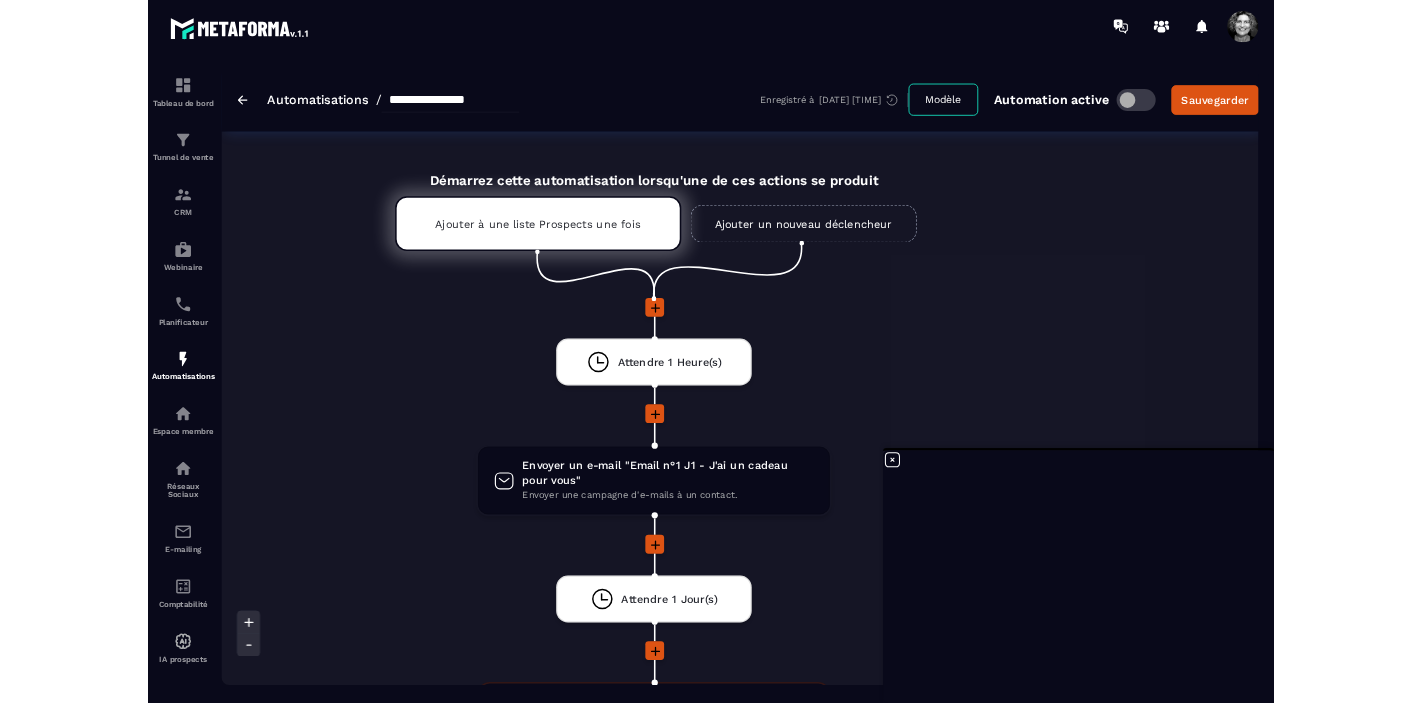 scroll, scrollTop: 19276, scrollLeft: 0, axis: vertical 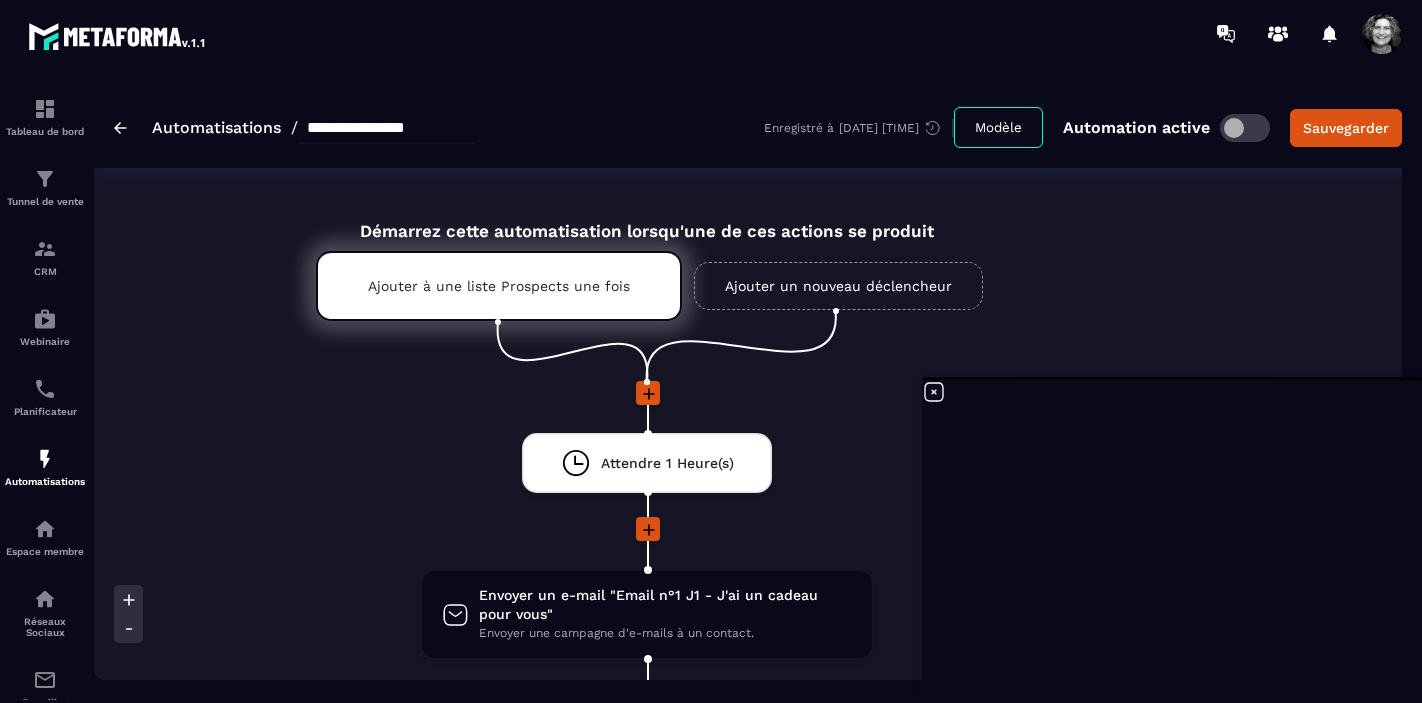 click 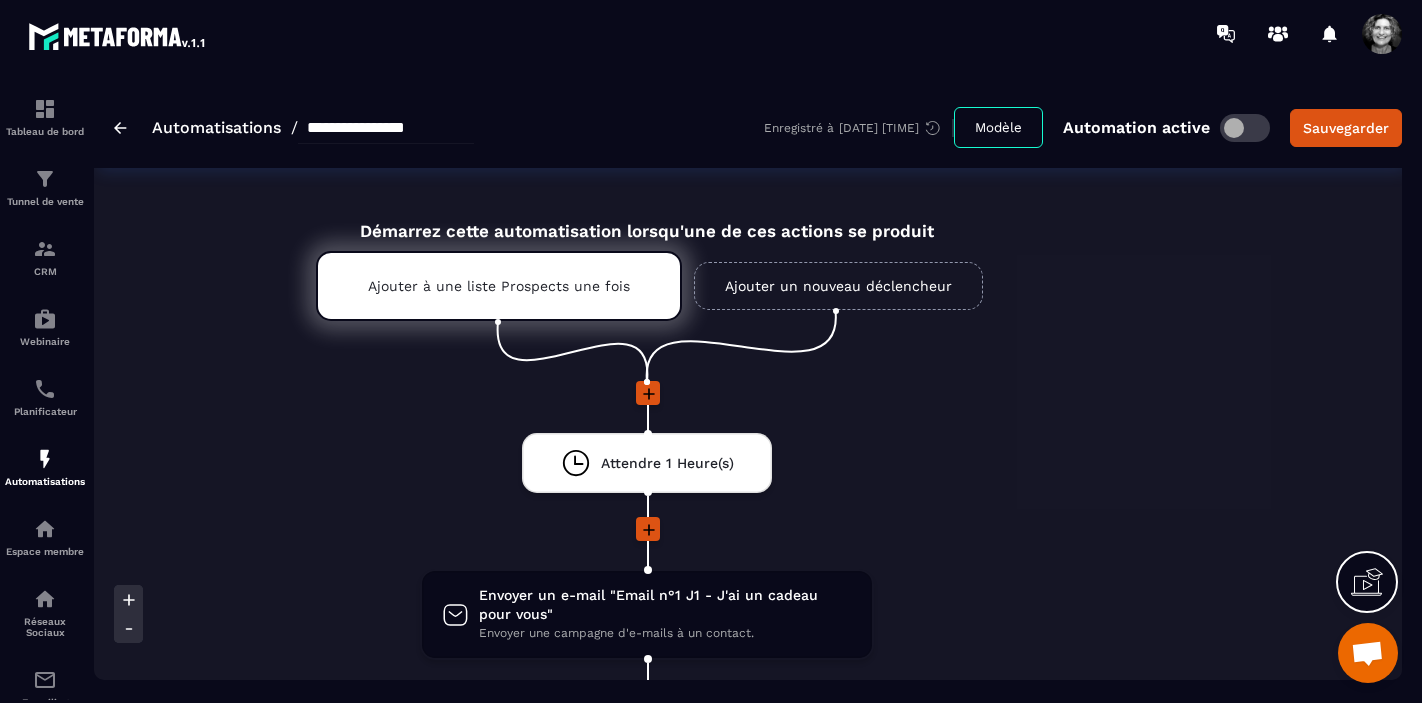 click at bounding box center (1367, 655) 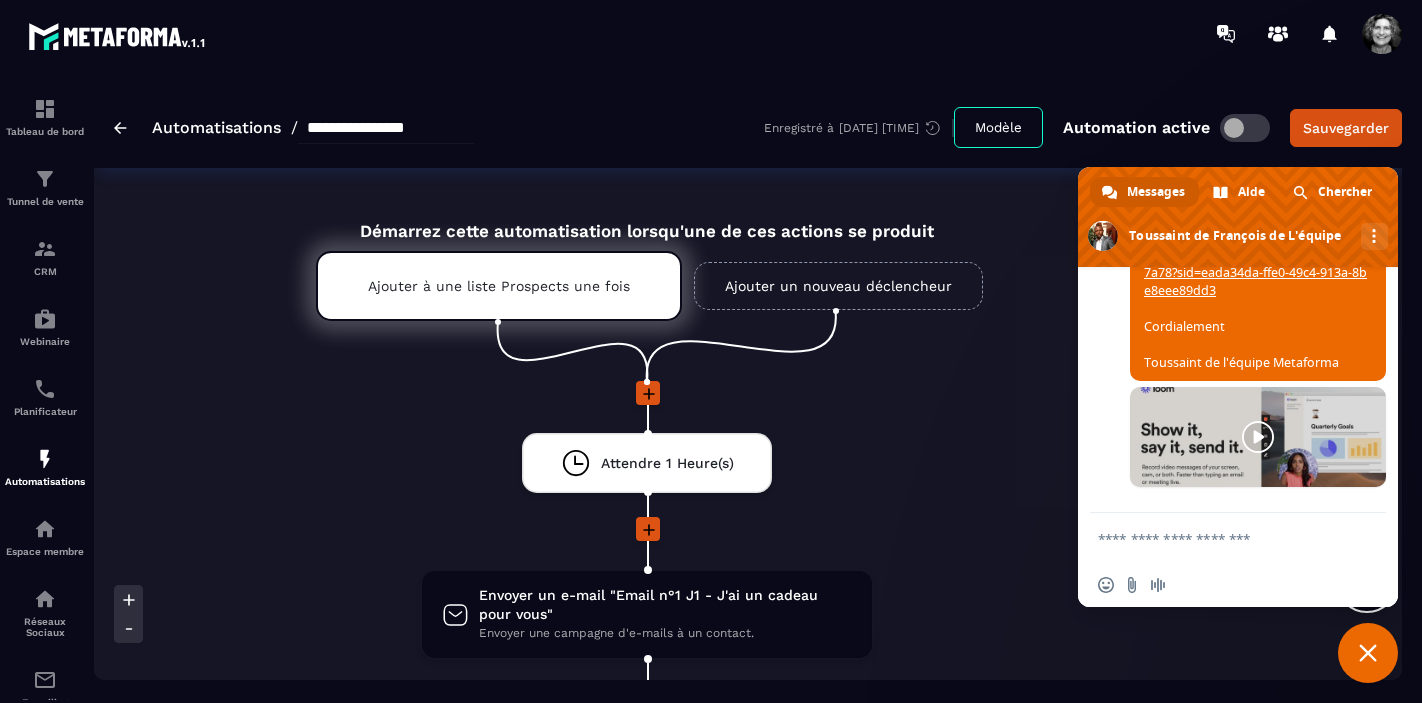 scroll, scrollTop: 19638, scrollLeft: 0, axis: vertical 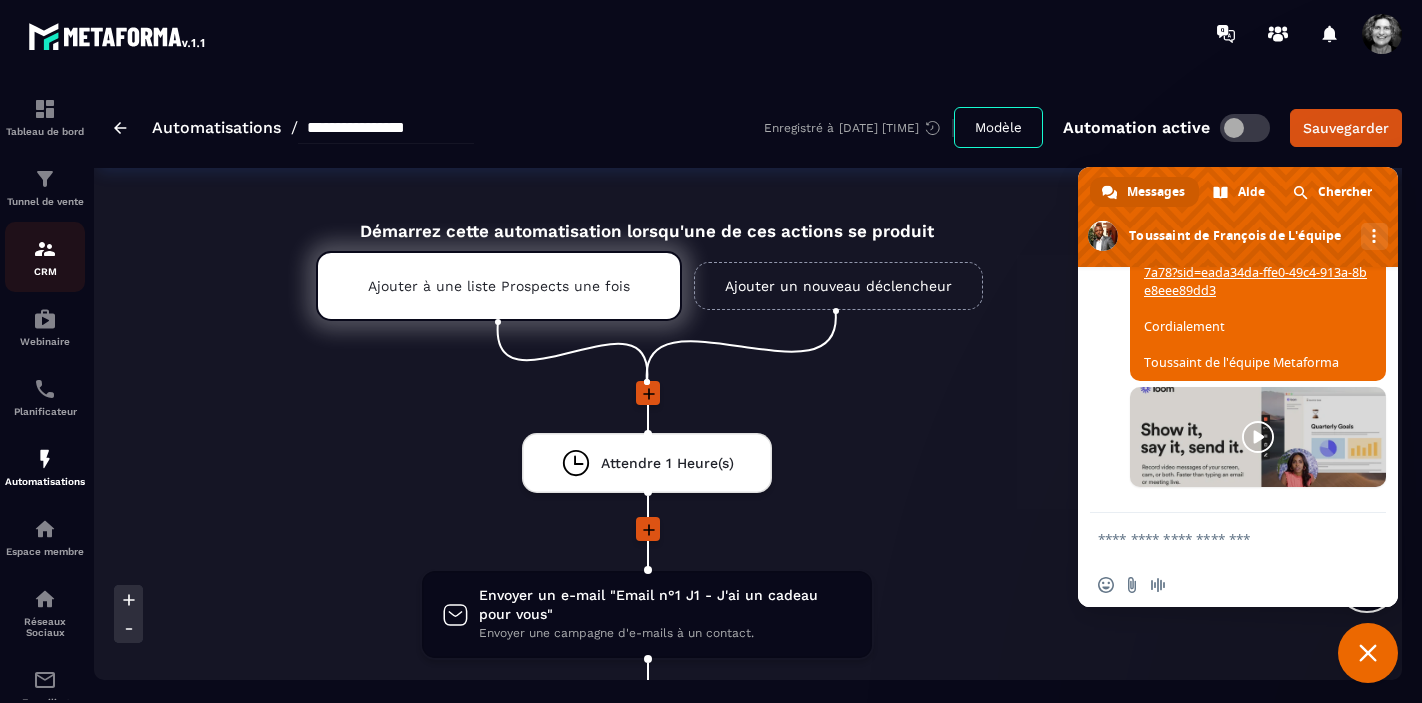 click at bounding box center (45, 249) 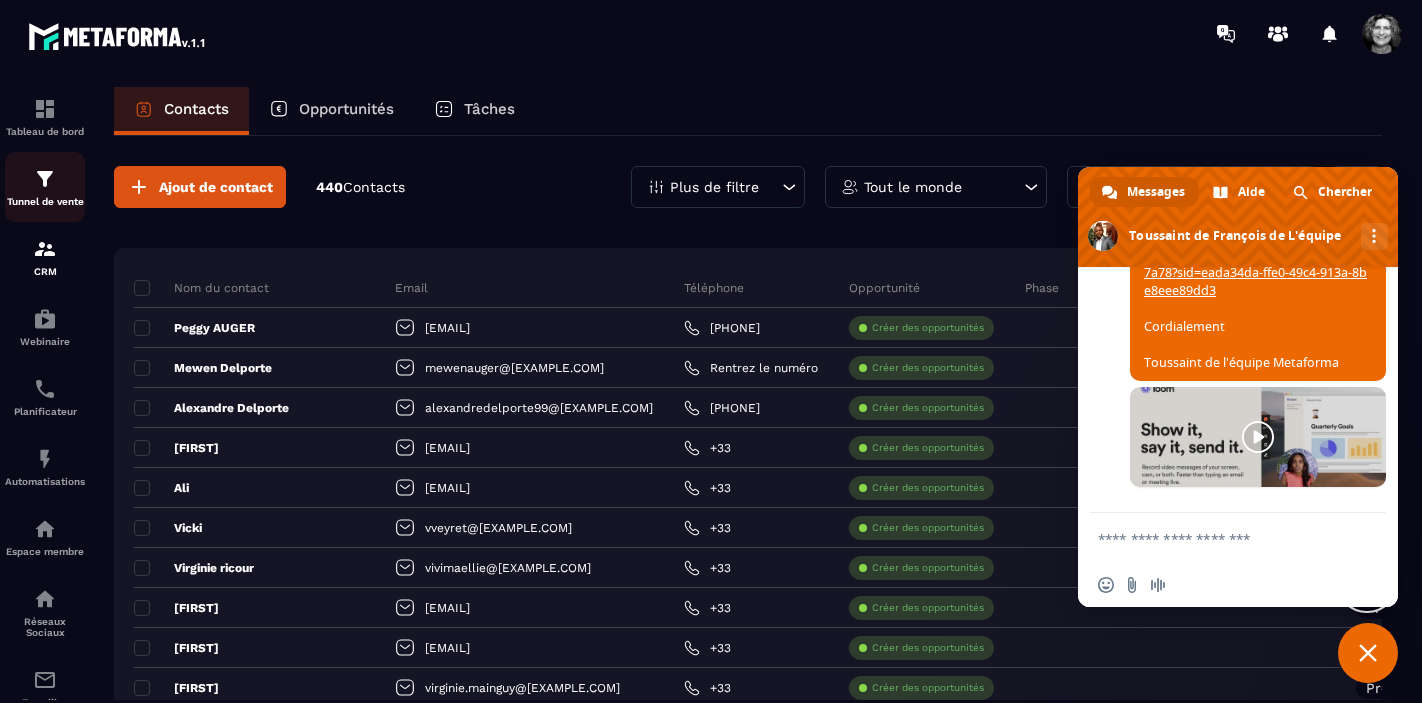 click at bounding box center [45, 179] 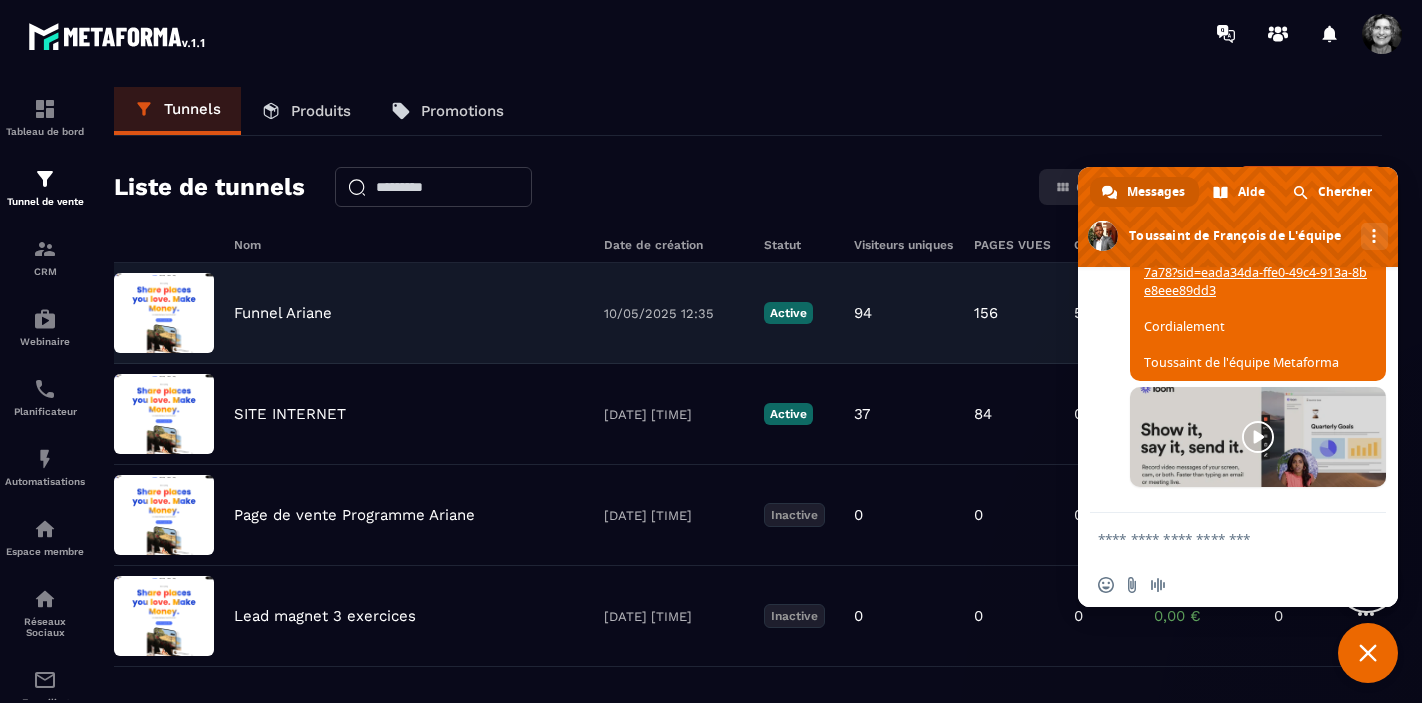 click on "Funnel Ariane 10/05/2025 12:35 Active 94 156 5 0,00 € 0" 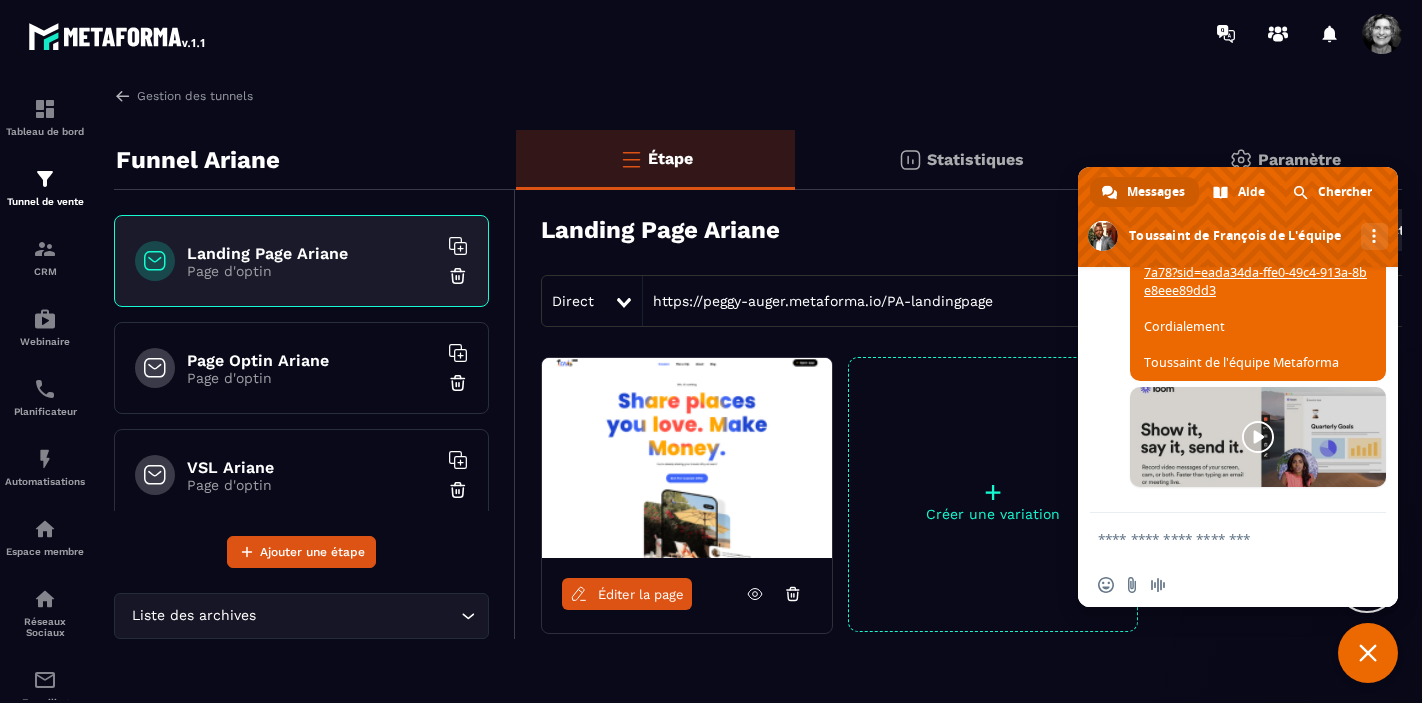click at bounding box center [1368, 653] 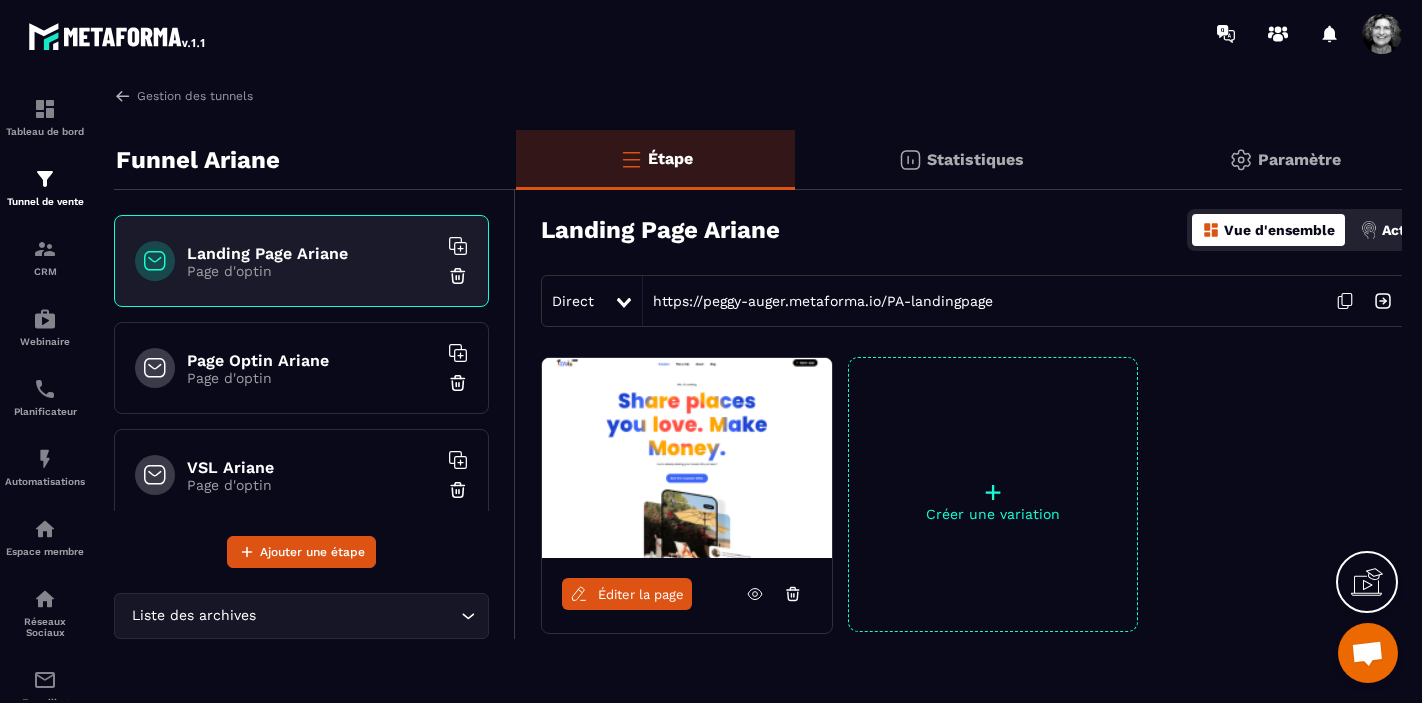 click on "Actions" at bounding box center [1407, 230] 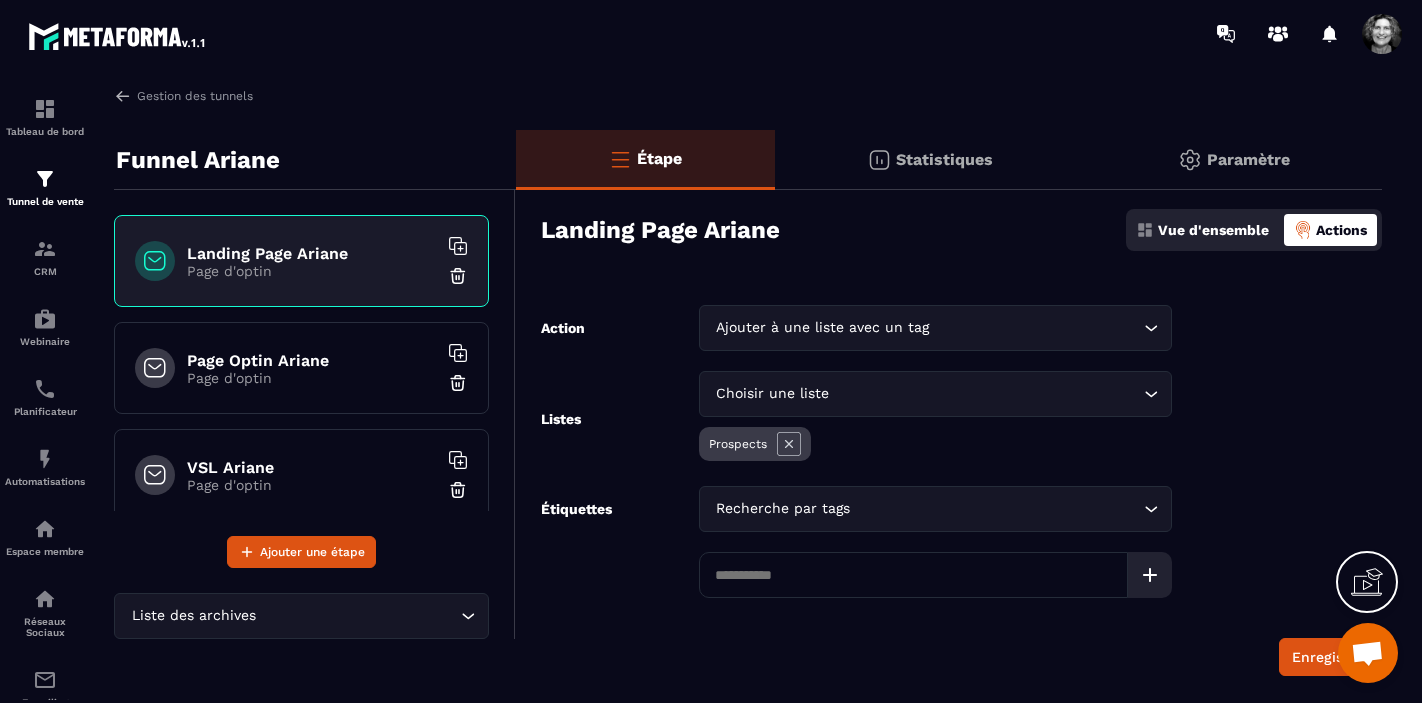 click 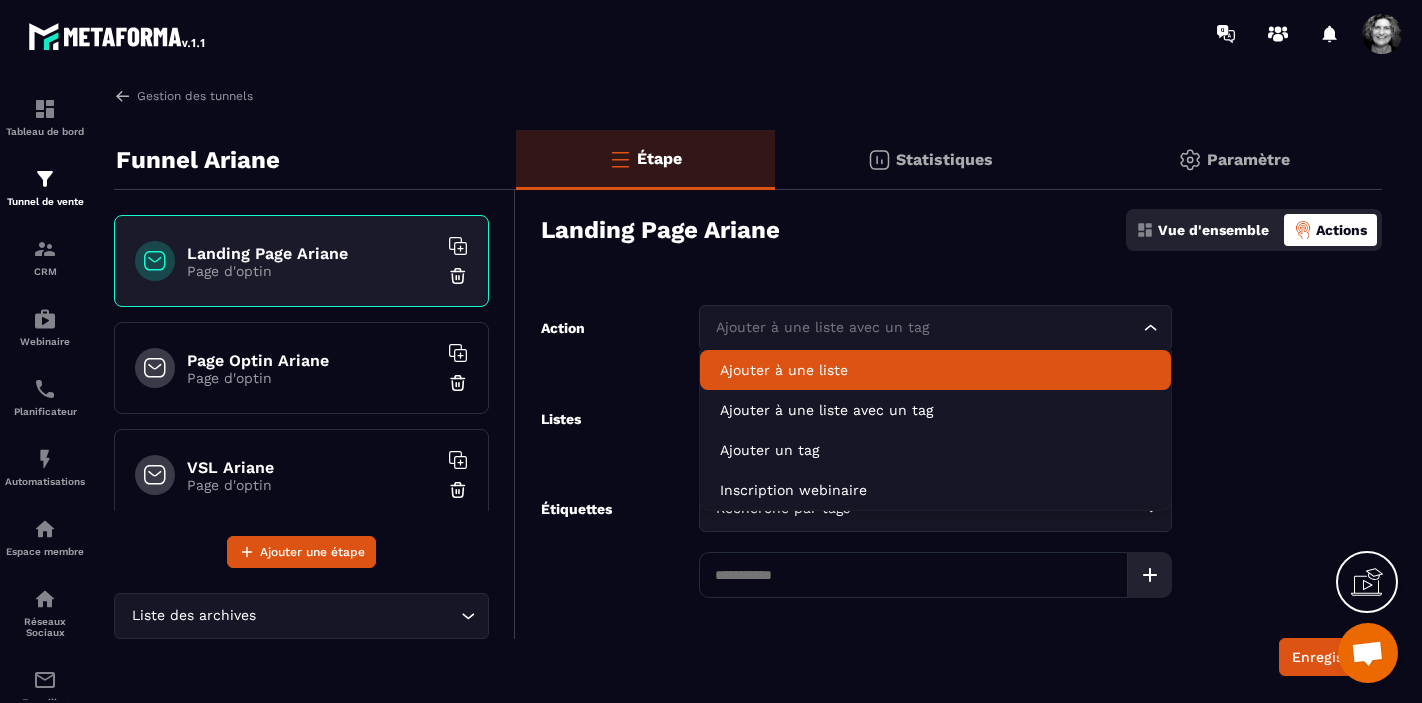 click on "Ajouter à une liste" 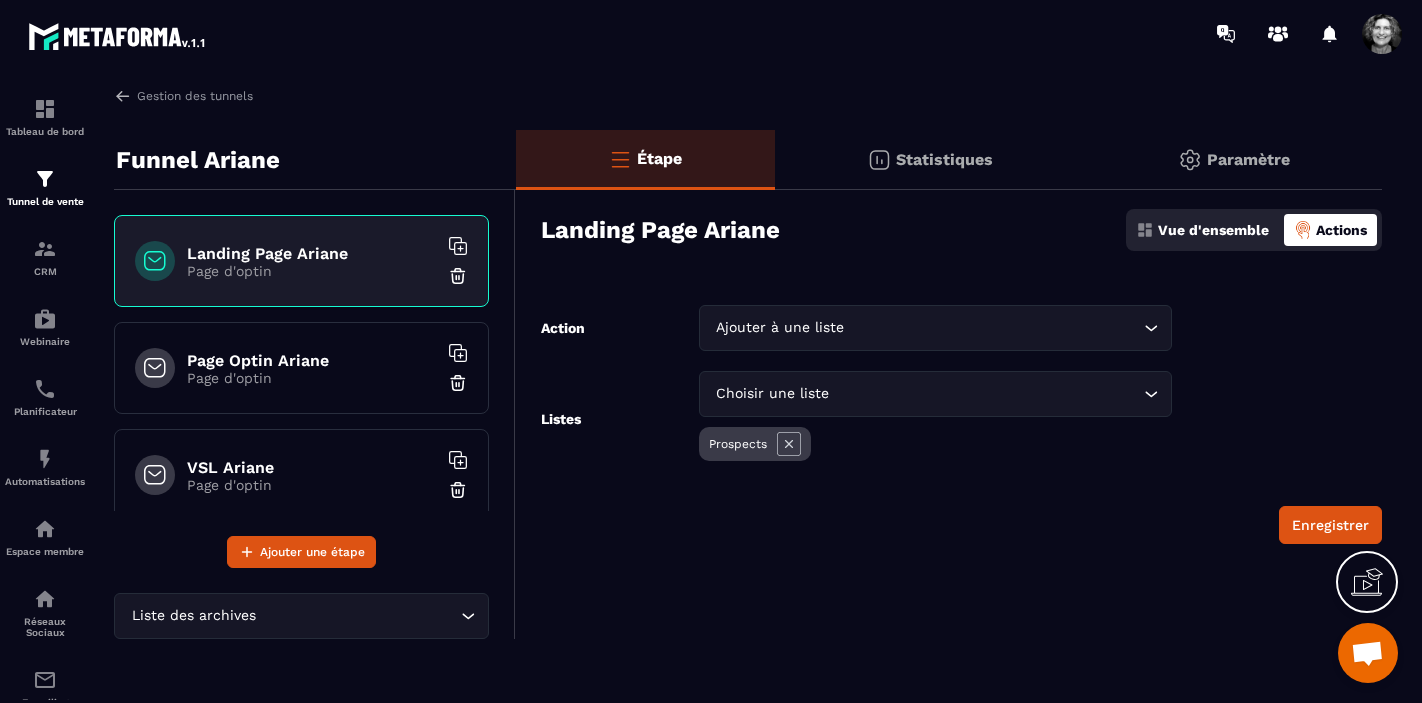 click 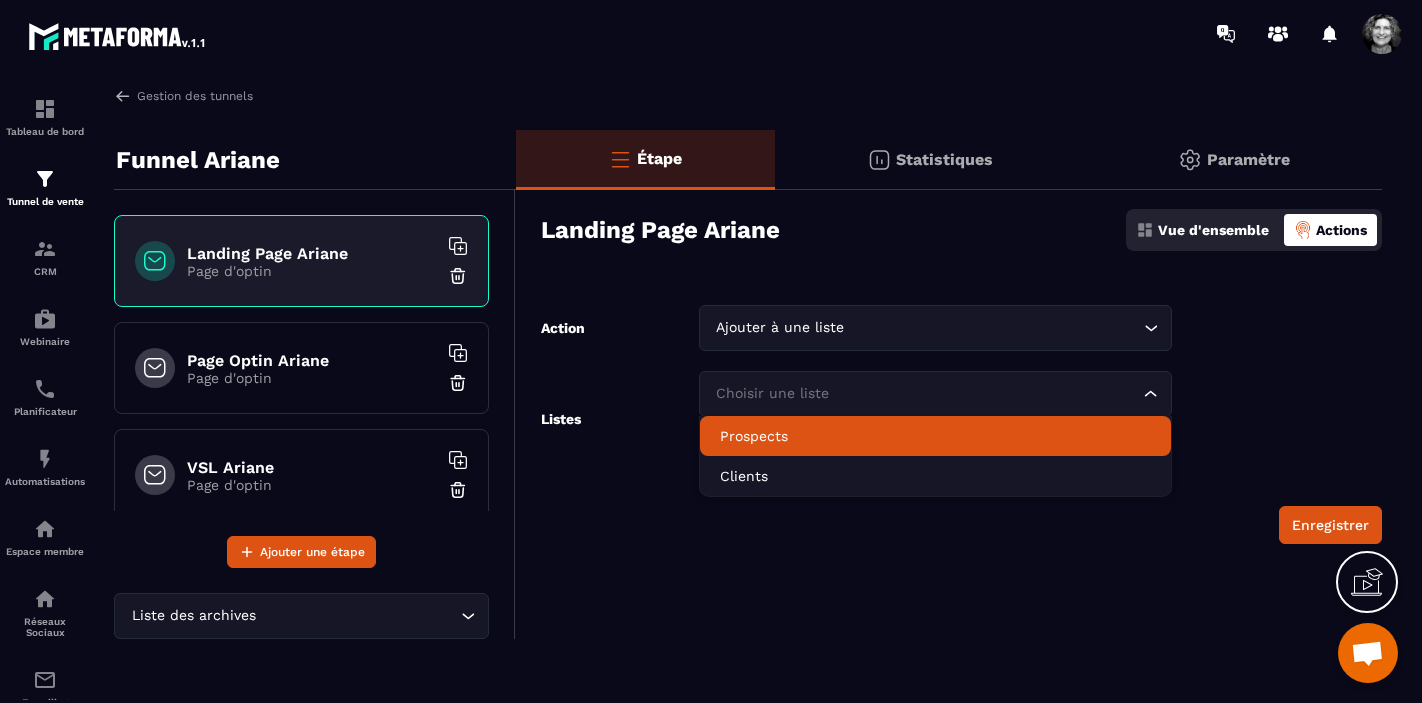 click on "Prospects" 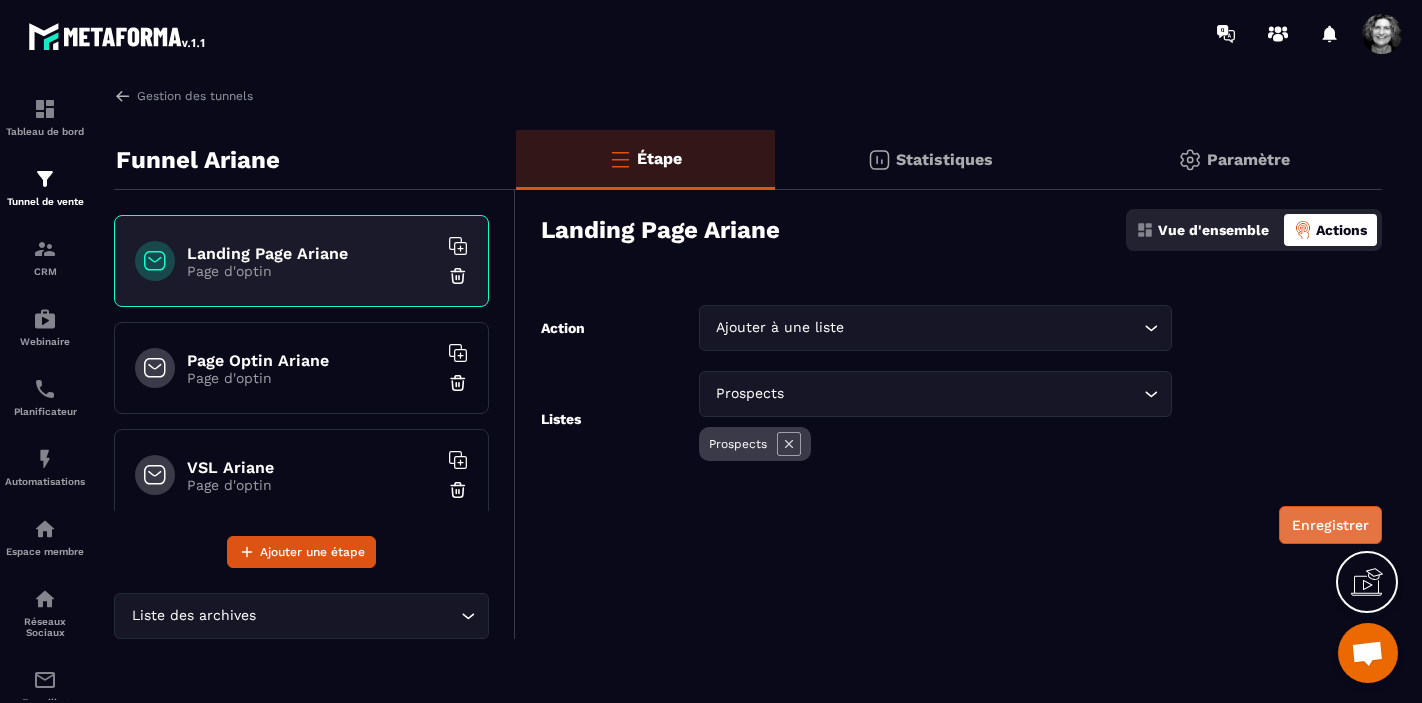 click on "Enregistrer" at bounding box center [1330, 525] 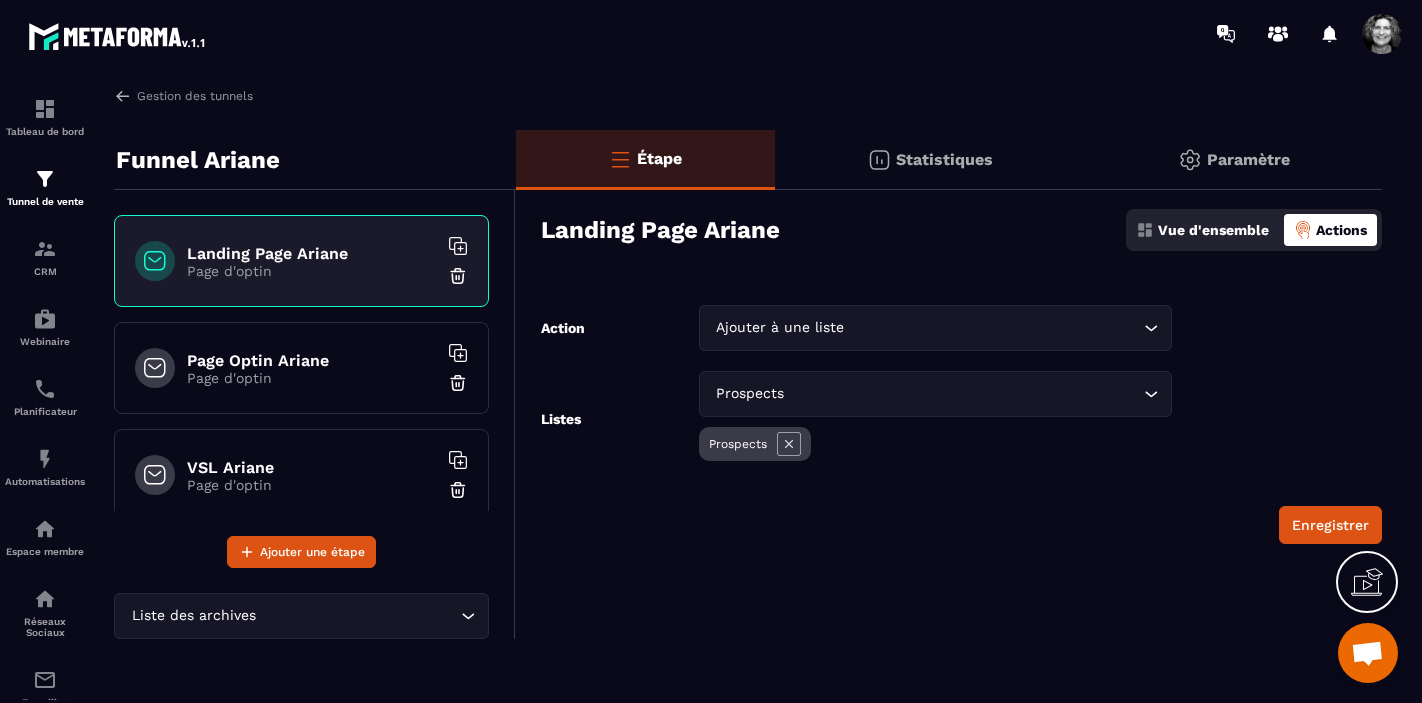 click on "Page Optin Ariane" at bounding box center (312, 360) 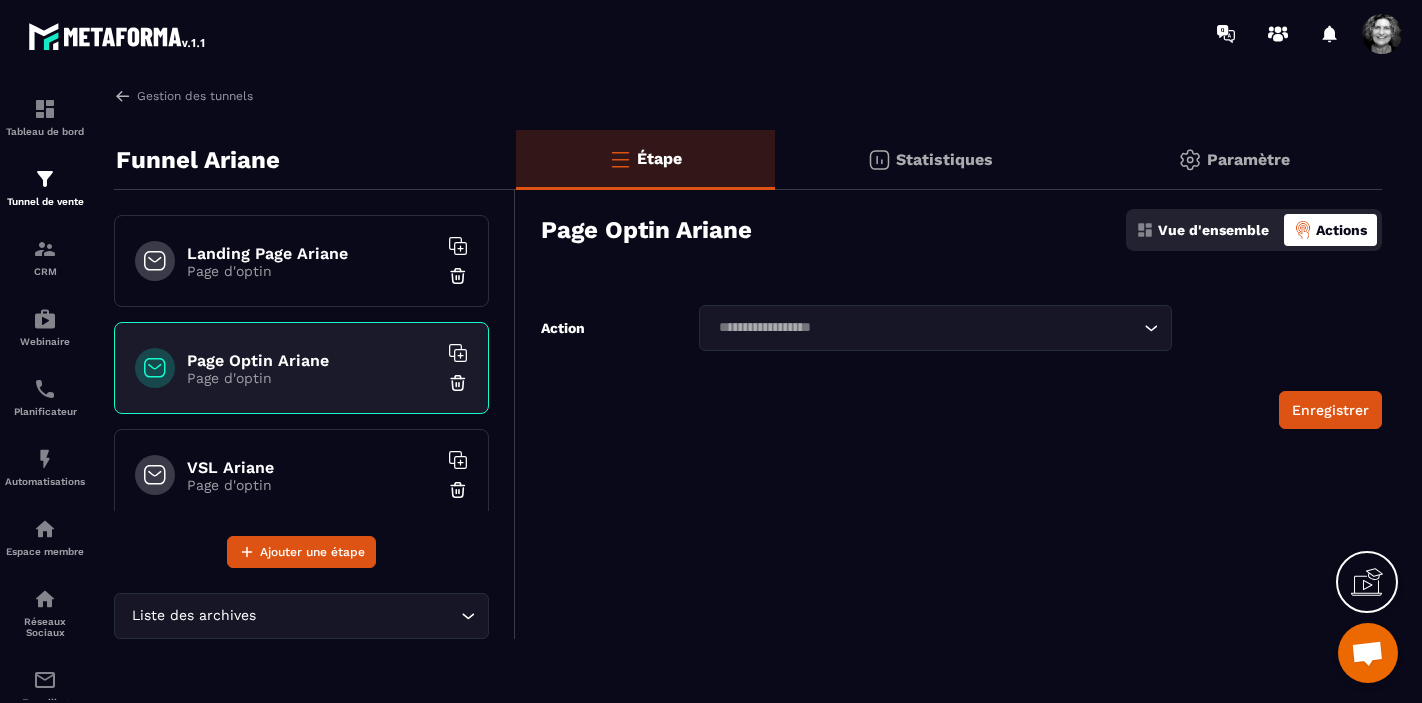 click on "Actions" at bounding box center [1341, 230] 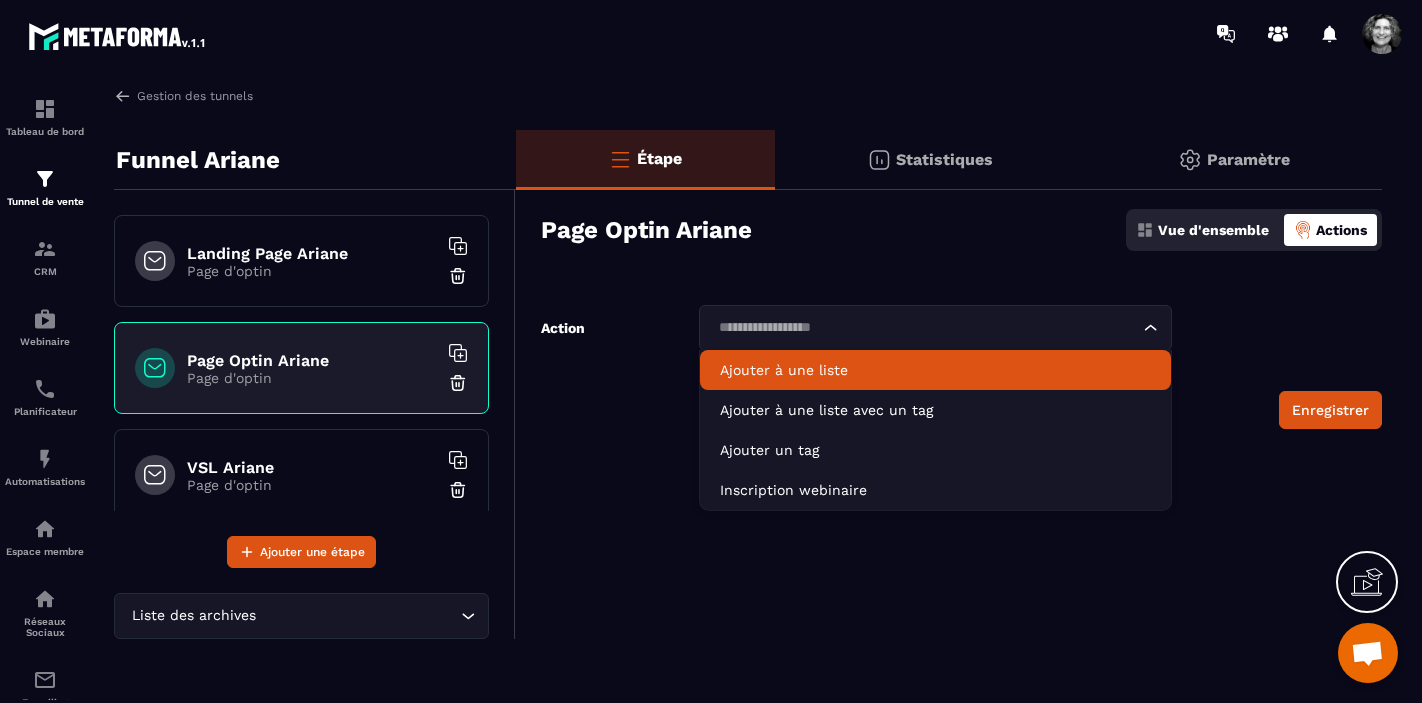 click on "Ajouter à une liste" 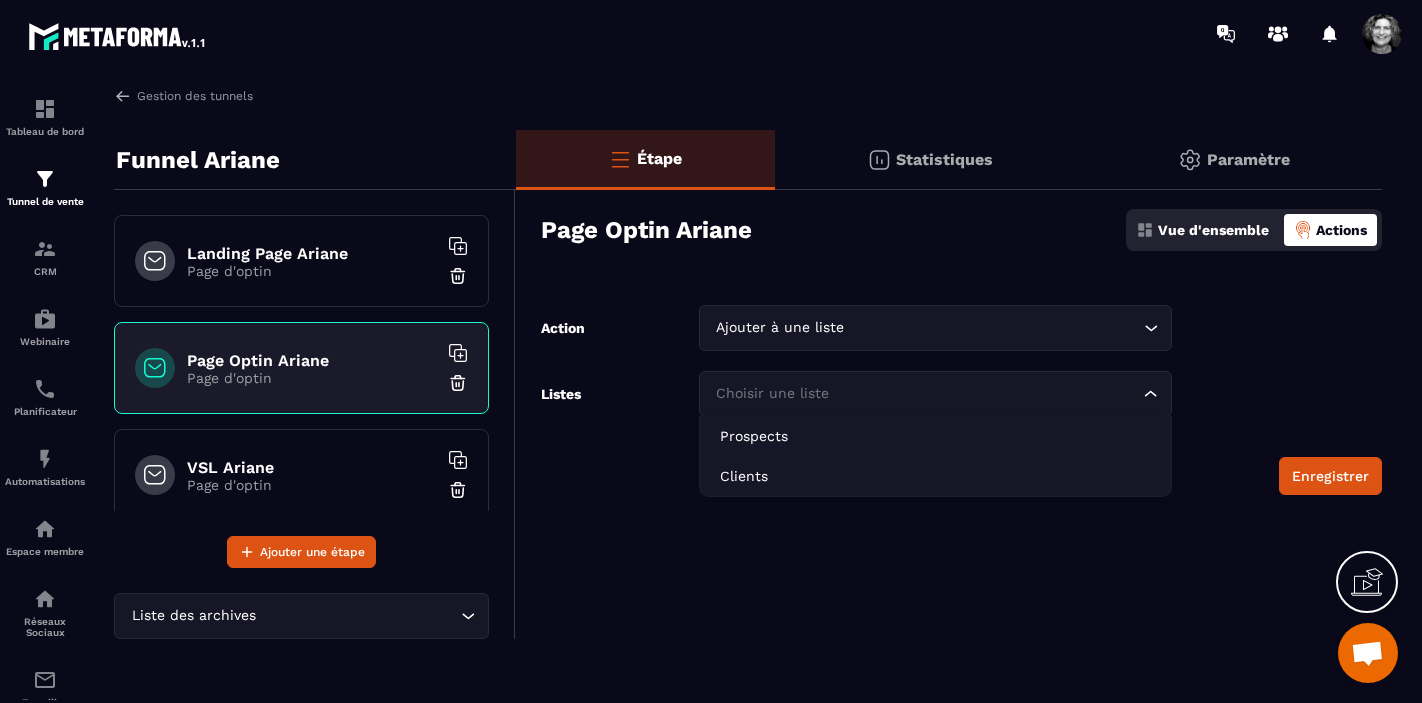 click 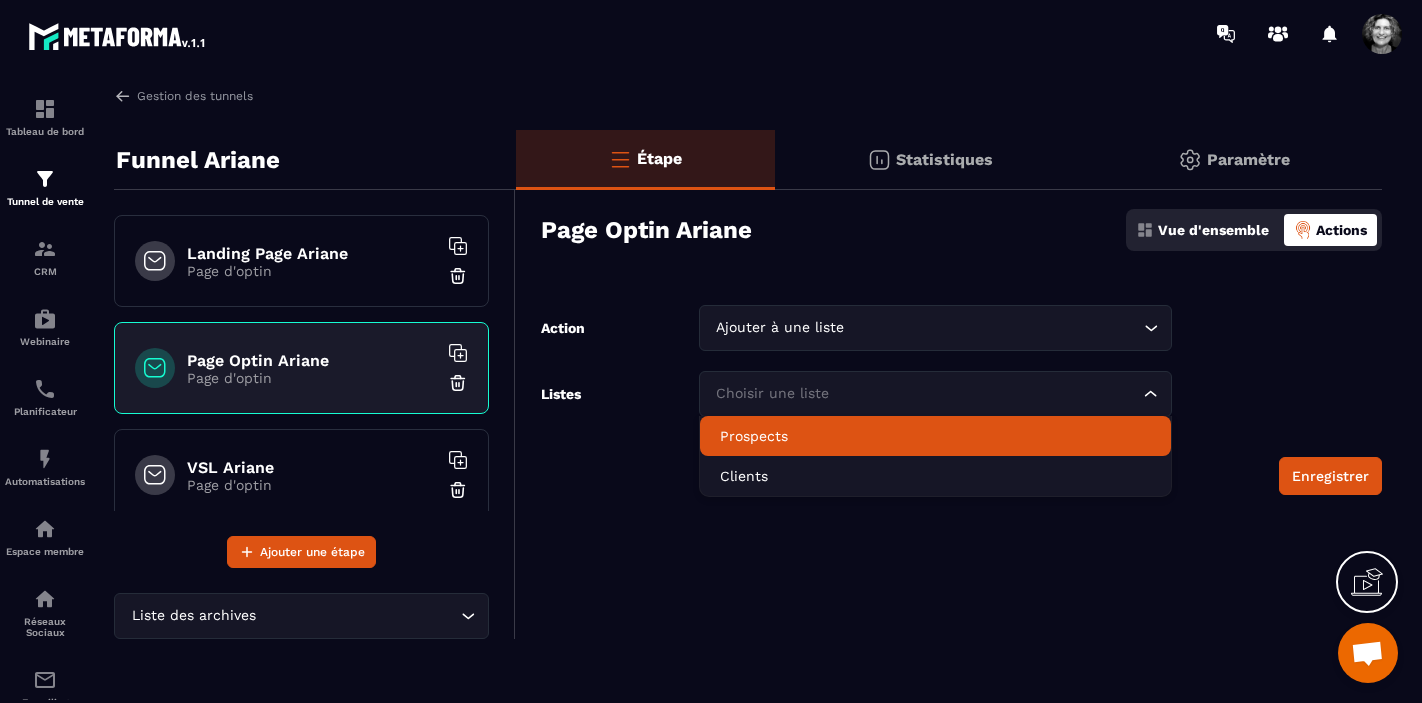 click on "Prospects" 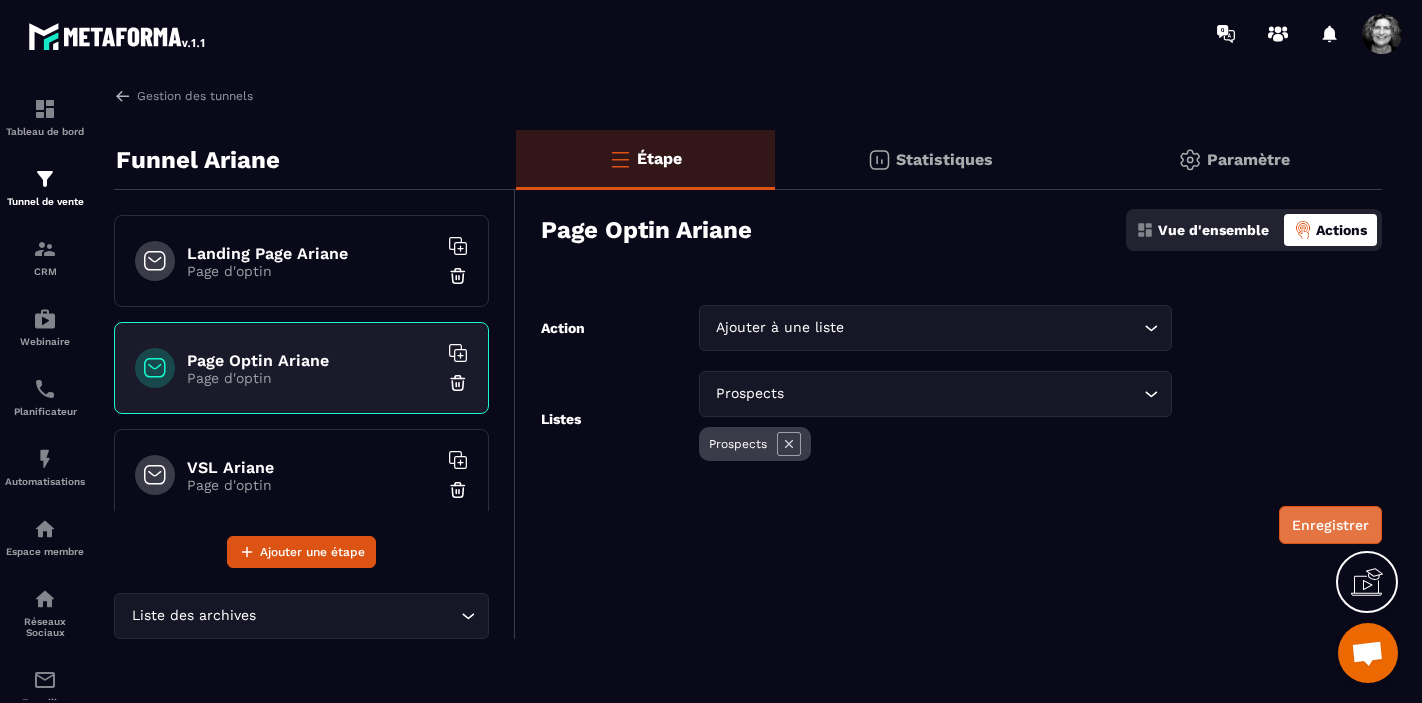 click on "Enregistrer" at bounding box center [1330, 525] 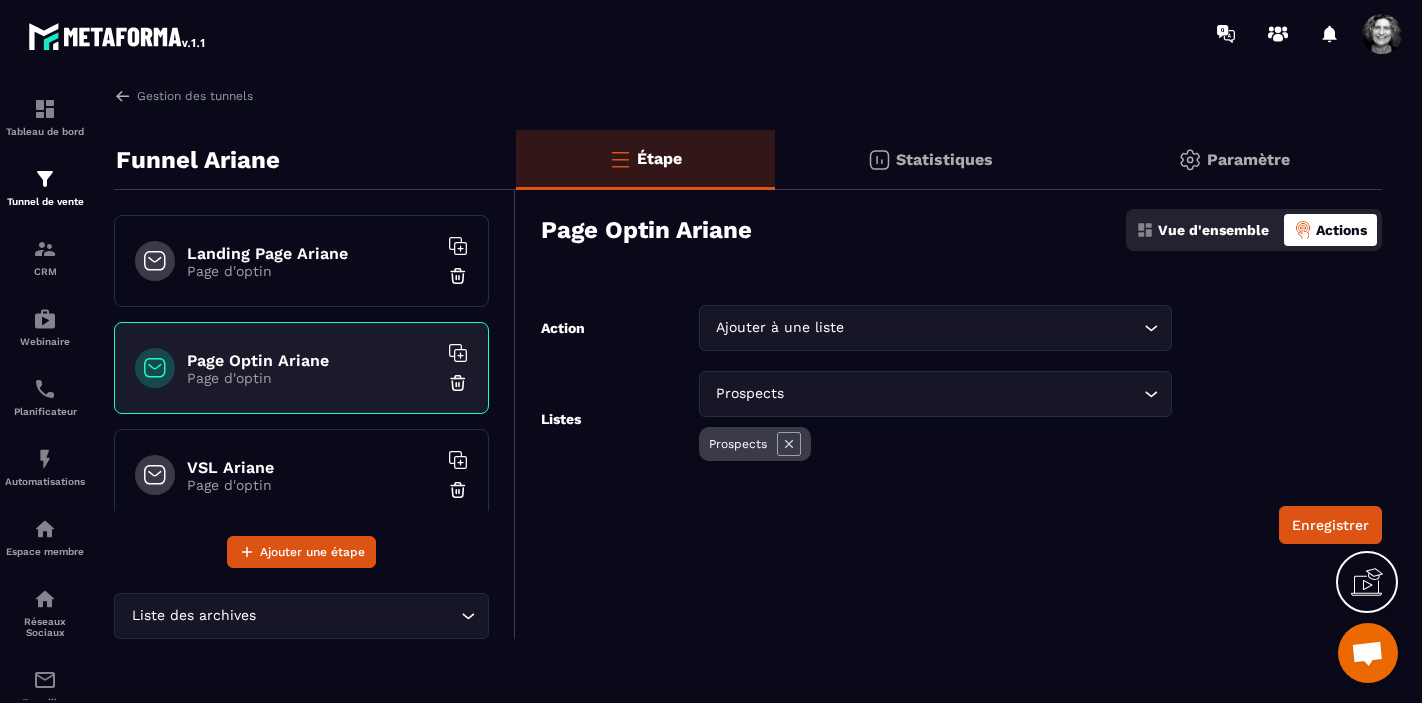 click on "VSL Ariane" at bounding box center (312, 467) 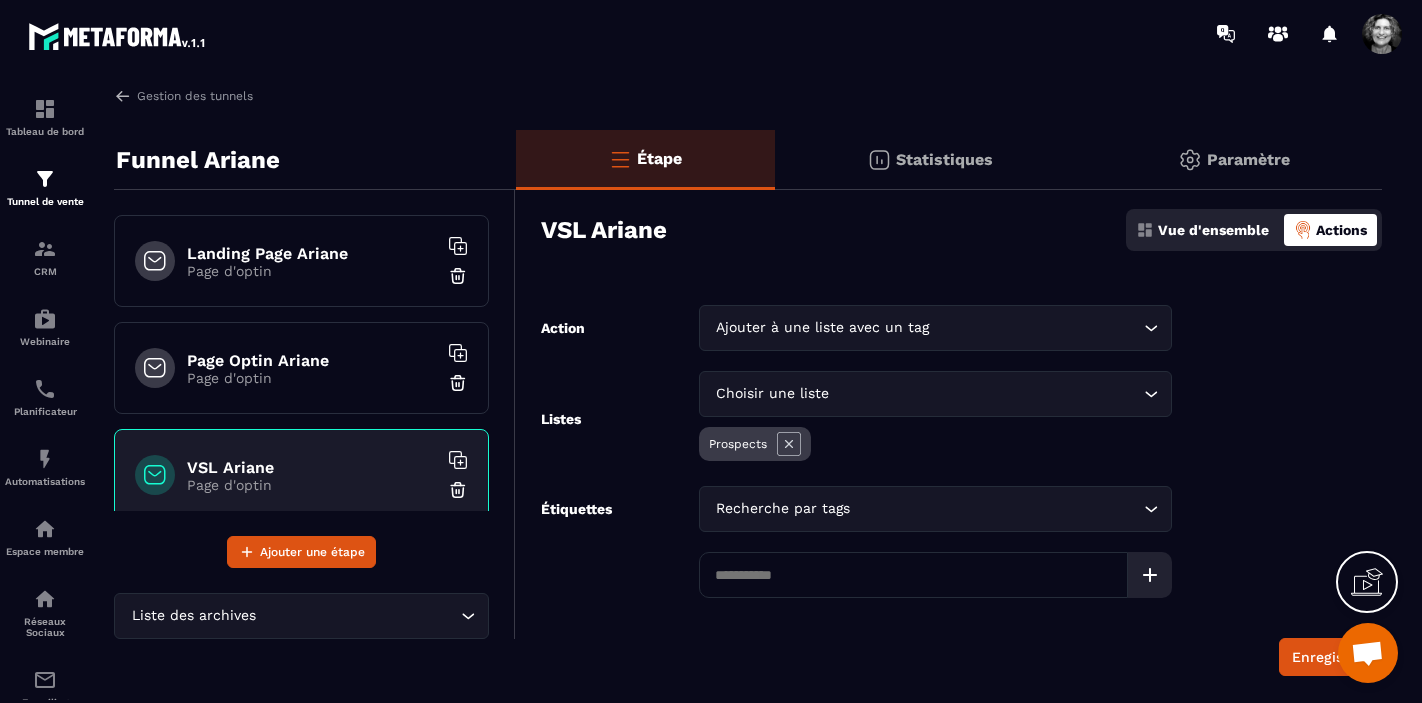 click 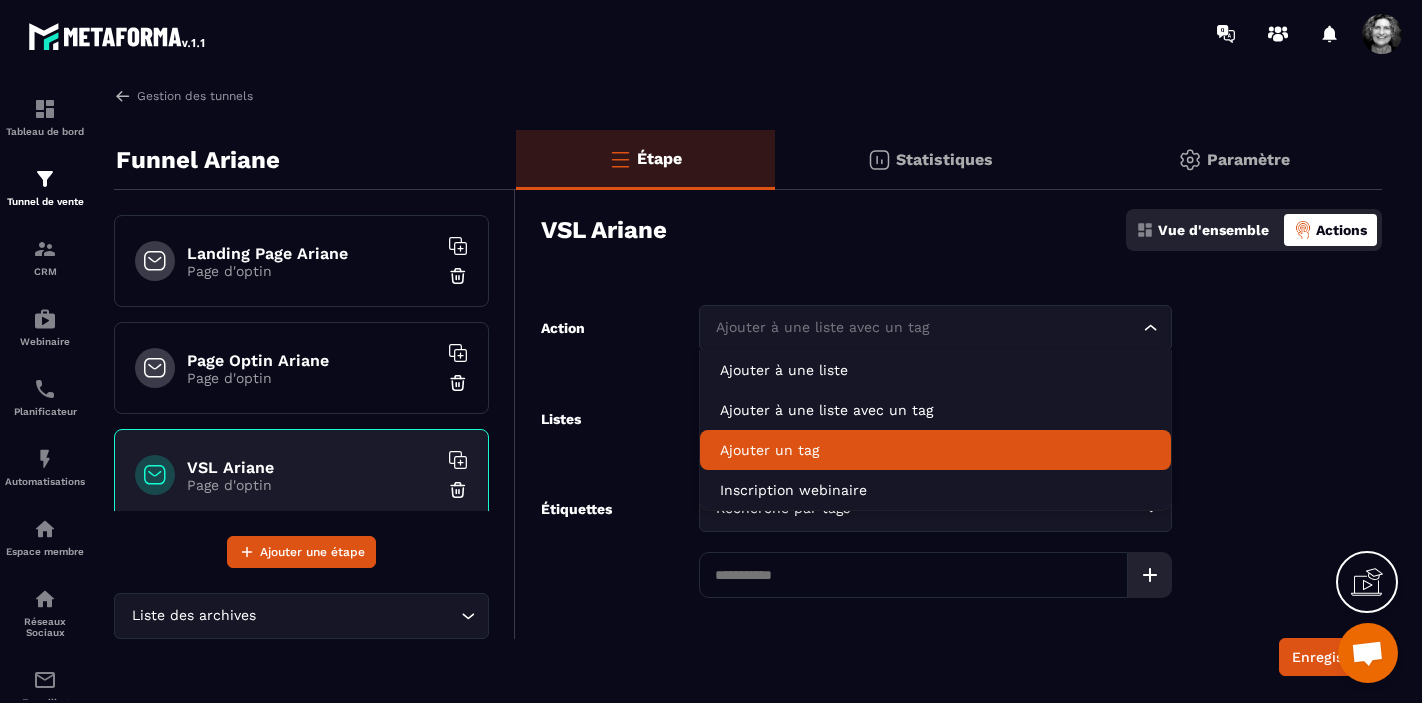 click on "Ajouter un tag" 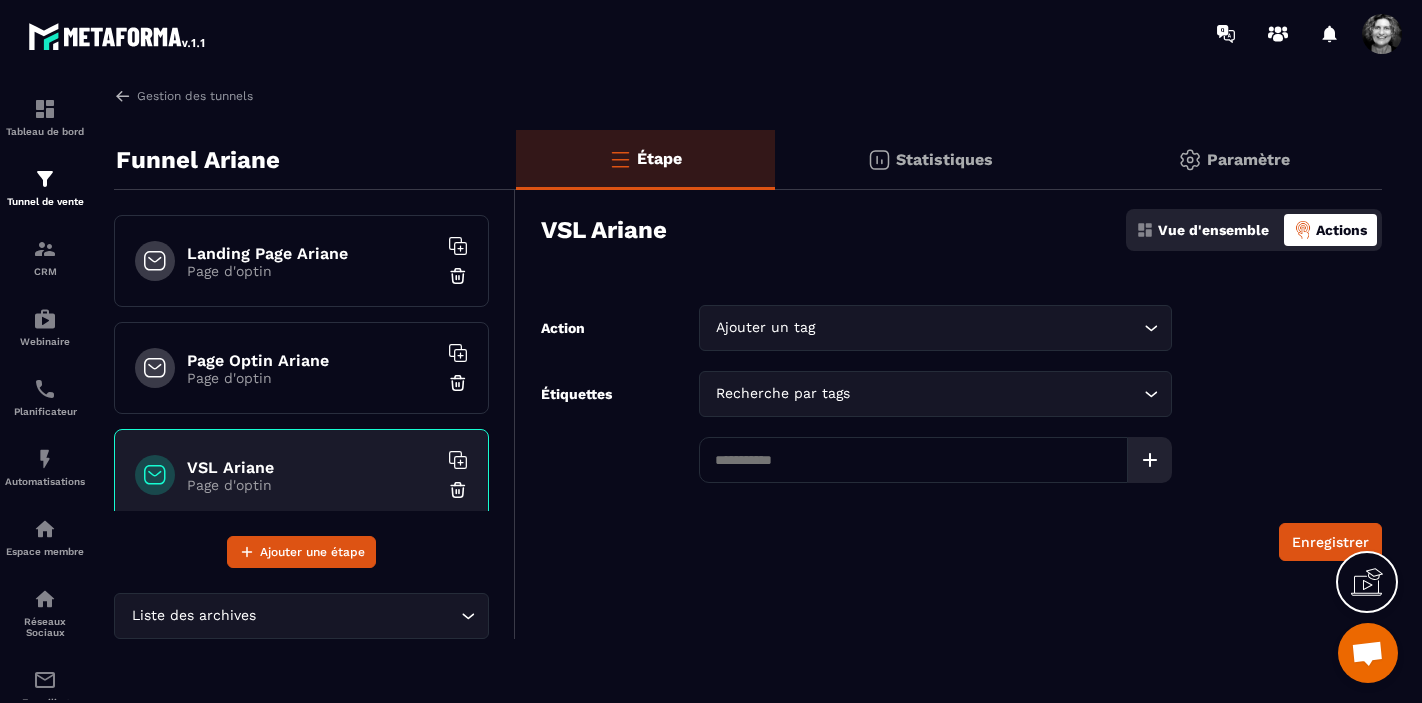 click 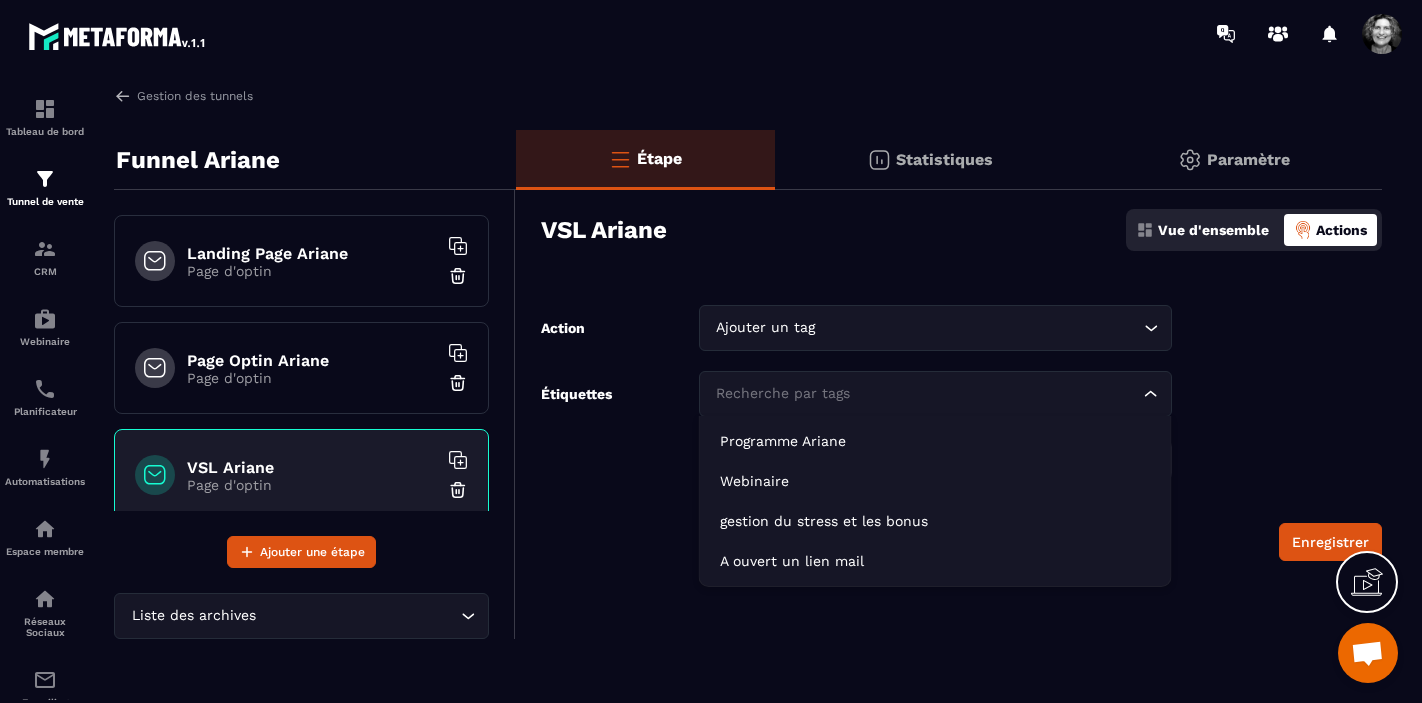 click 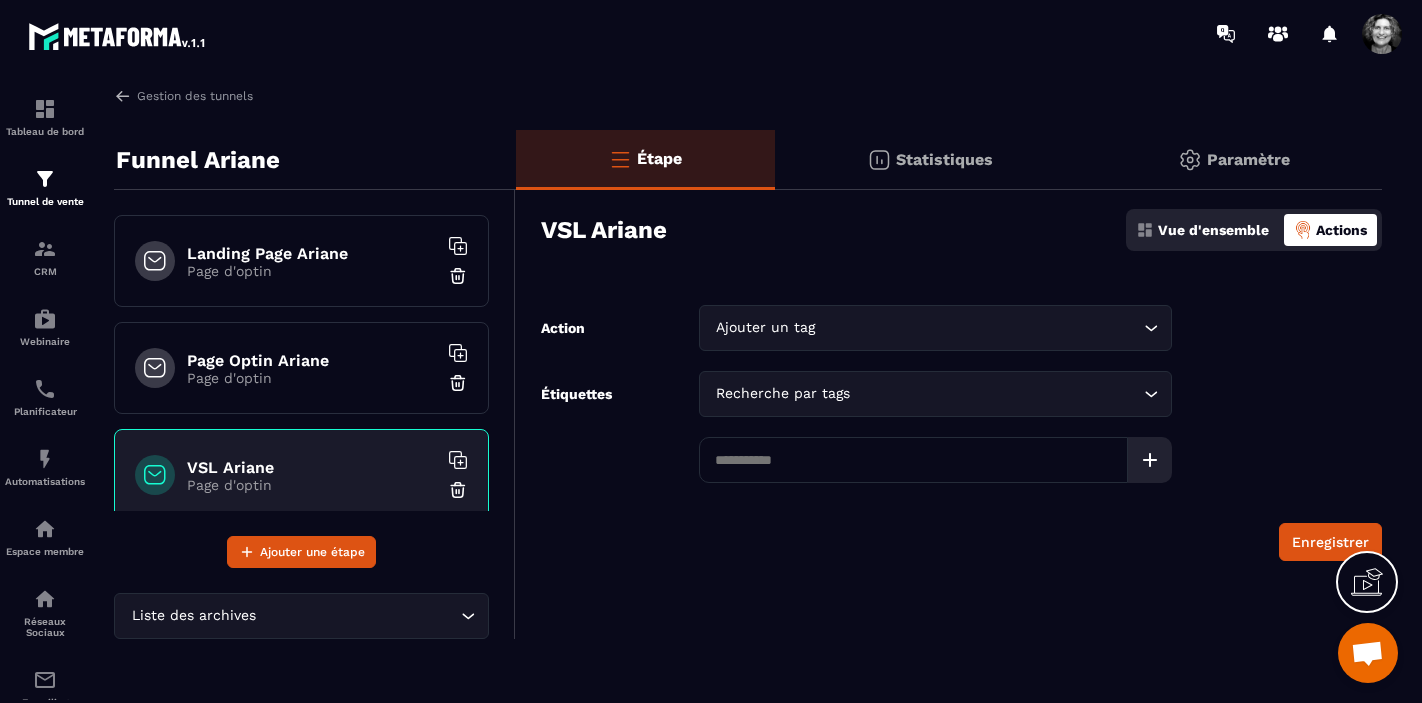 click 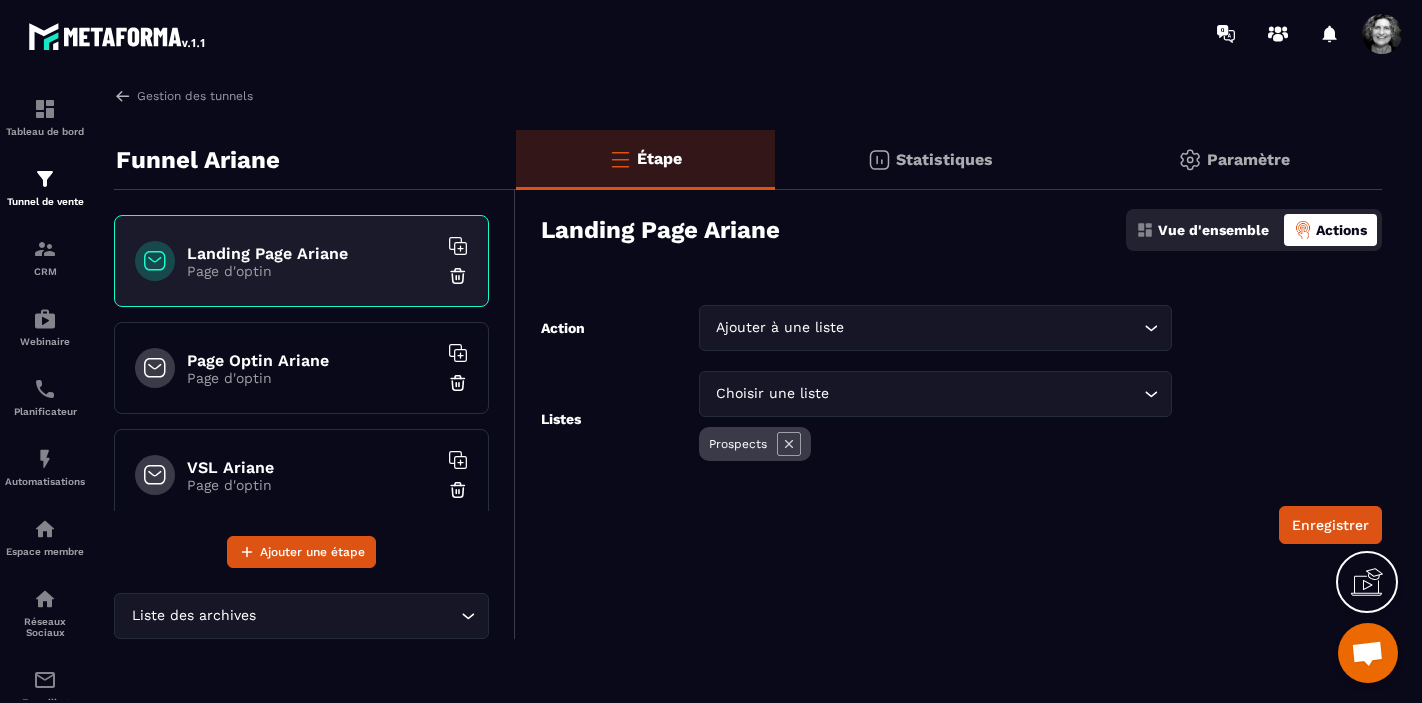 click 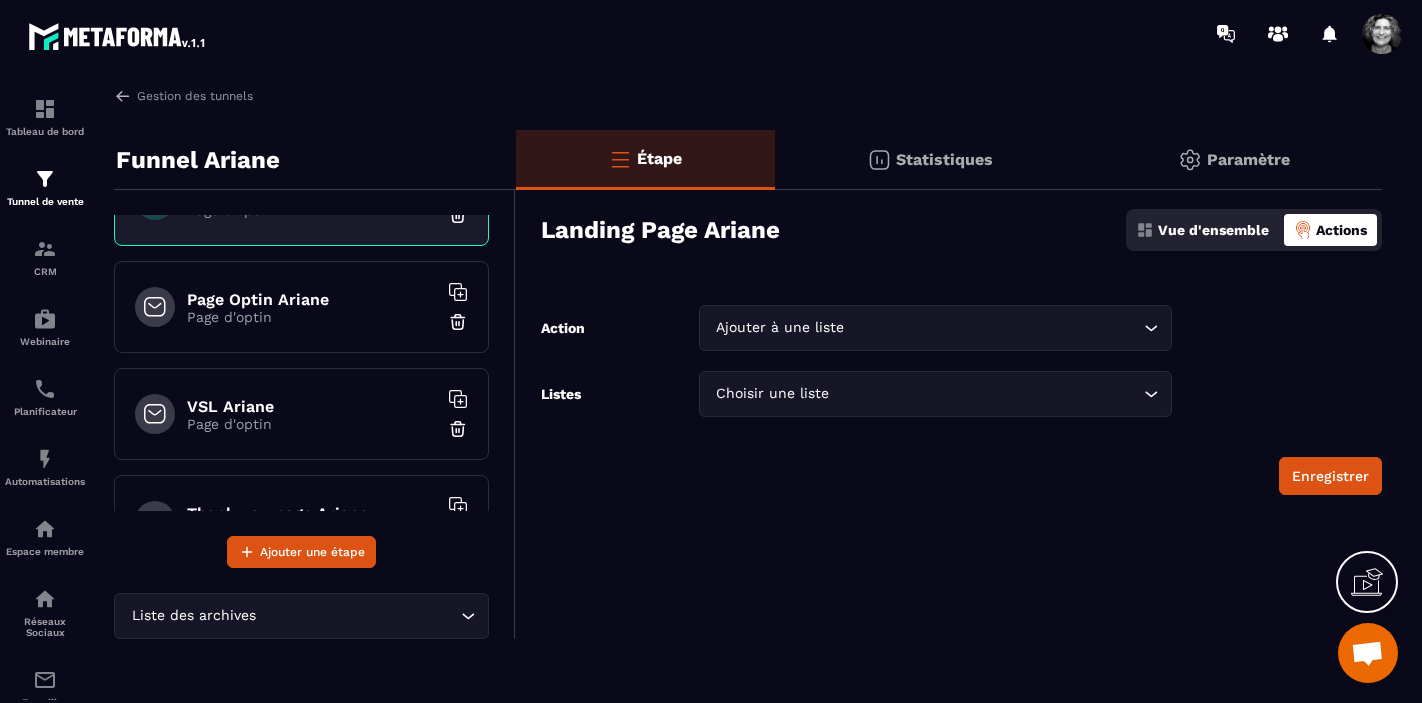 scroll, scrollTop: 132, scrollLeft: 0, axis: vertical 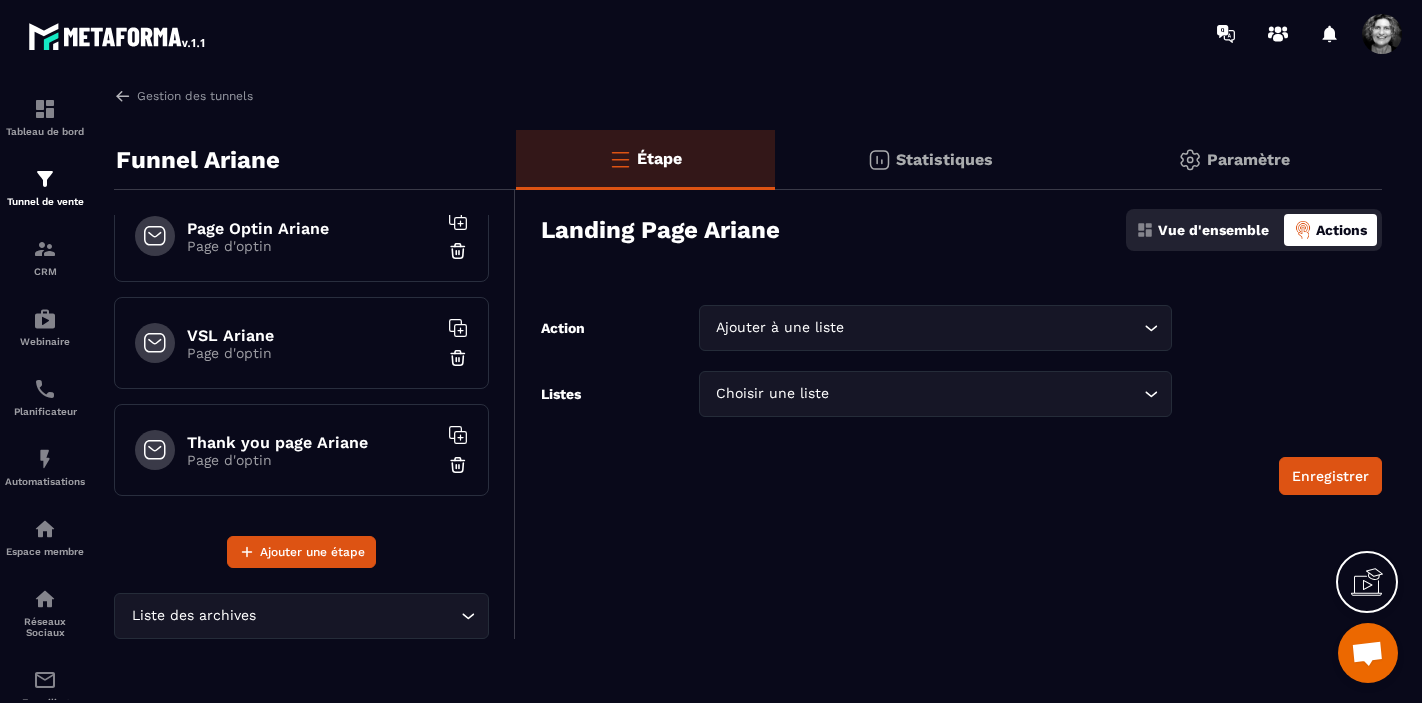 click on "Page d'optin" at bounding box center (312, 460) 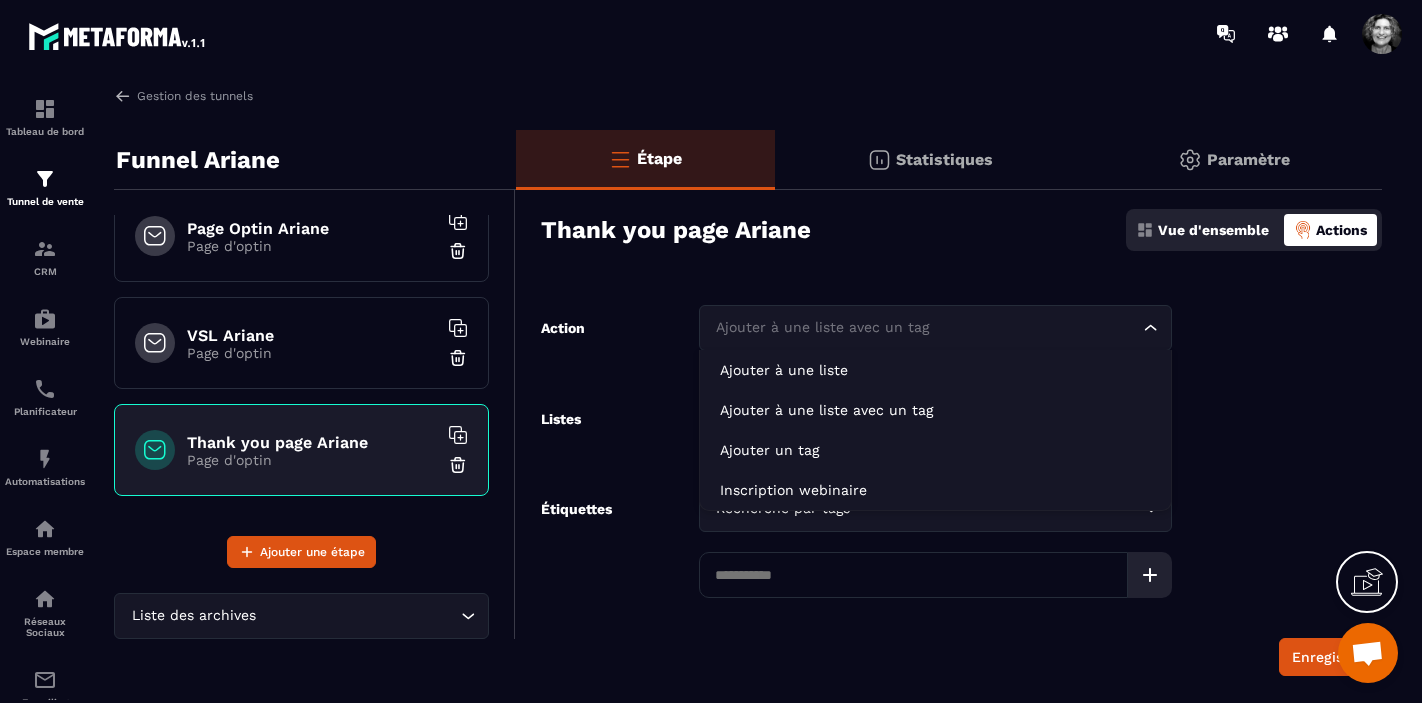 click 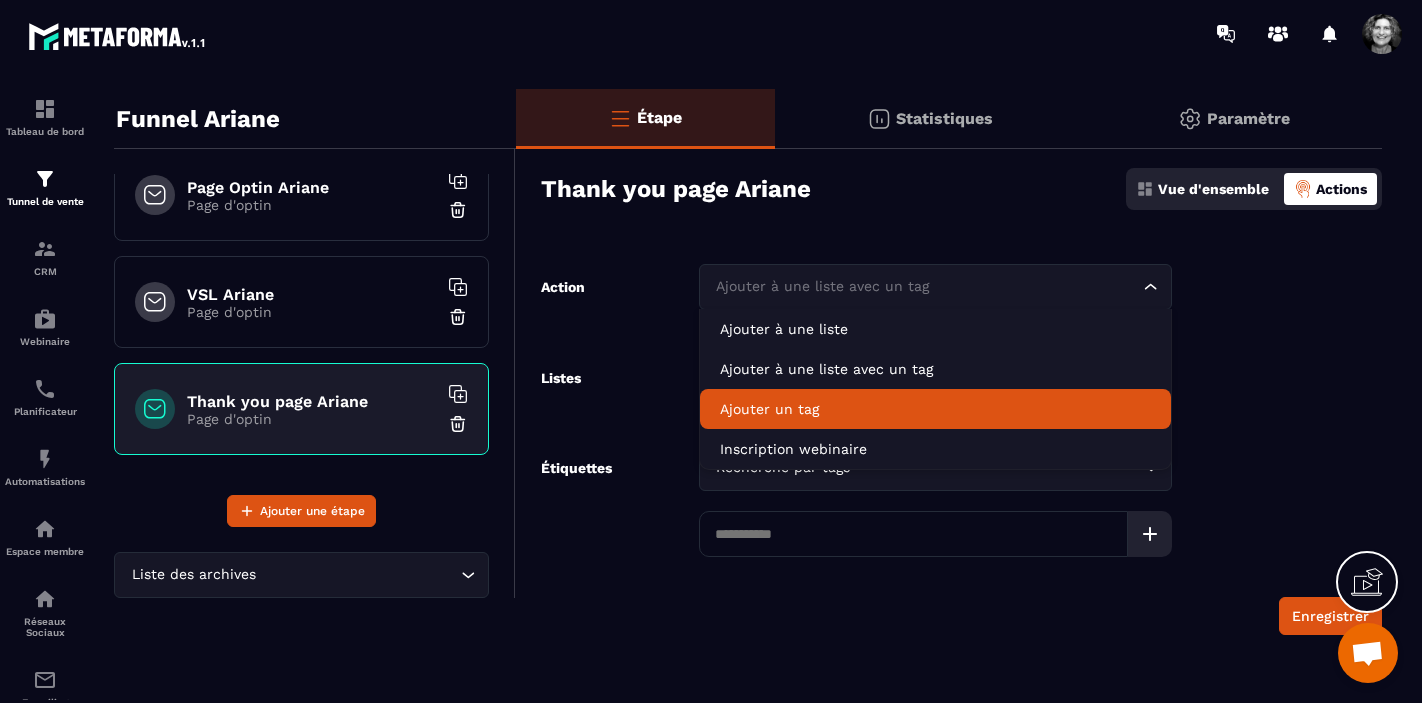 scroll, scrollTop: 39, scrollLeft: 0, axis: vertical 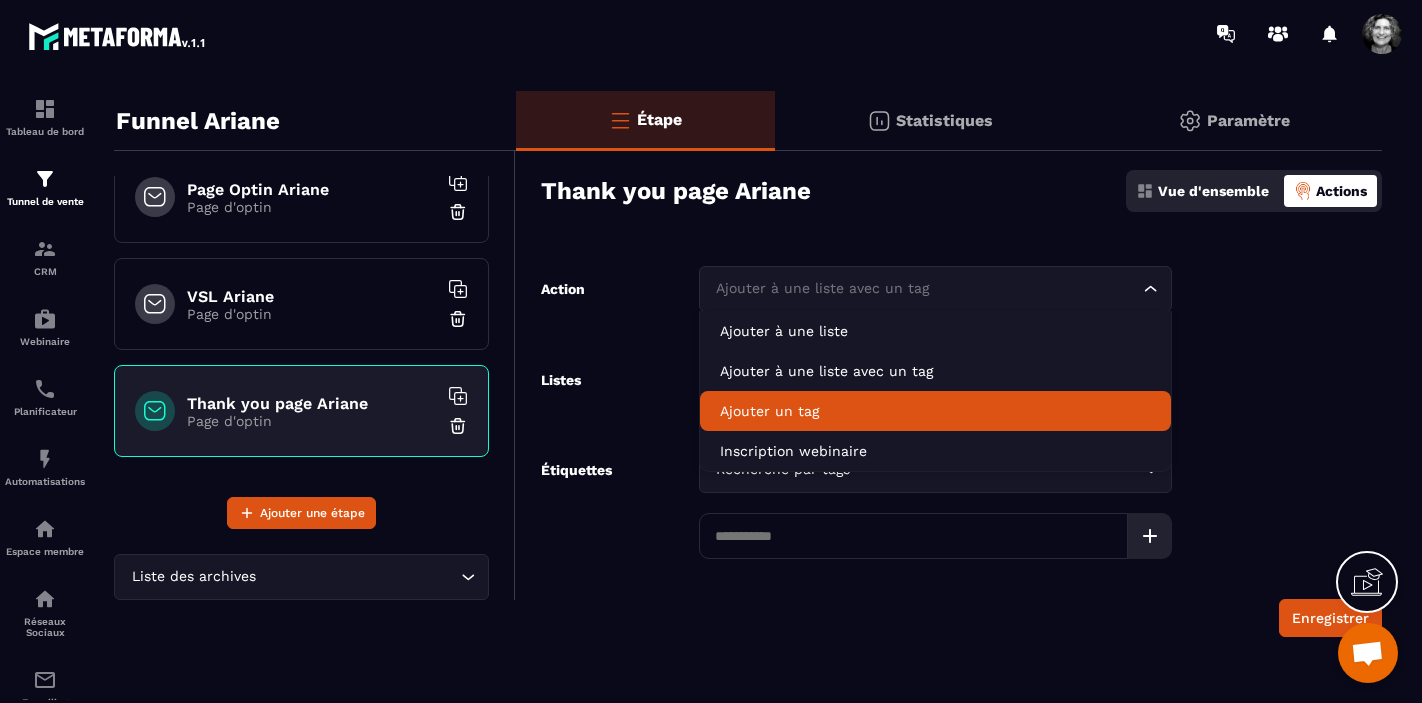 click on "Ajouter un tag" 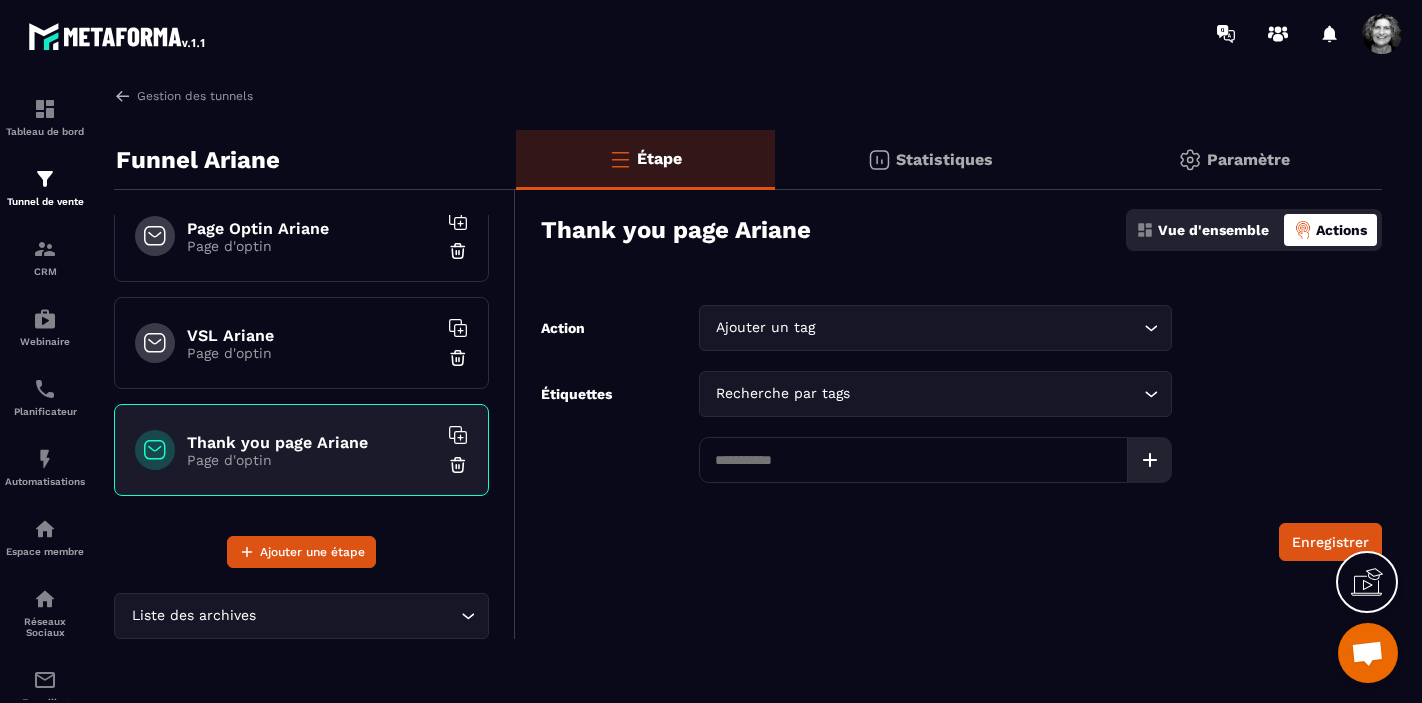 click 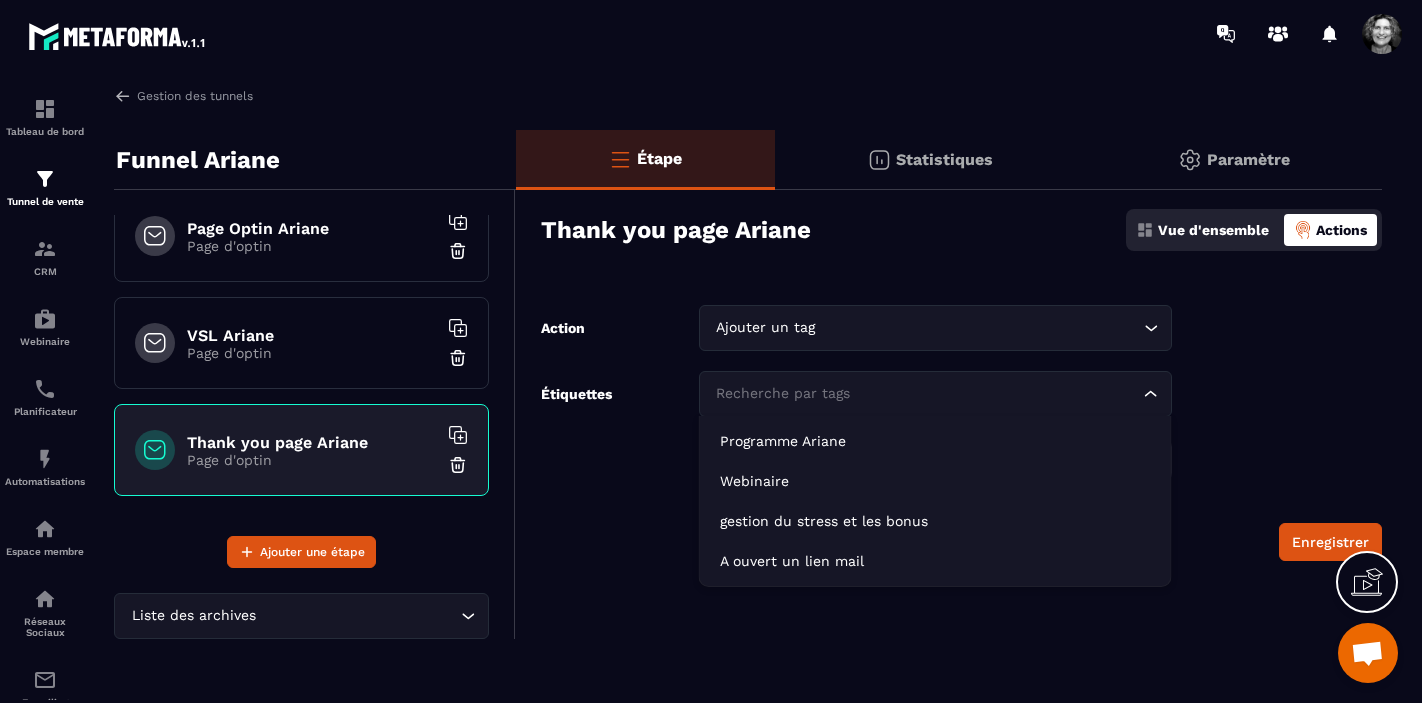 click 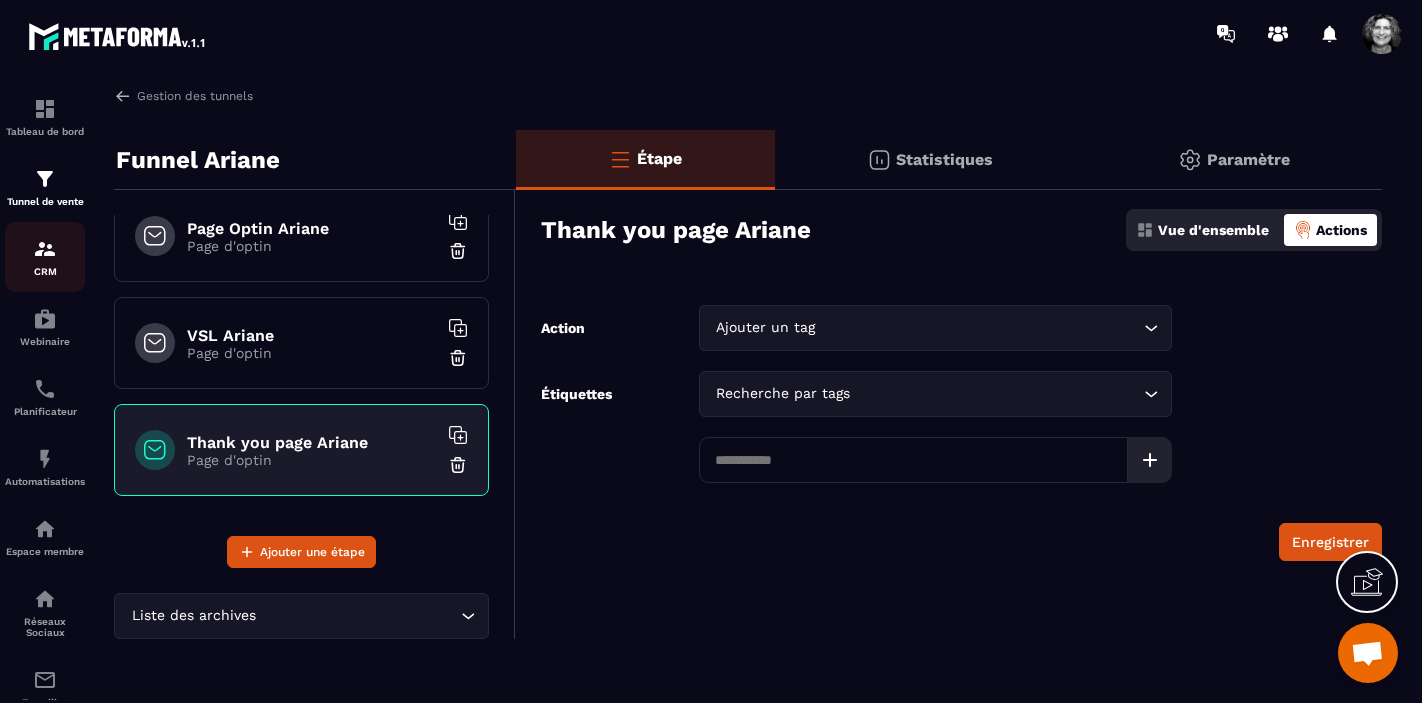 click at bounding box center (45, 249) 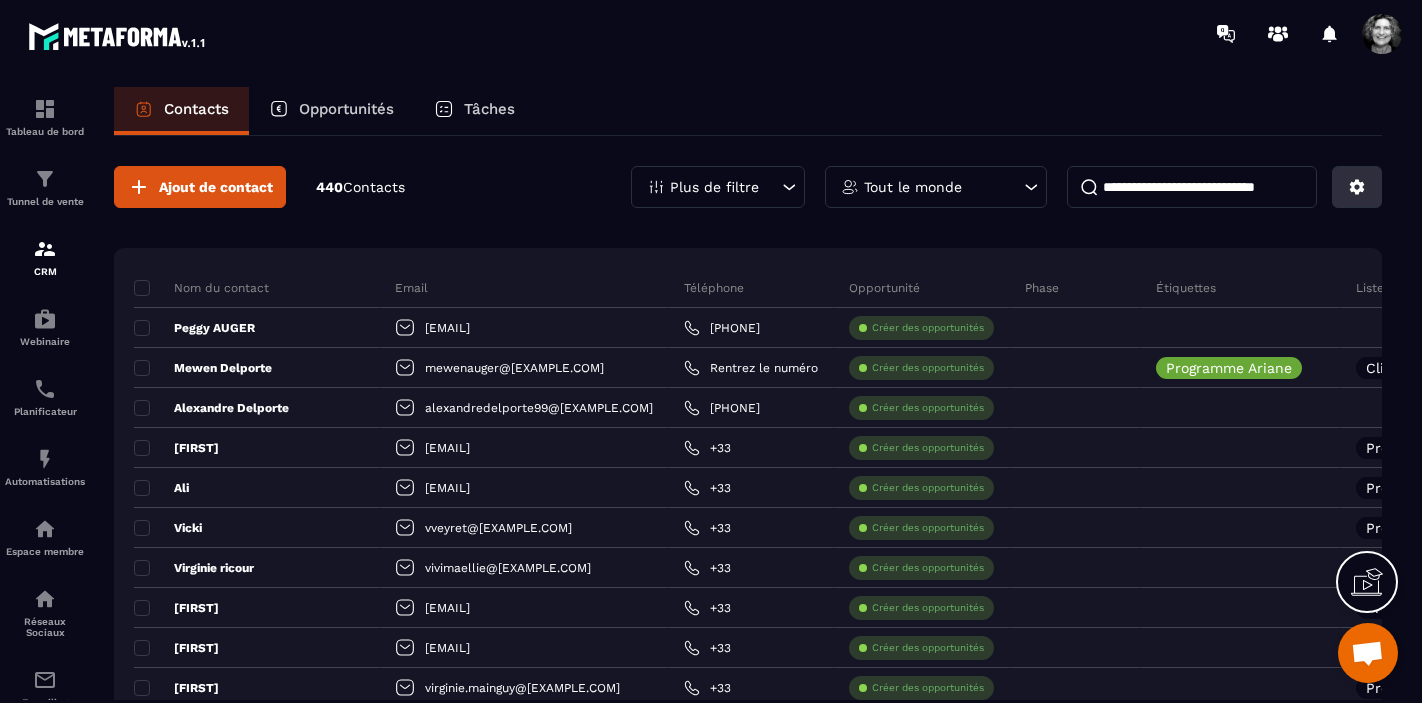 click 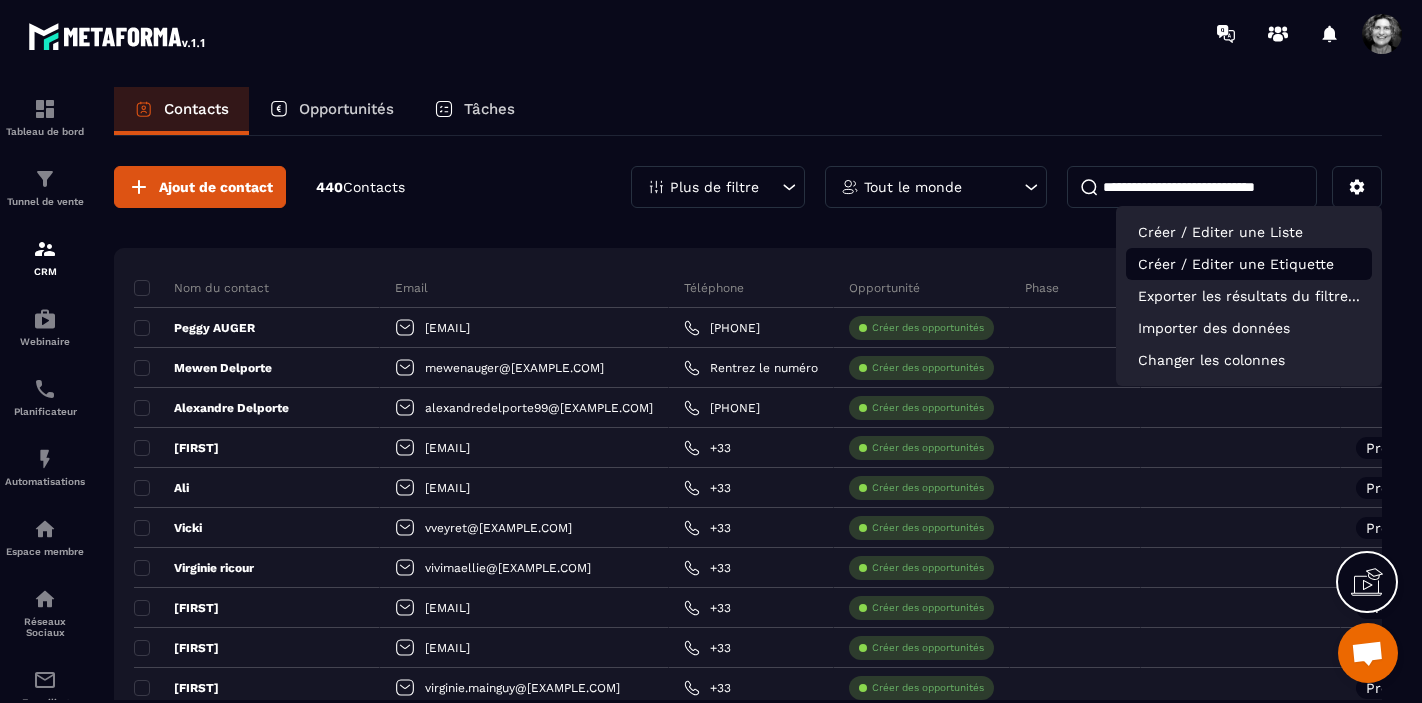 click on "Créer / Editer une Etiquette" at bounding box center [1249, 264] 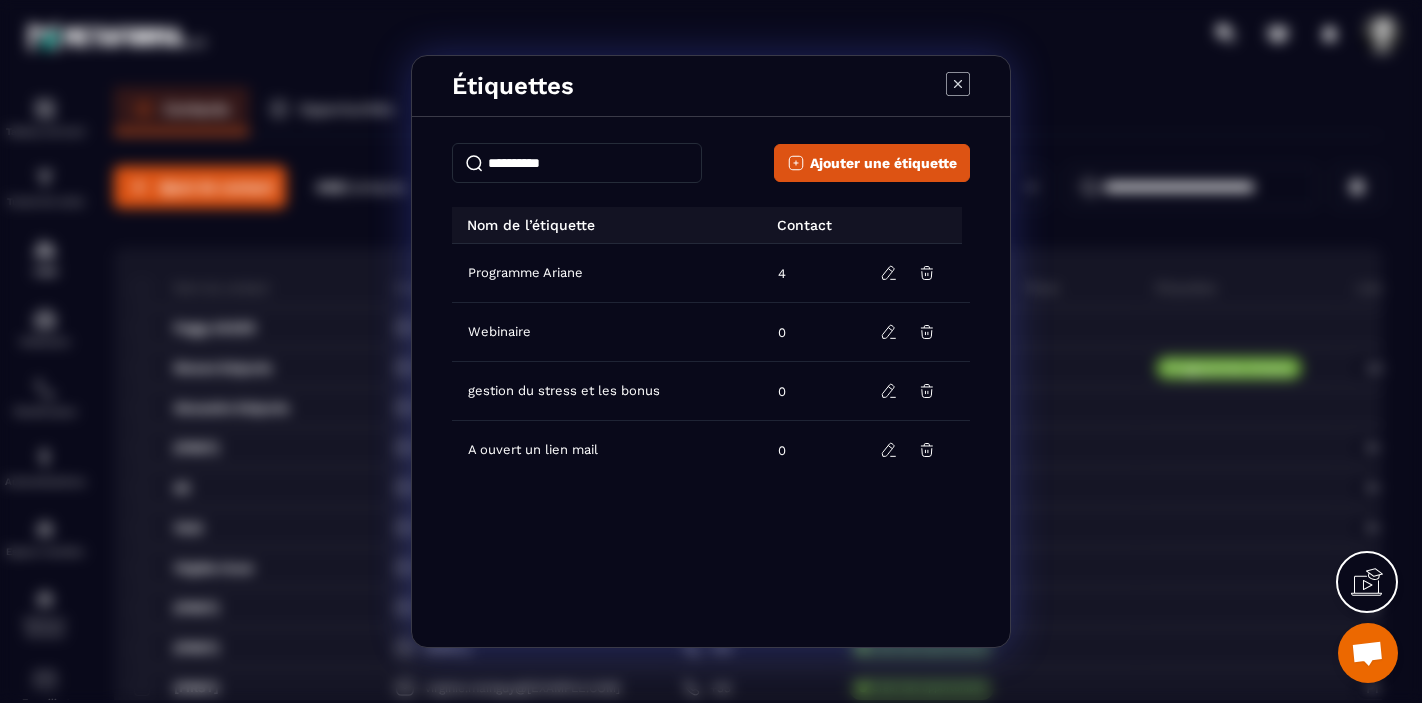 click at bounding box center [577, 163] 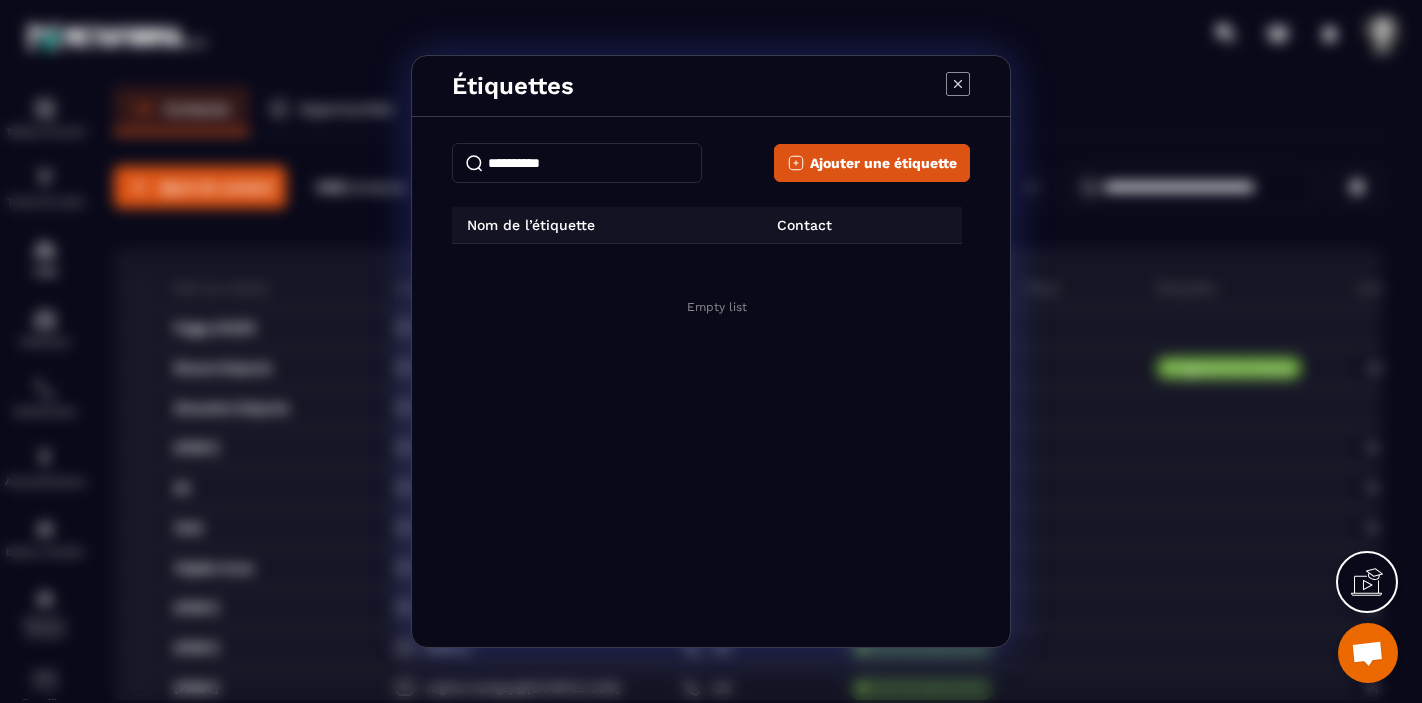 type on "**********" 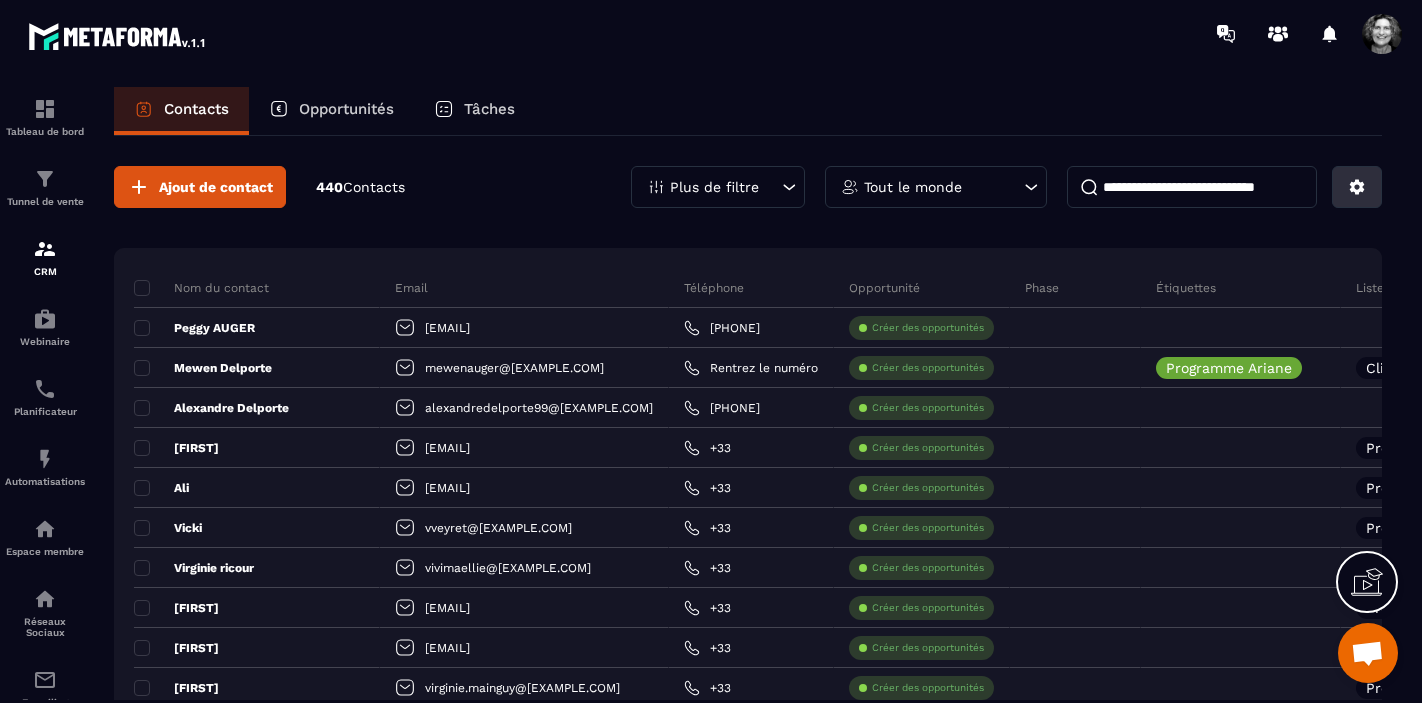 click 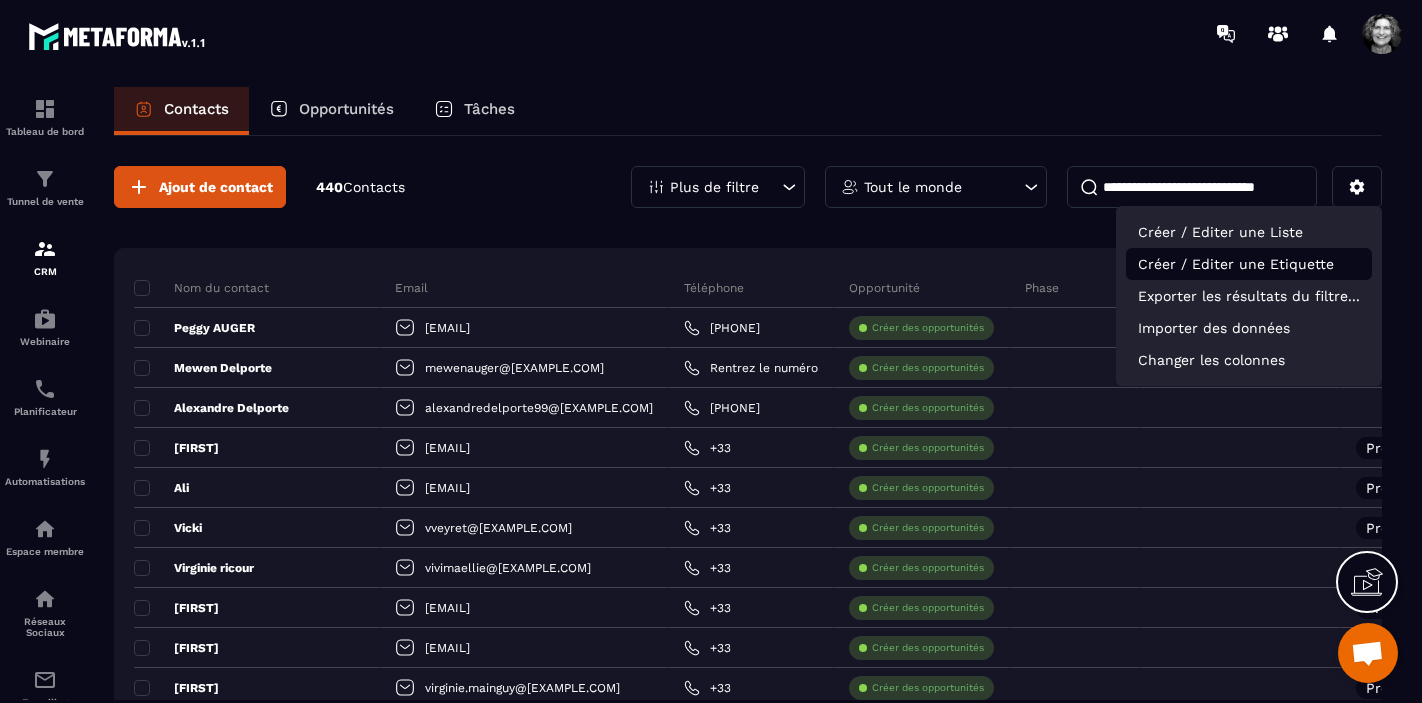 click on "Créer / Editer une Etiquette" at bounding box center [1249, 264] 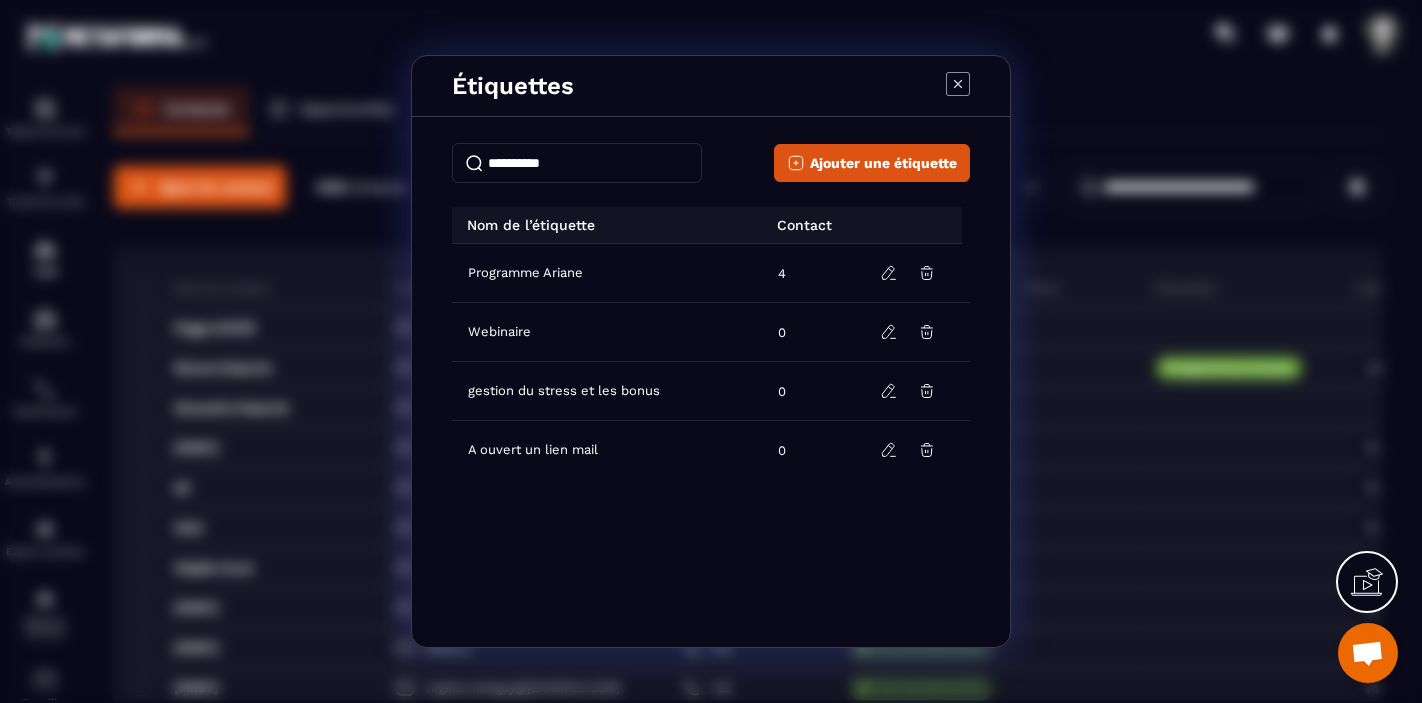 click at bounding box center (577, 163) 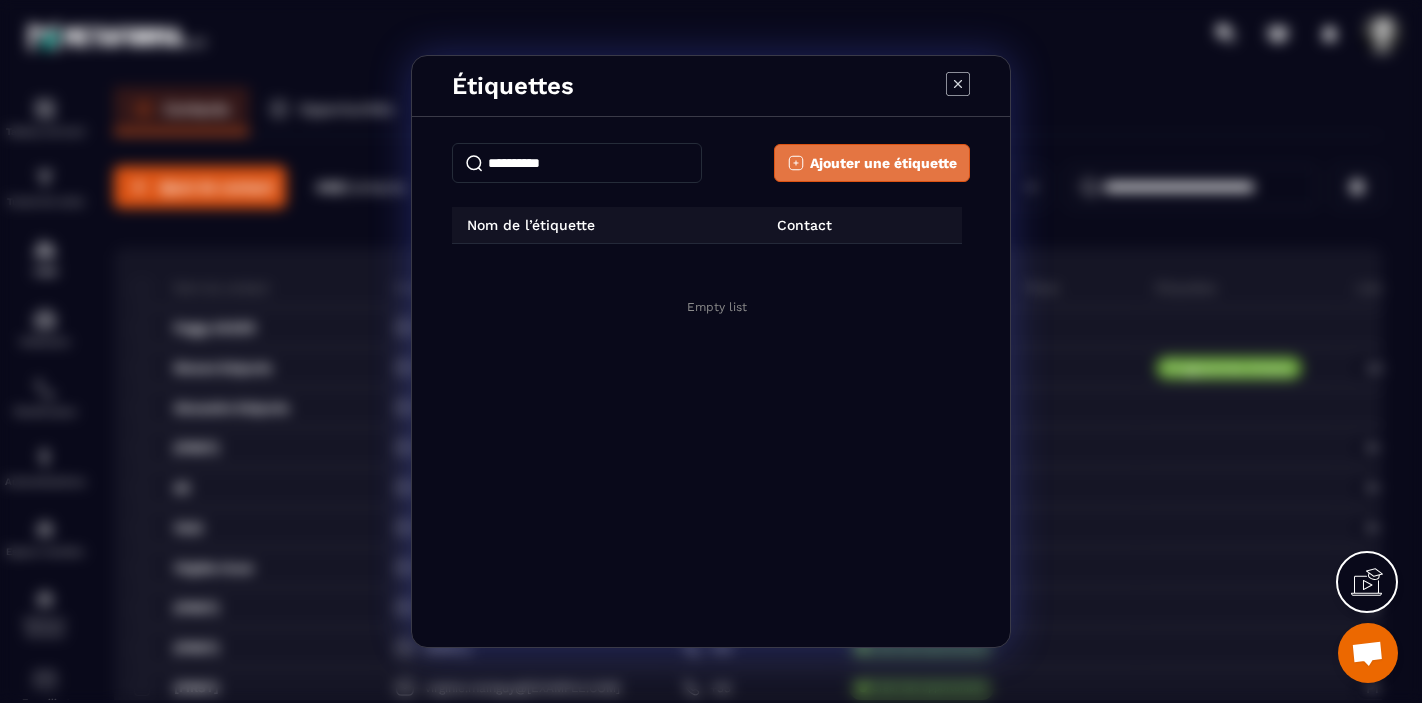 type on "**********" 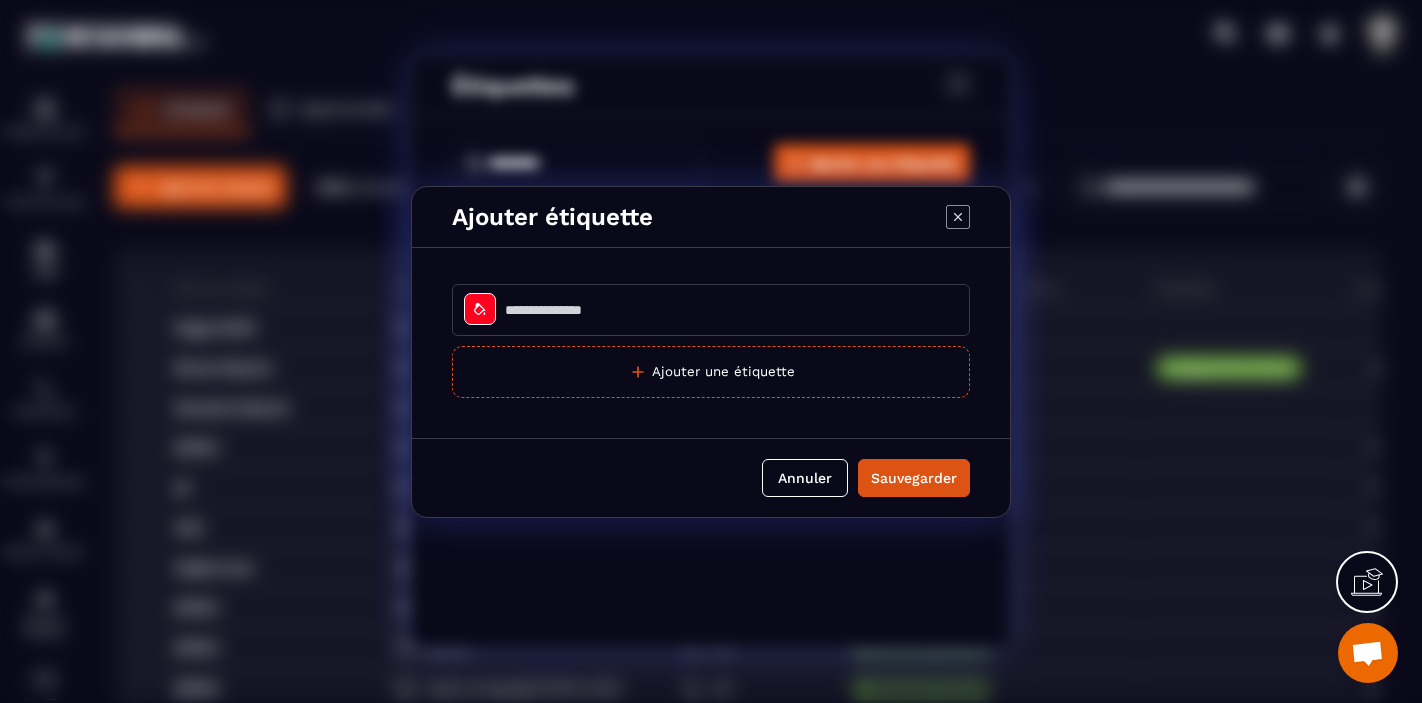click 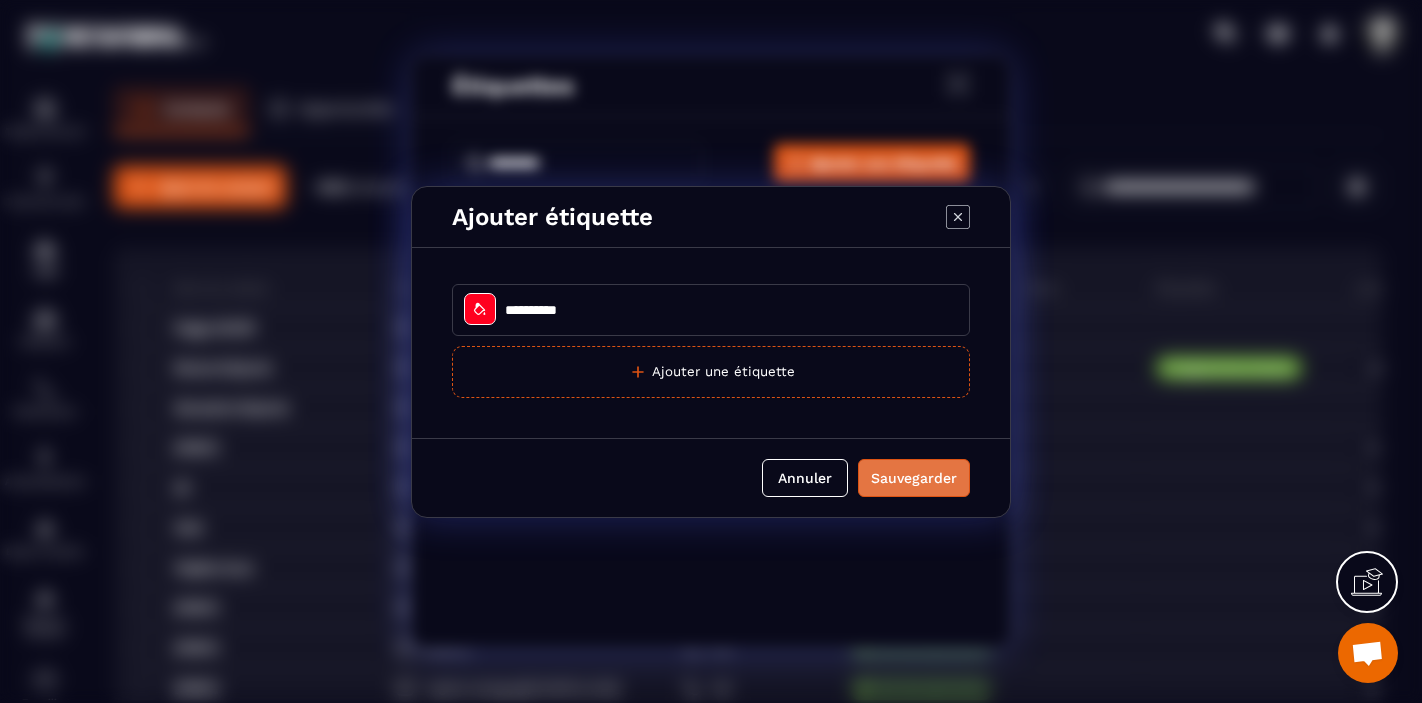 click on "Sauvegarder" at bounding box center (914, 478) 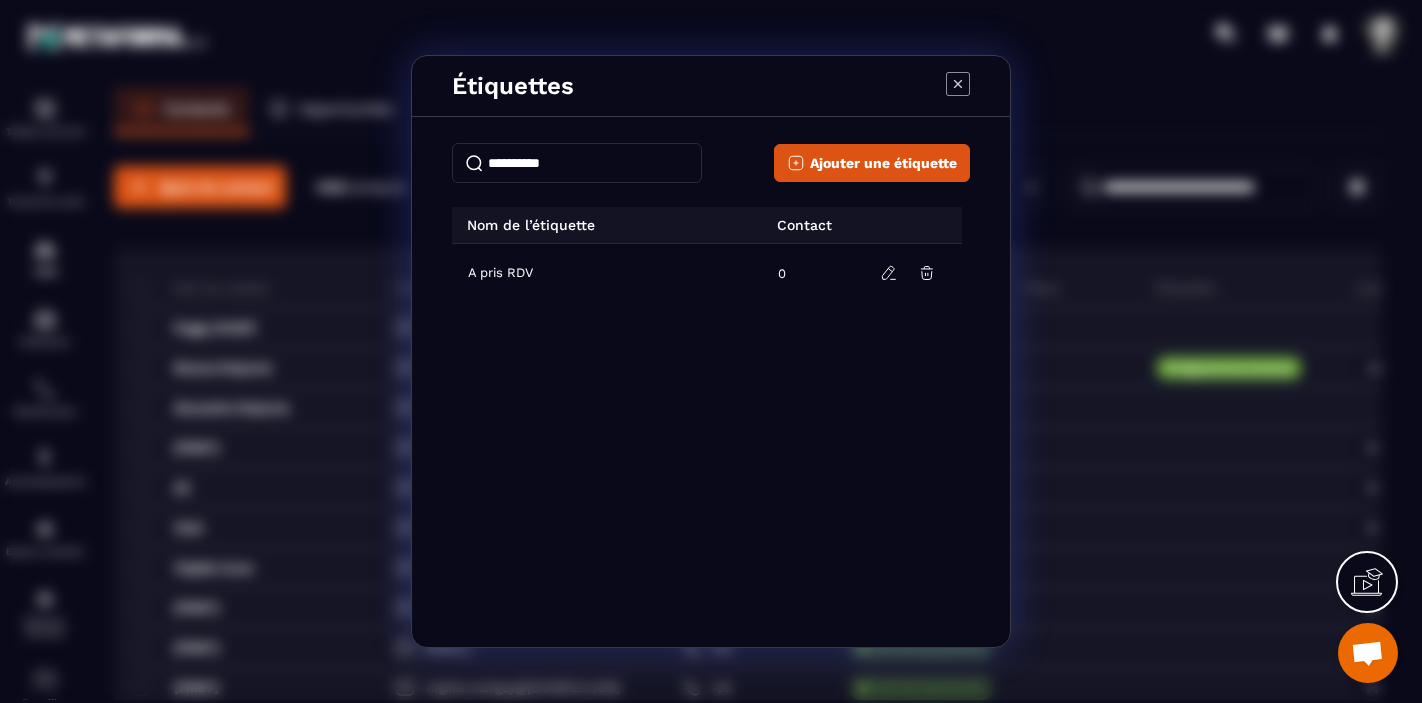 click 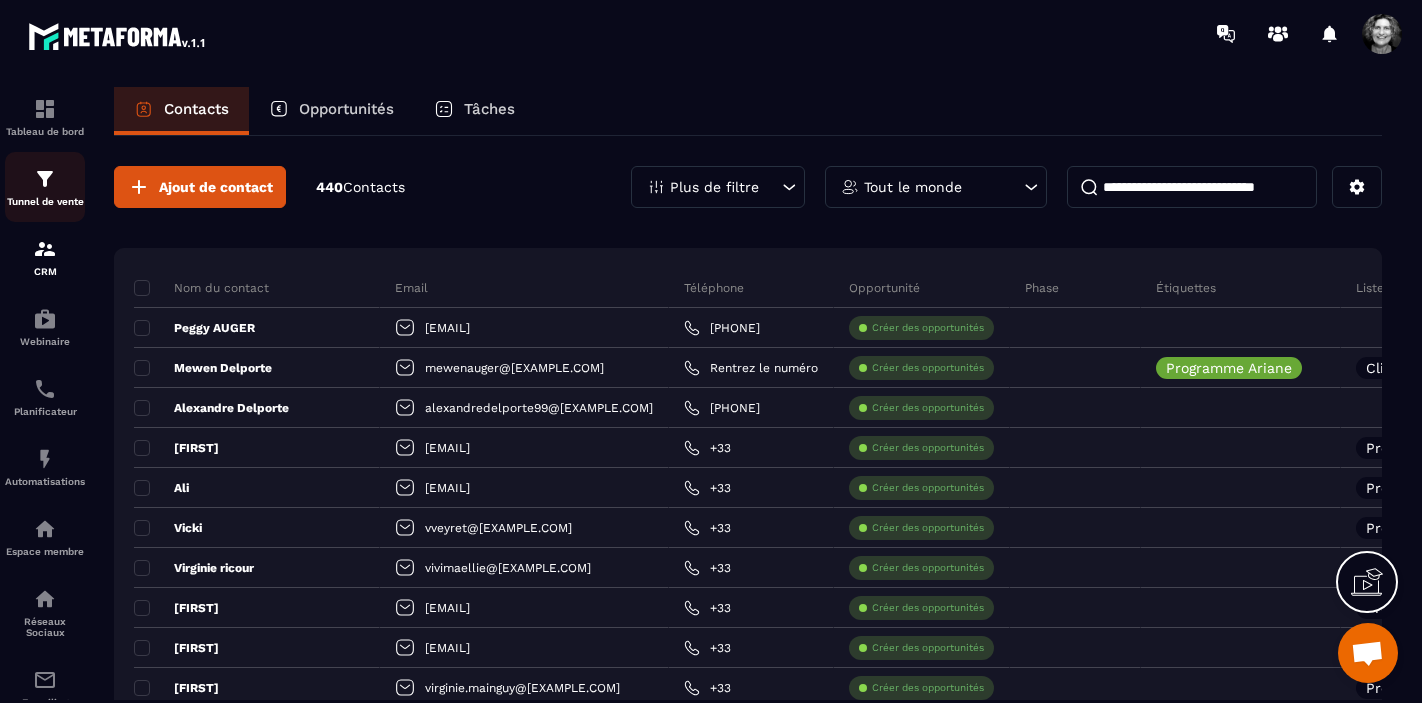click at bounding box center [45, 179] 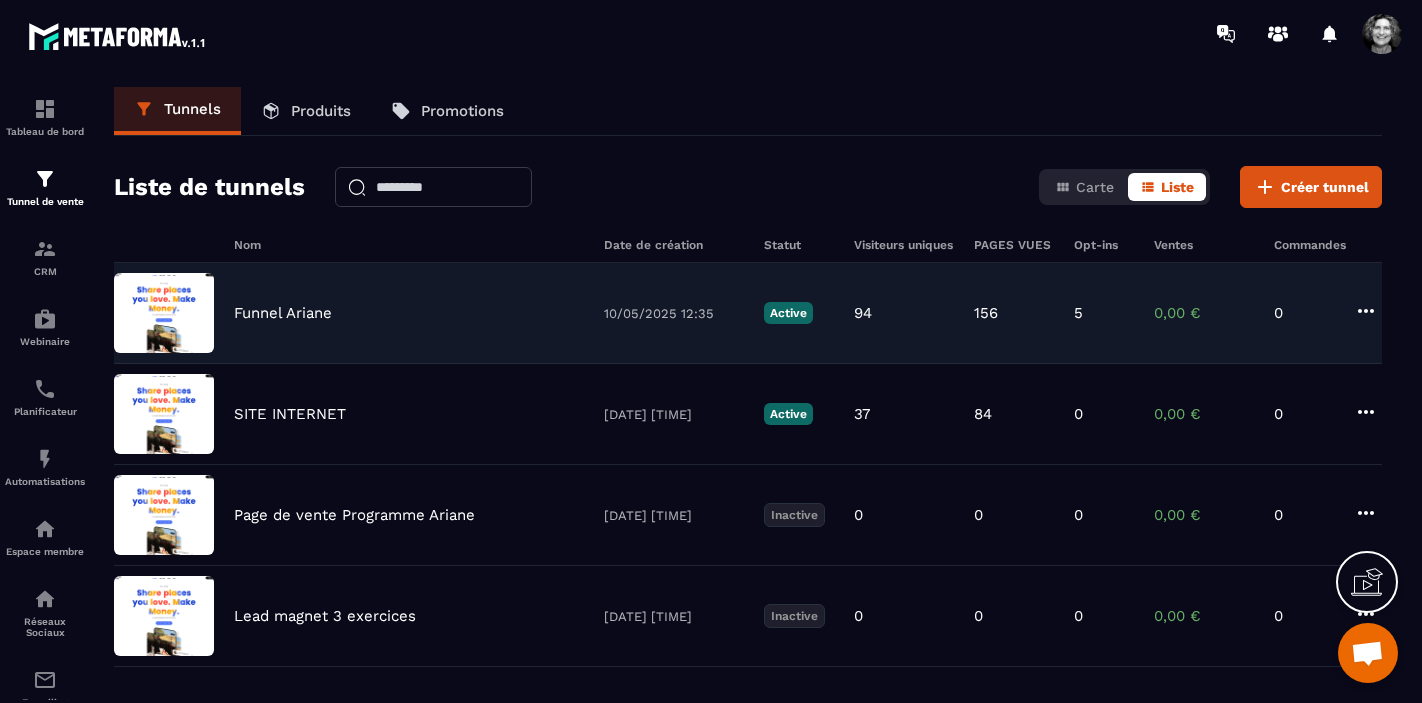 click on "Funnel Ariane" at bounding box center [409, 313] 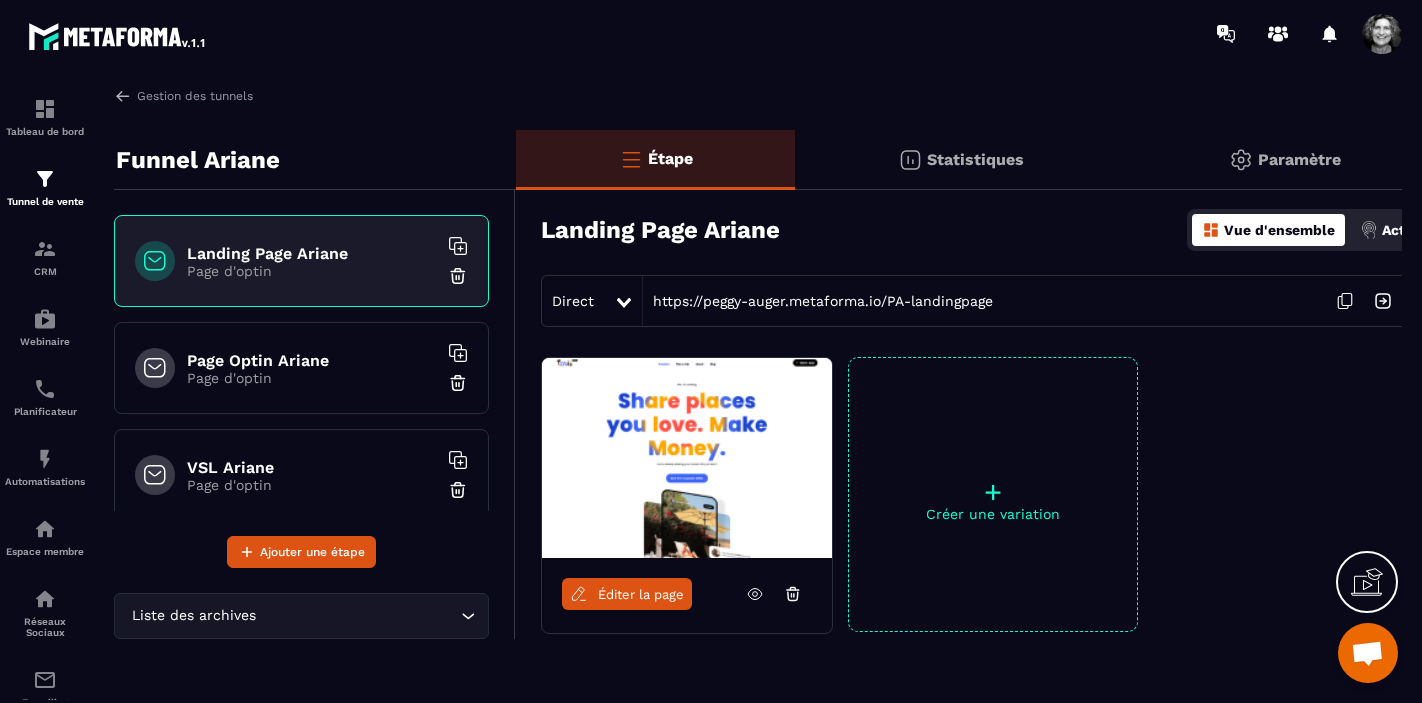 scroll, scrollTop: 132, scrollLeft: 0, axis: vertical 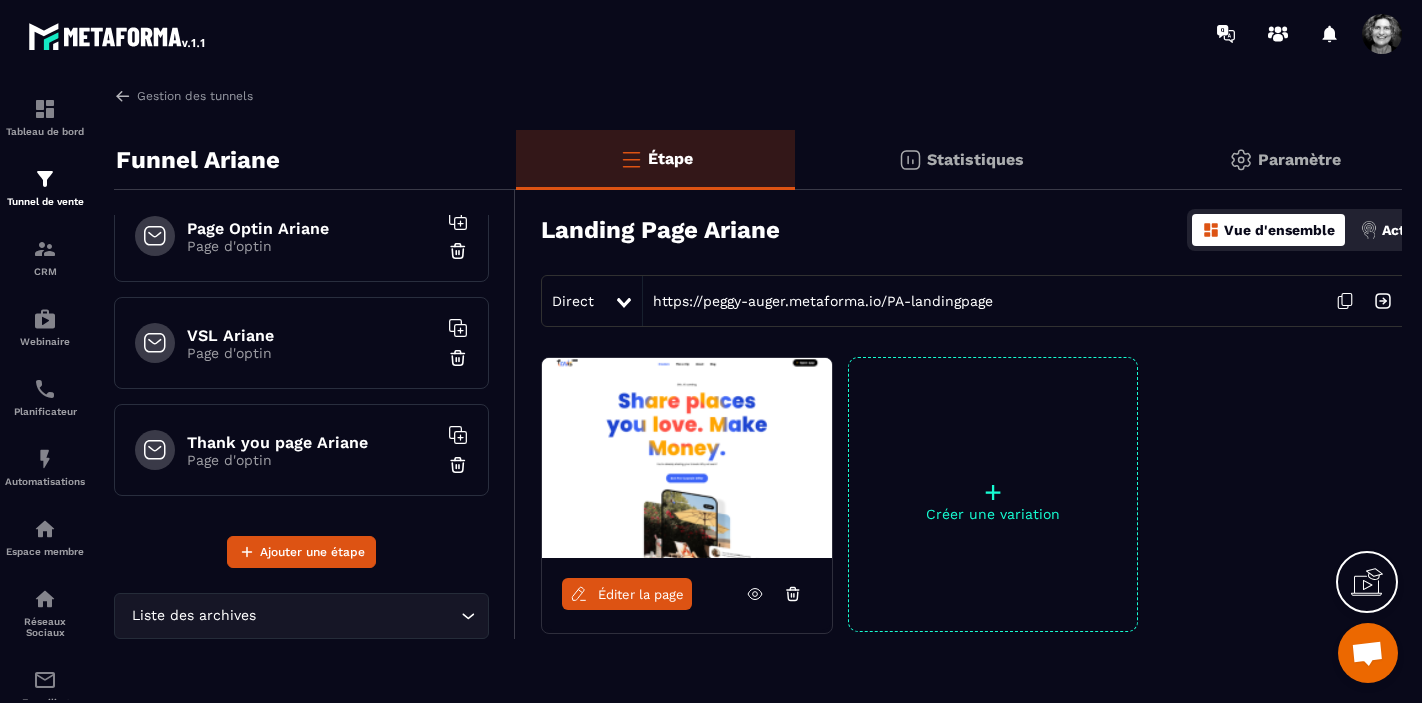 click on "Page d'optin" at bounding box center [312, 460] 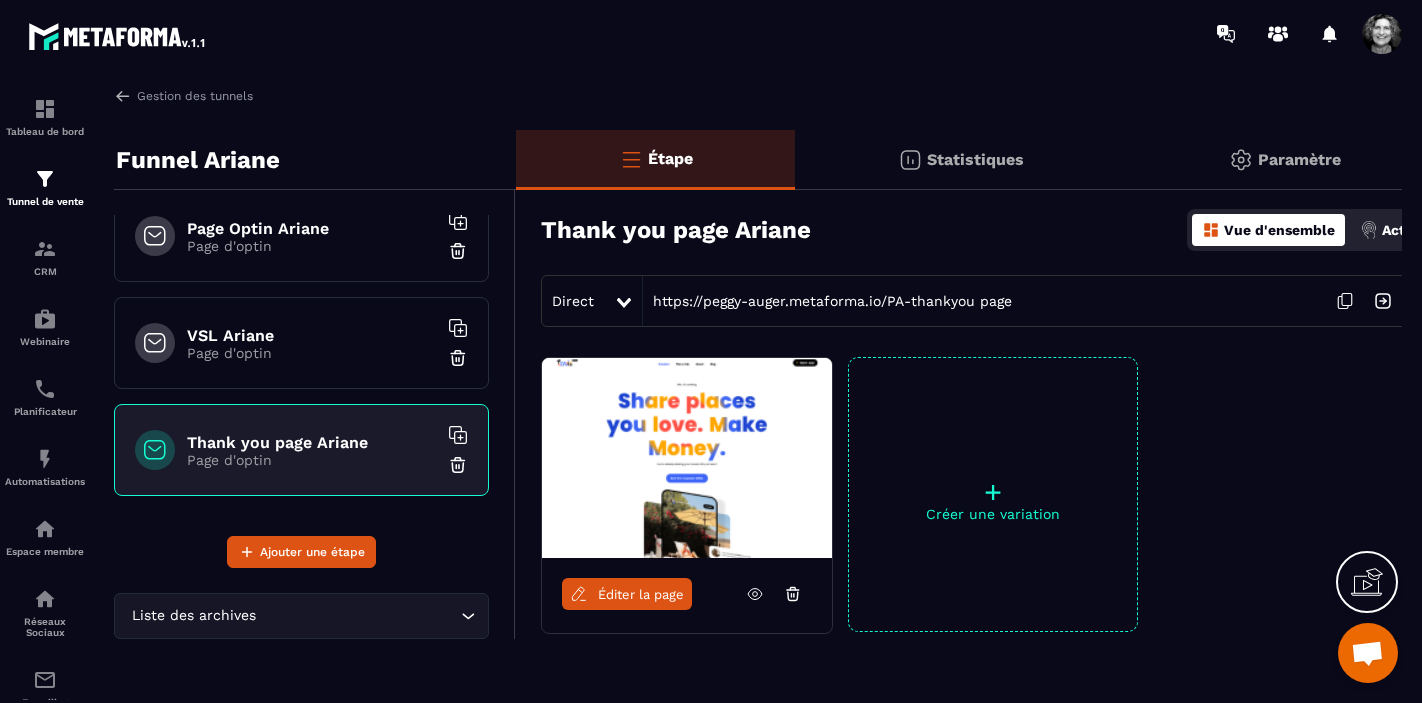 click on "Actions" at bounding box center (1407, 230) 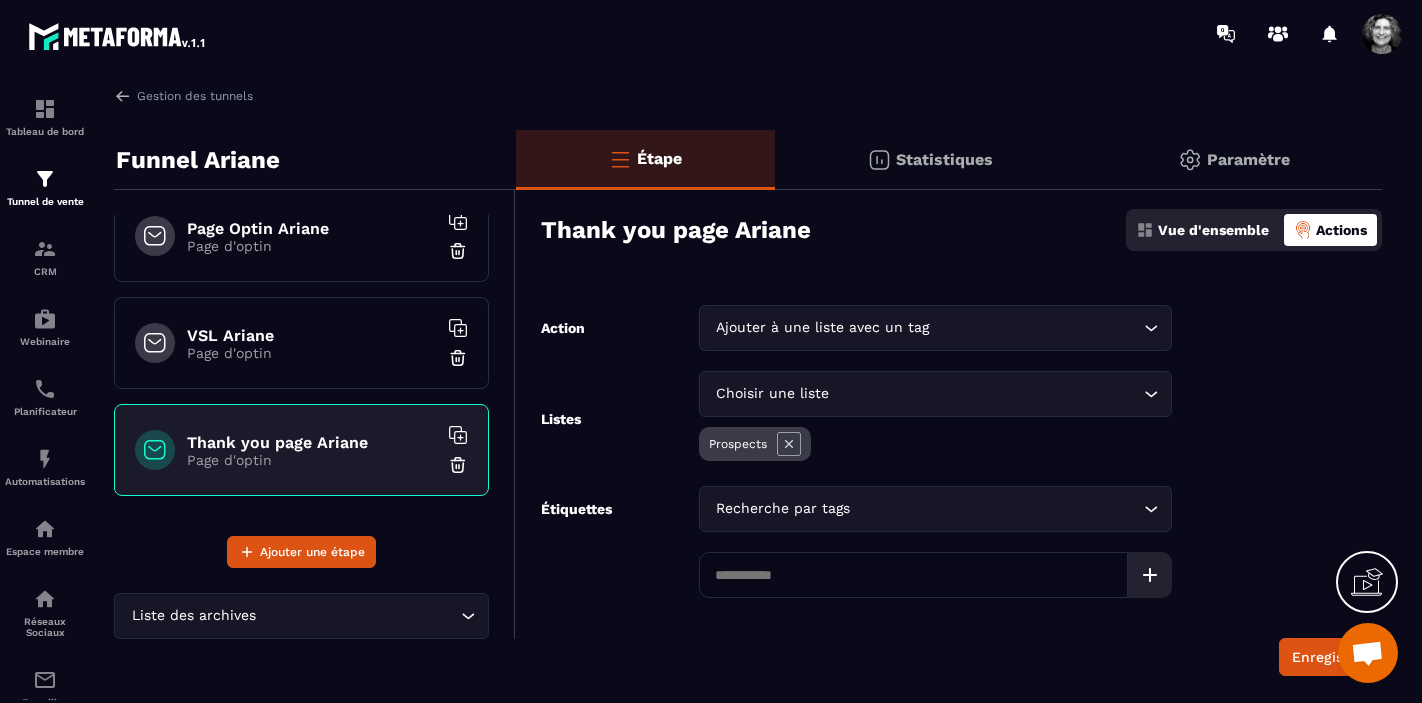 click 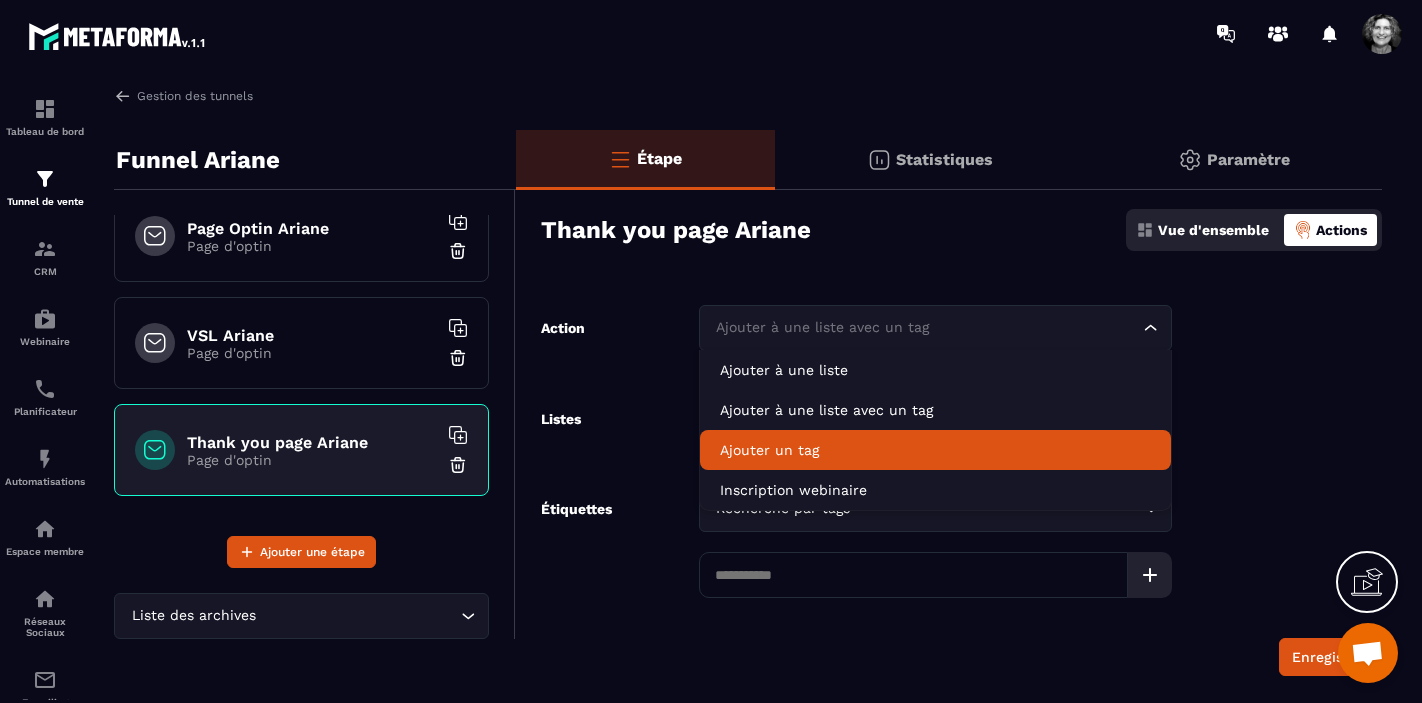 click on "Ajouter un tag" 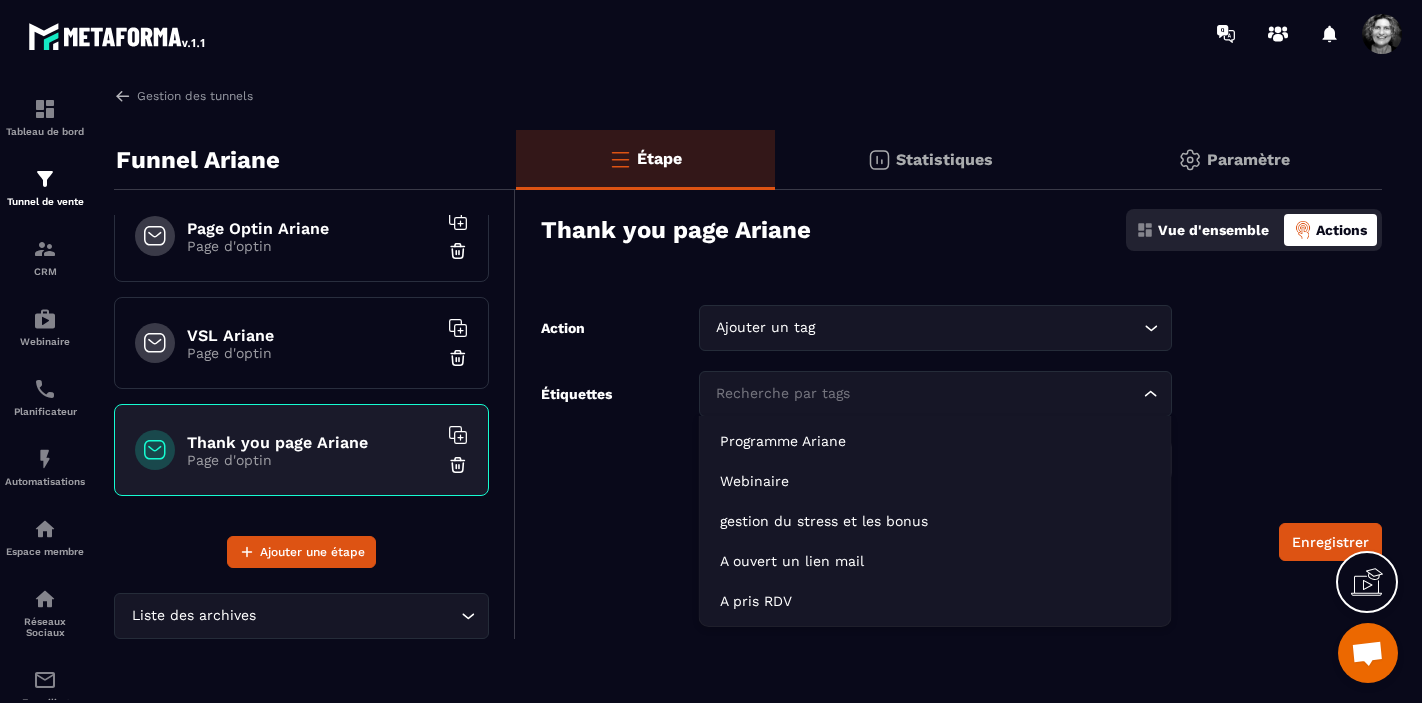 click 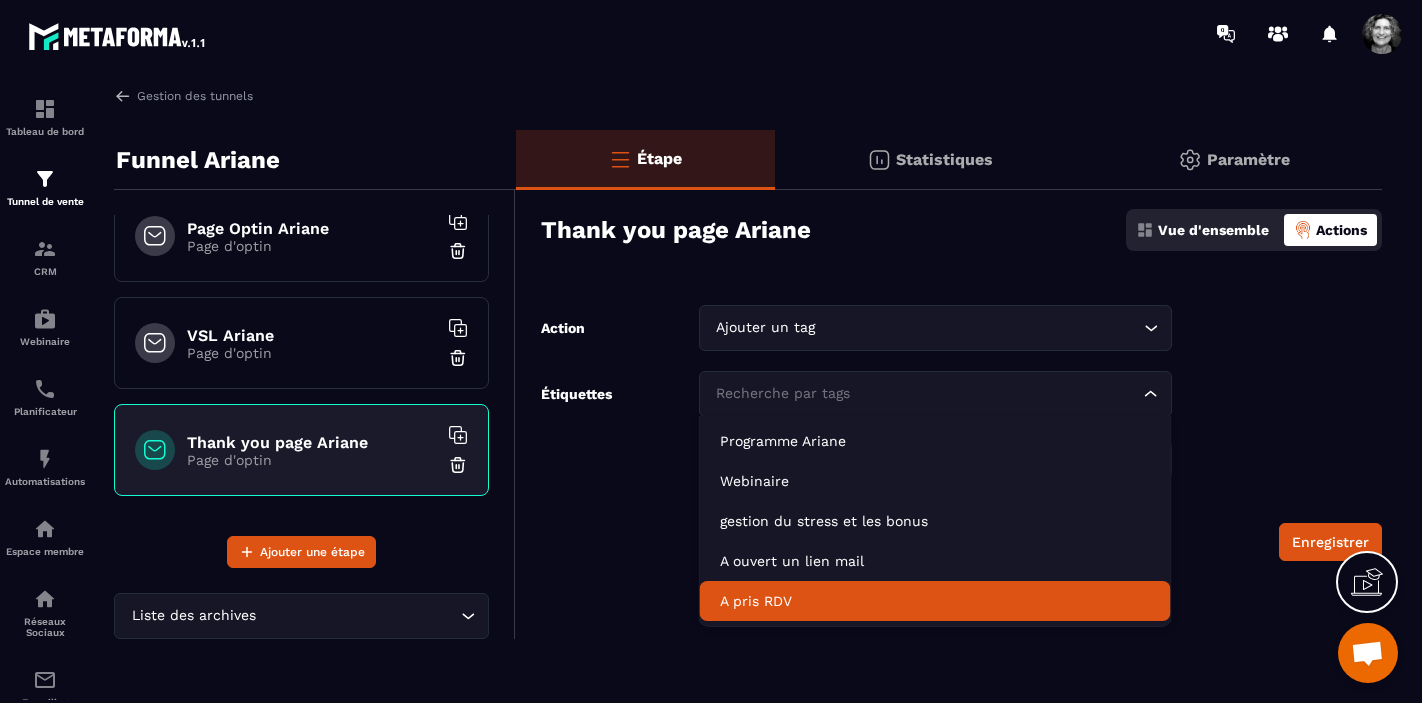 click on "A pris RDV" 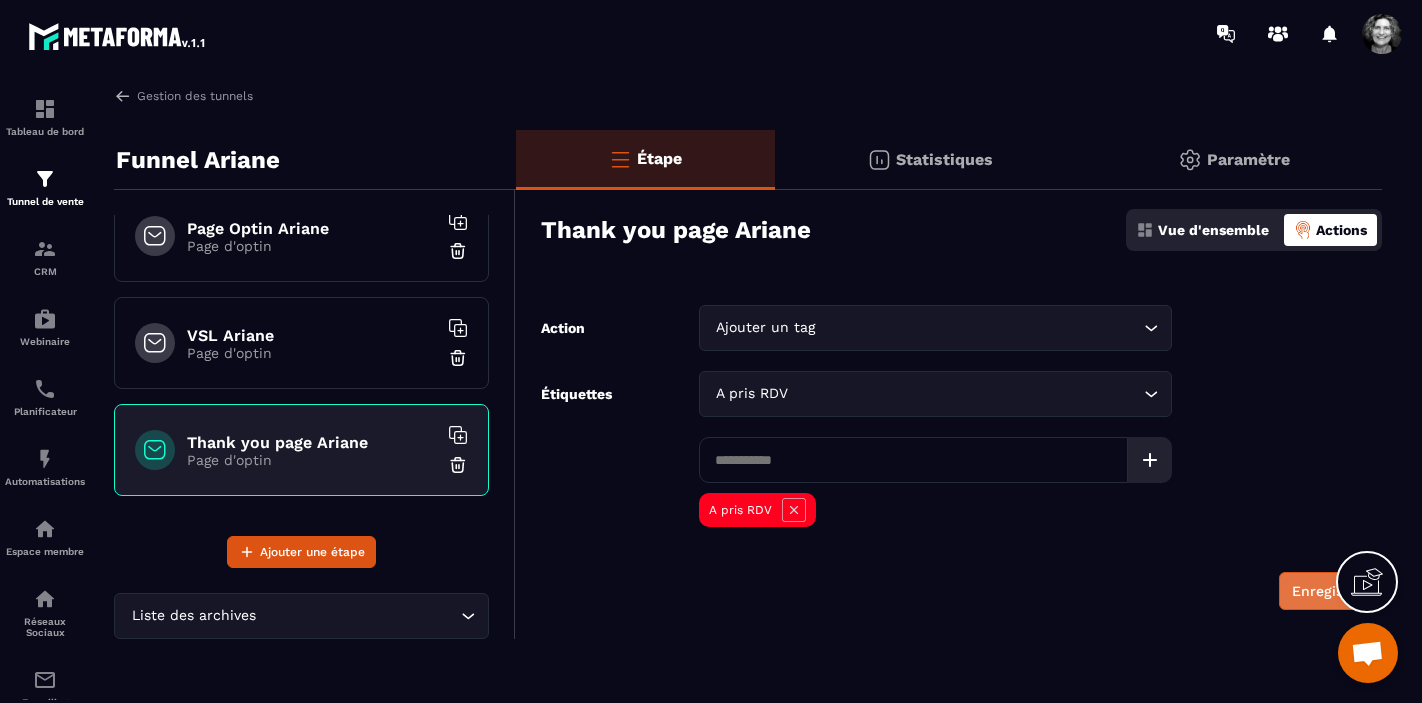 click on "Enregistrer" at bounding box center [1330, 591] 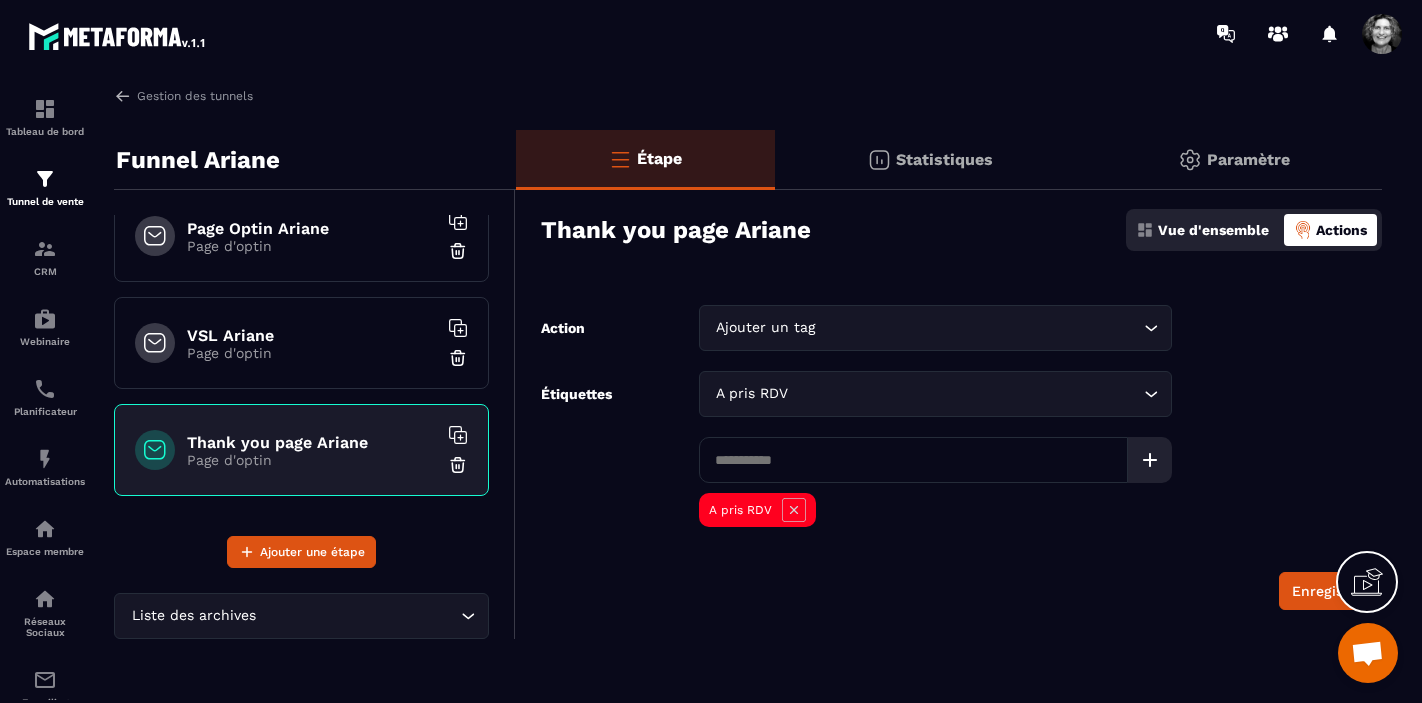 click on "Page d'optin" at bounding box center (312, 246) 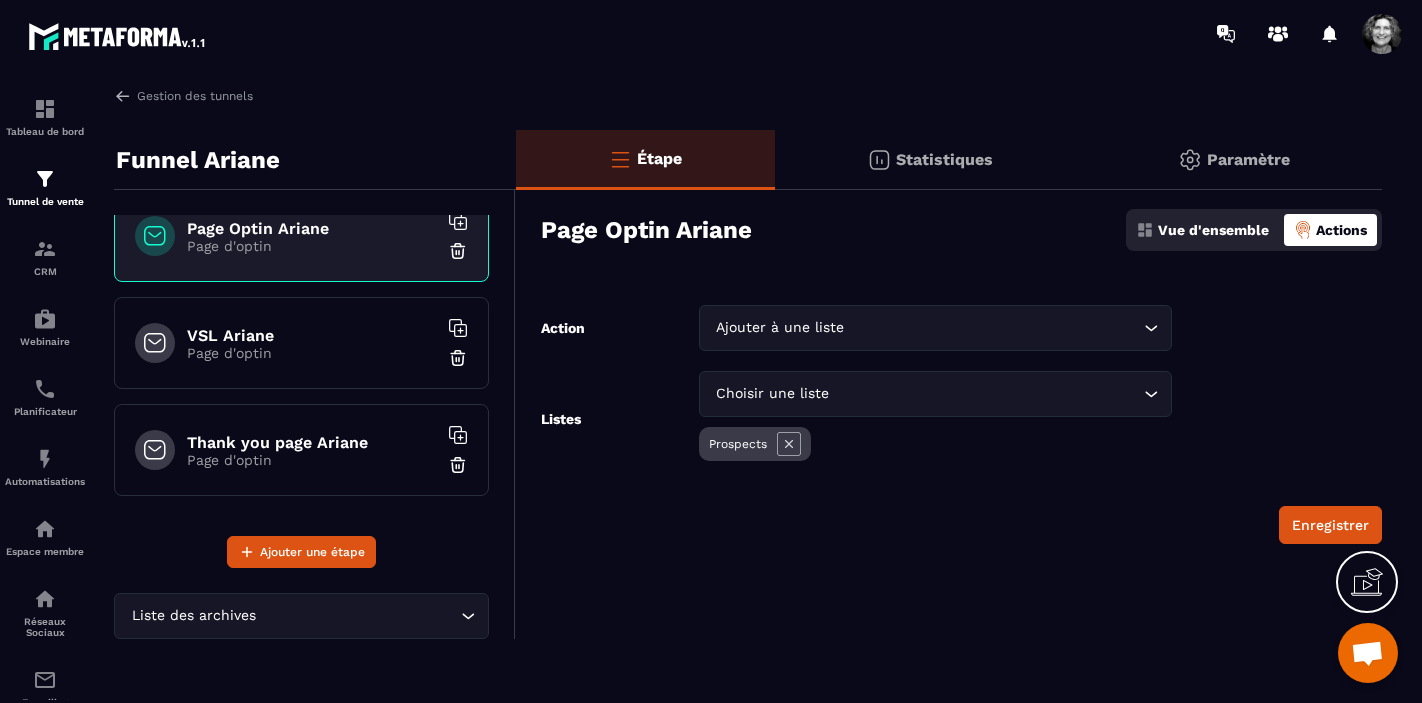 click on "Page d'optin" at bounding box center [312, 353] 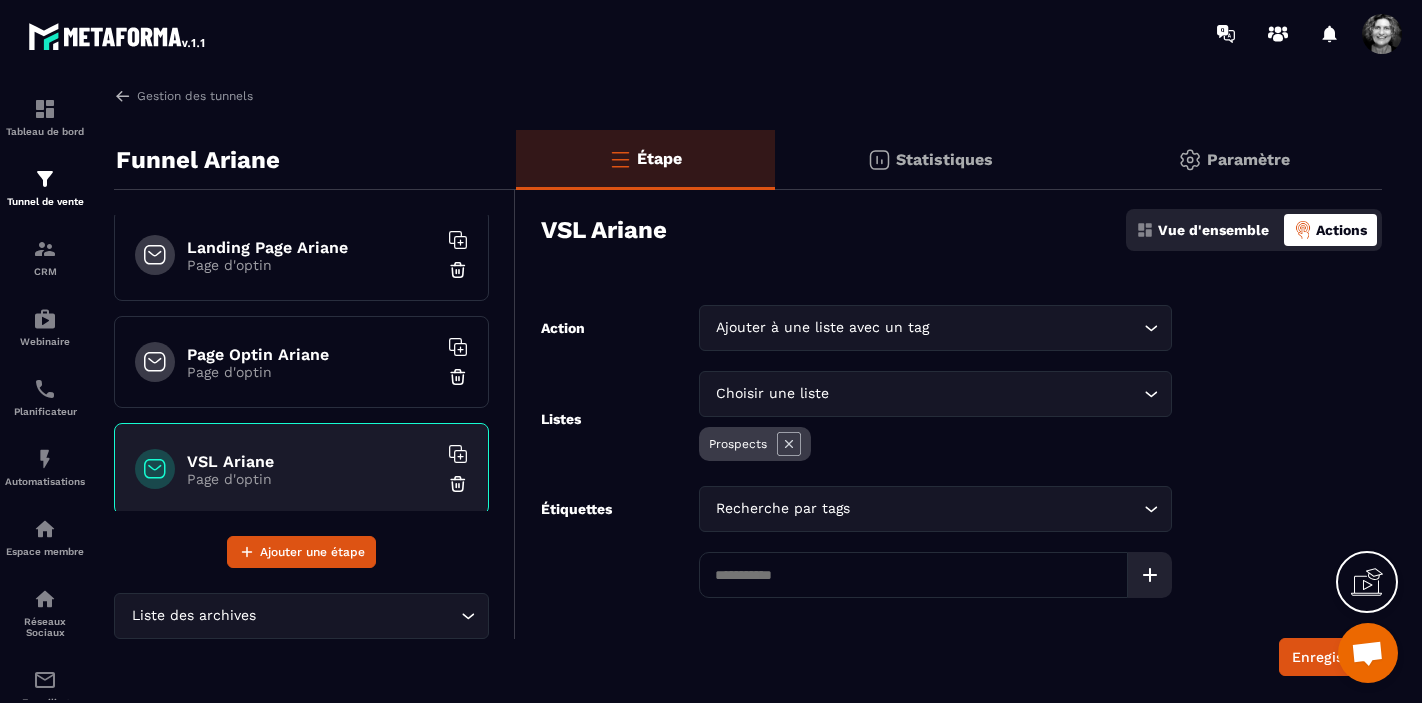scroll, scrollTop: 0, scrollLeft: 0, axis: both 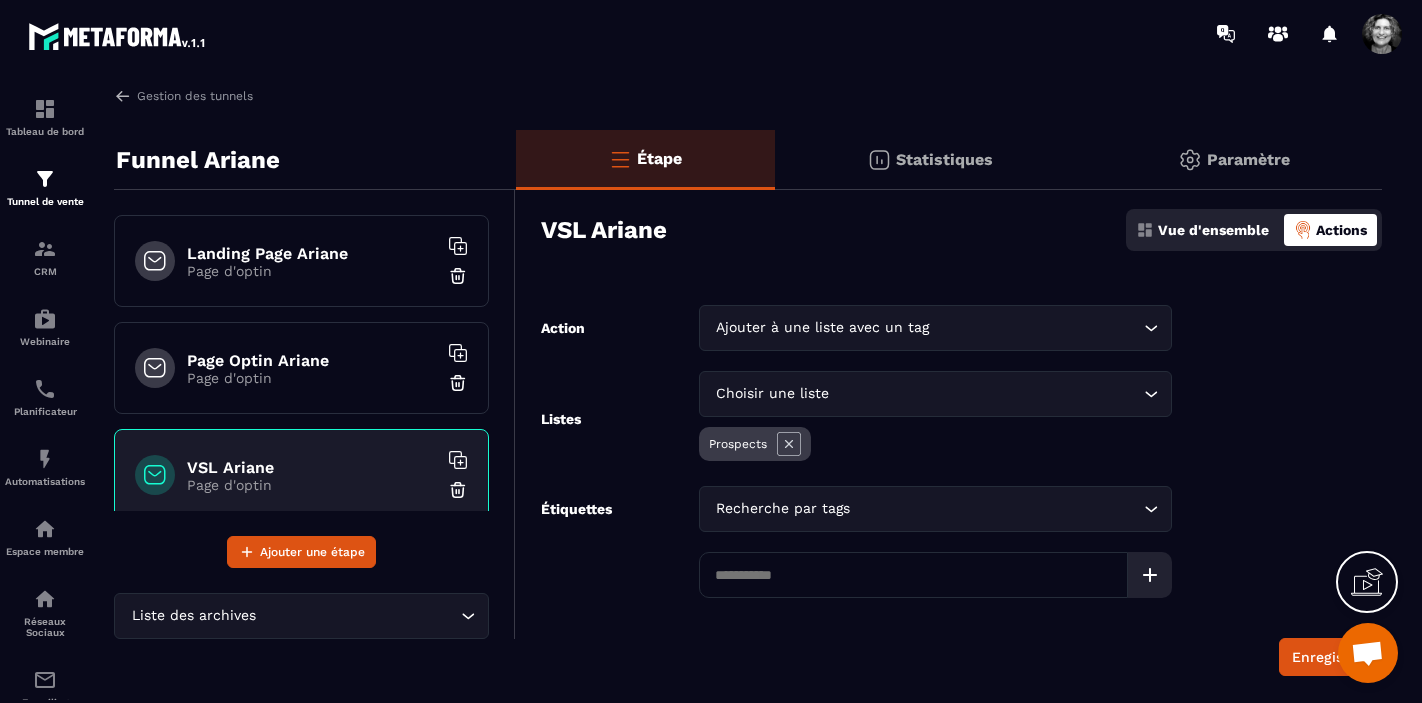 click on "Page Optin Ariane" at bounding box center (312, 360) 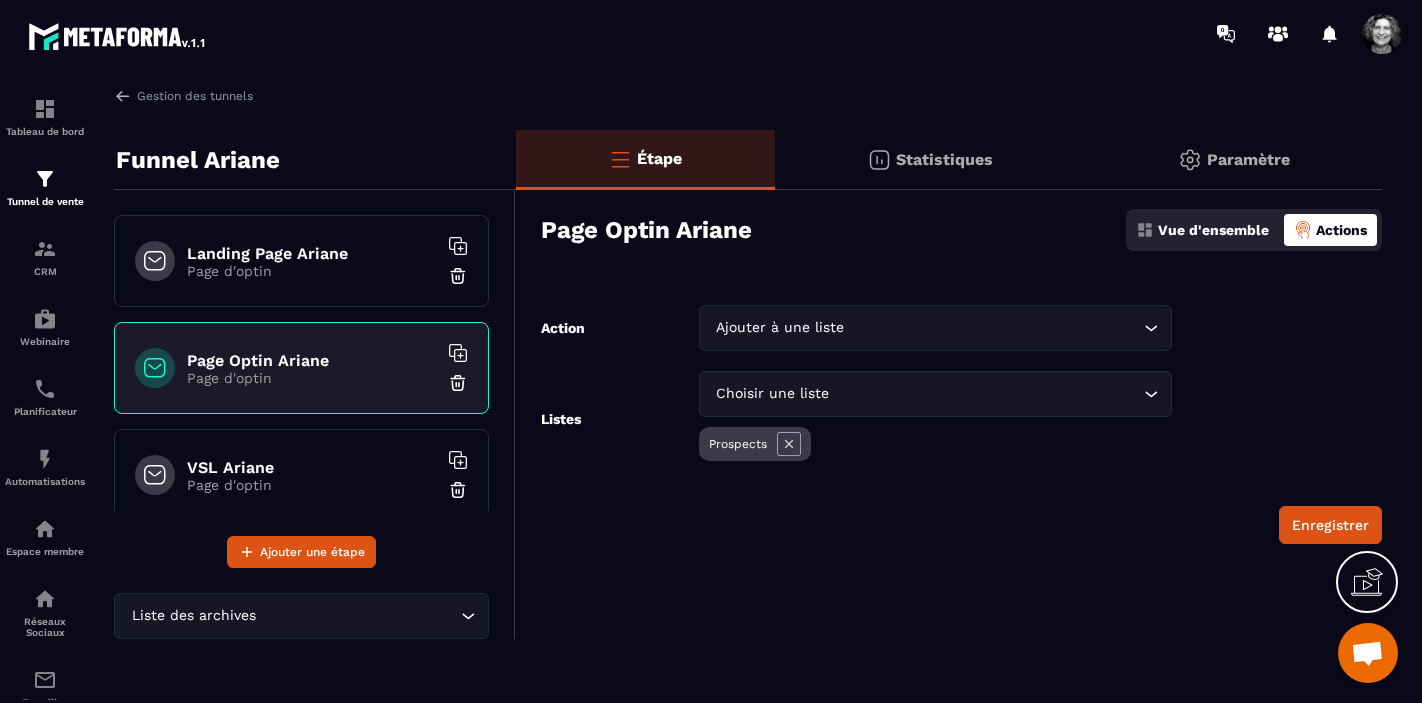 click on "Page d'optin" at bounding box center (312, 271) 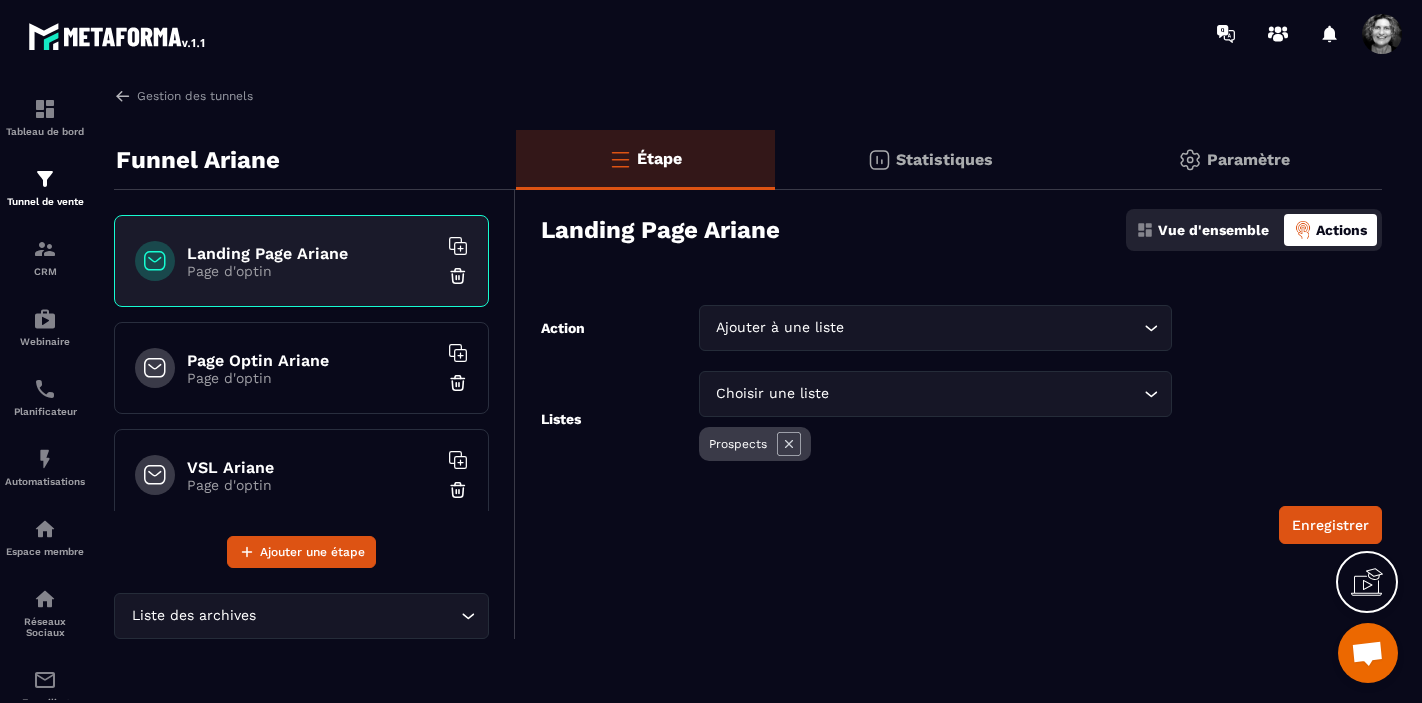 click 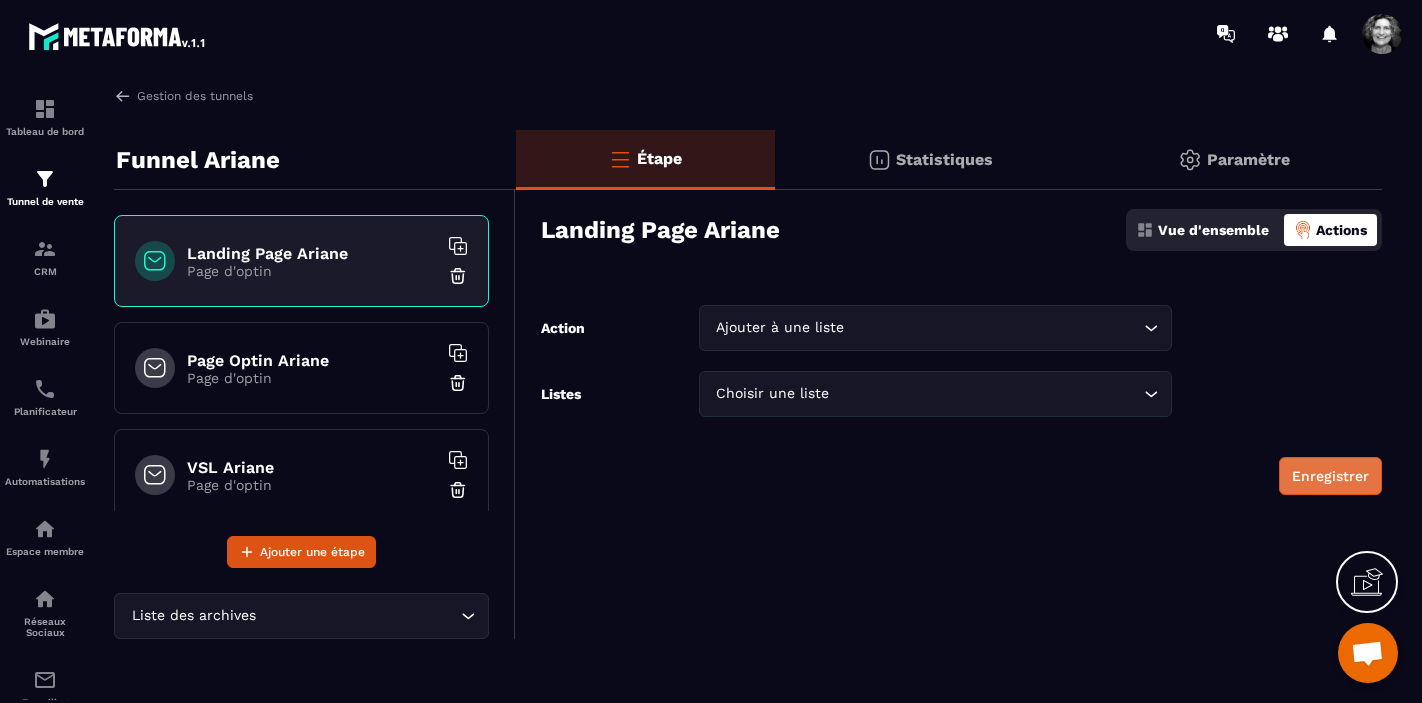 click on "Enregistrer" at bounding box center (1330, 476) 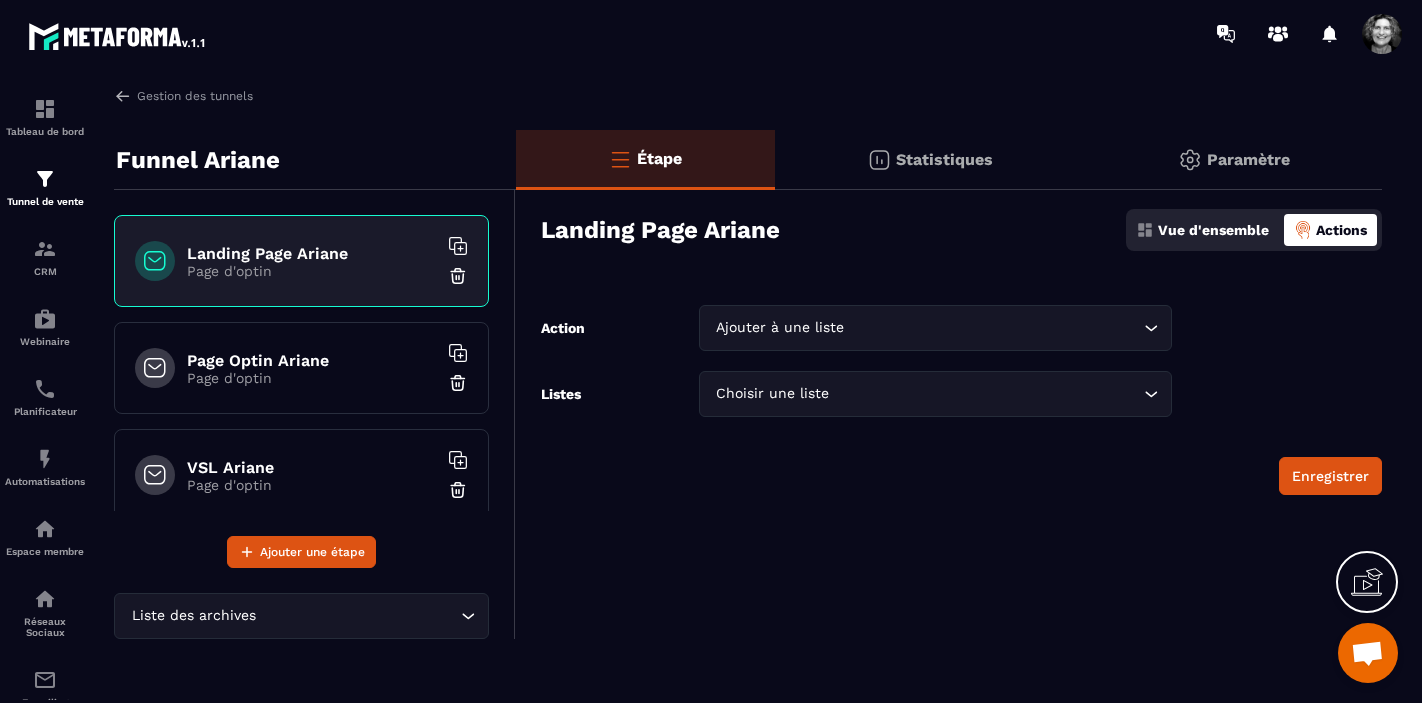 click on "Page d'optin" at bounding box center [312, 378] 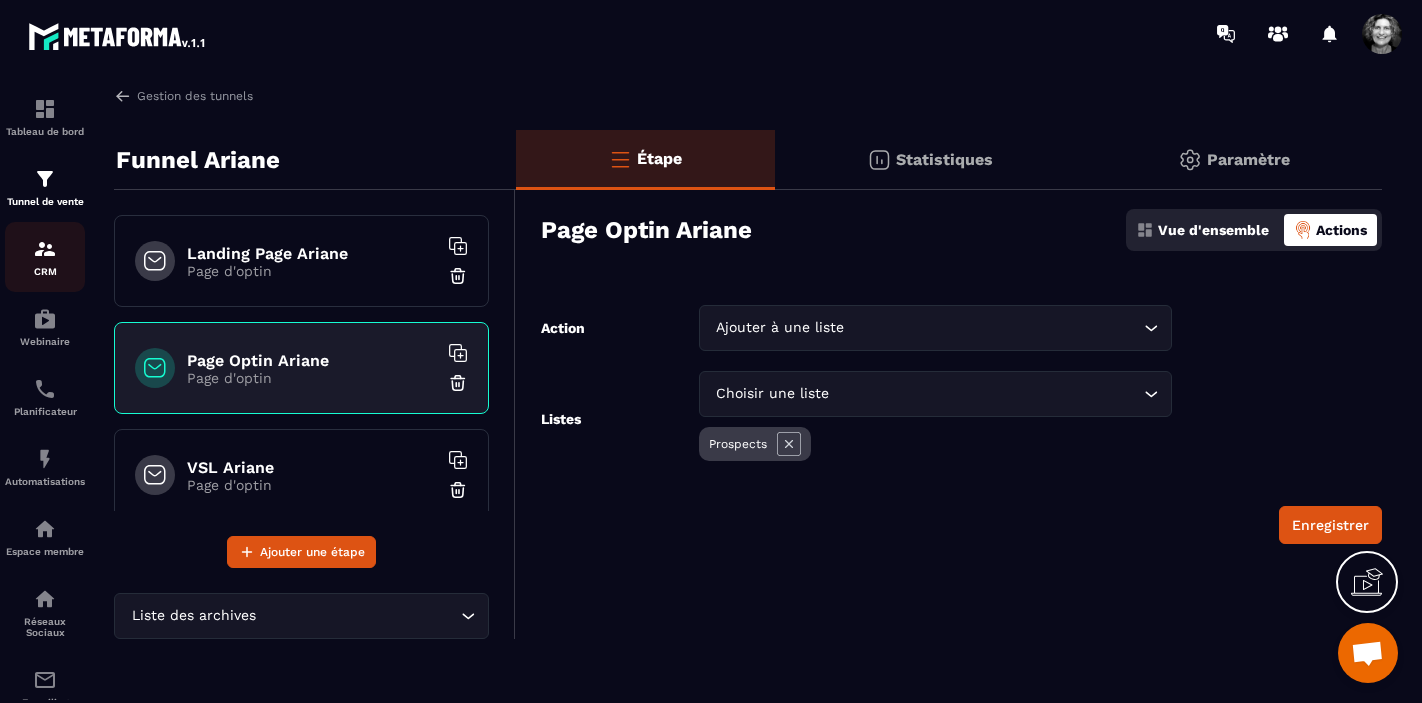 click on "CRM" at bounding box center (45, 257) 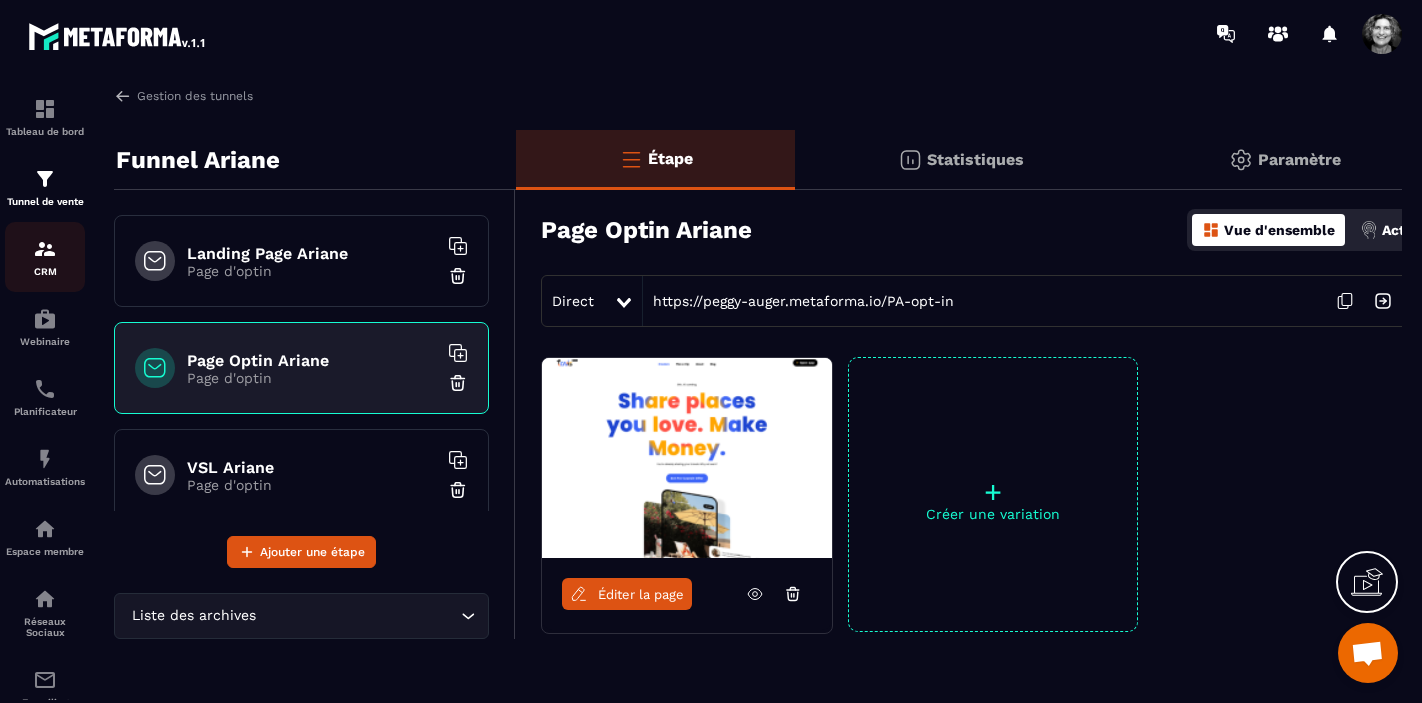 click at bounding box center [45, 249] 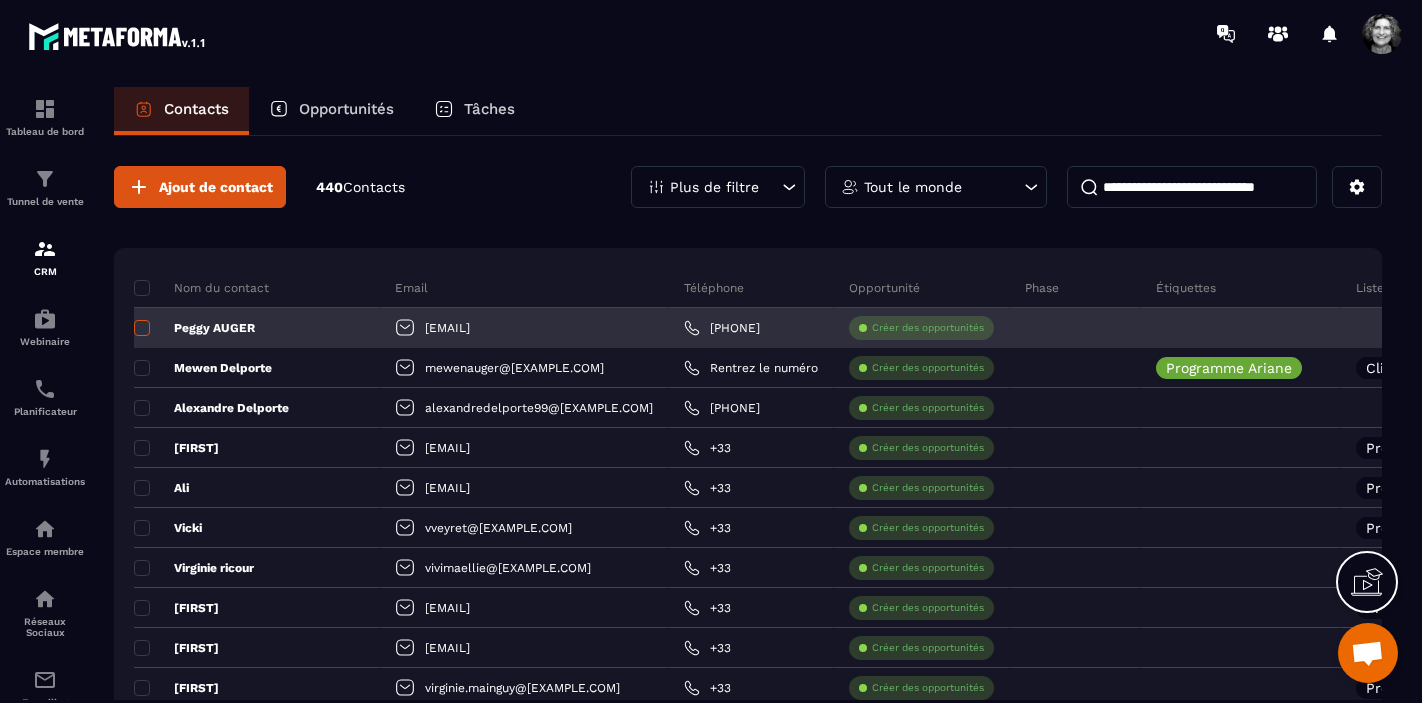 click at bounding box center (142, 328) 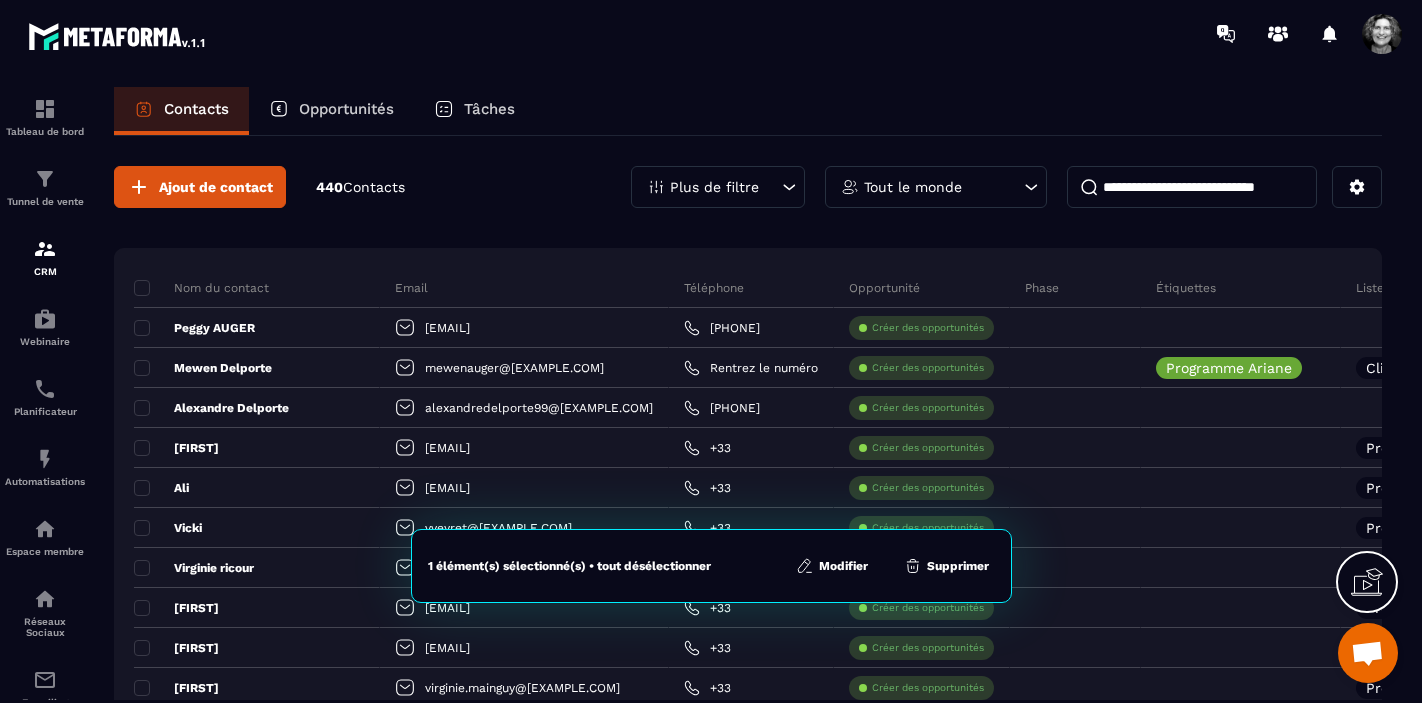 click on "Supprimer" 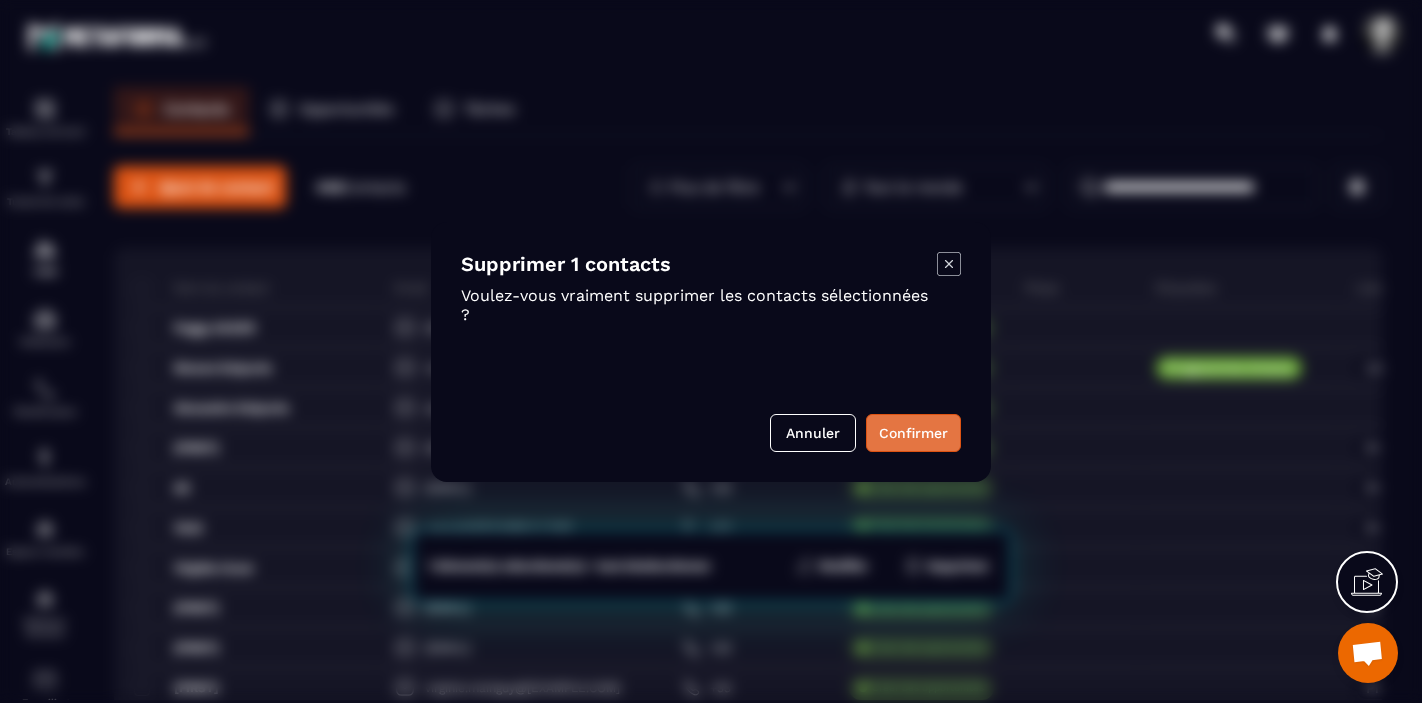 click on "Confirmer" at bounding box center (913, 433) 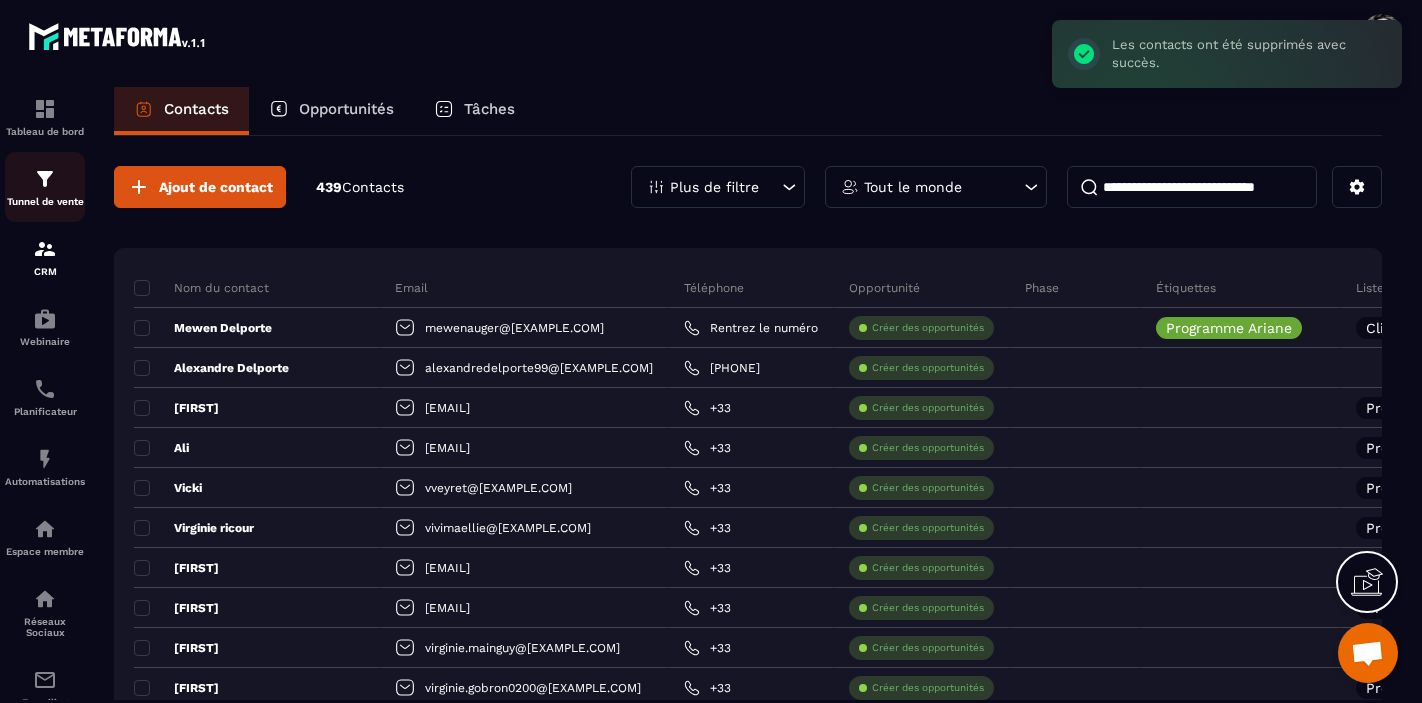 click at bounding box center [45, 179] 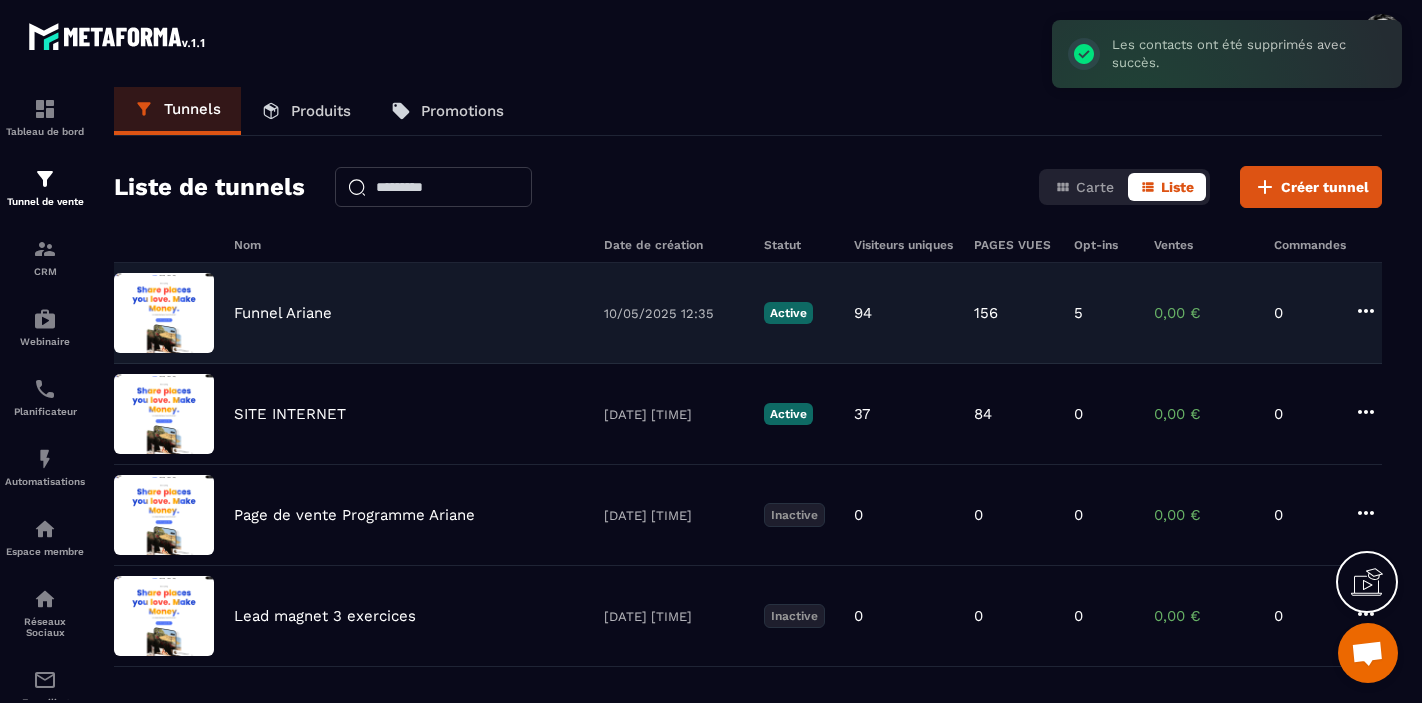 click on "Funnel Ariane" at bounding box center [409, 313] 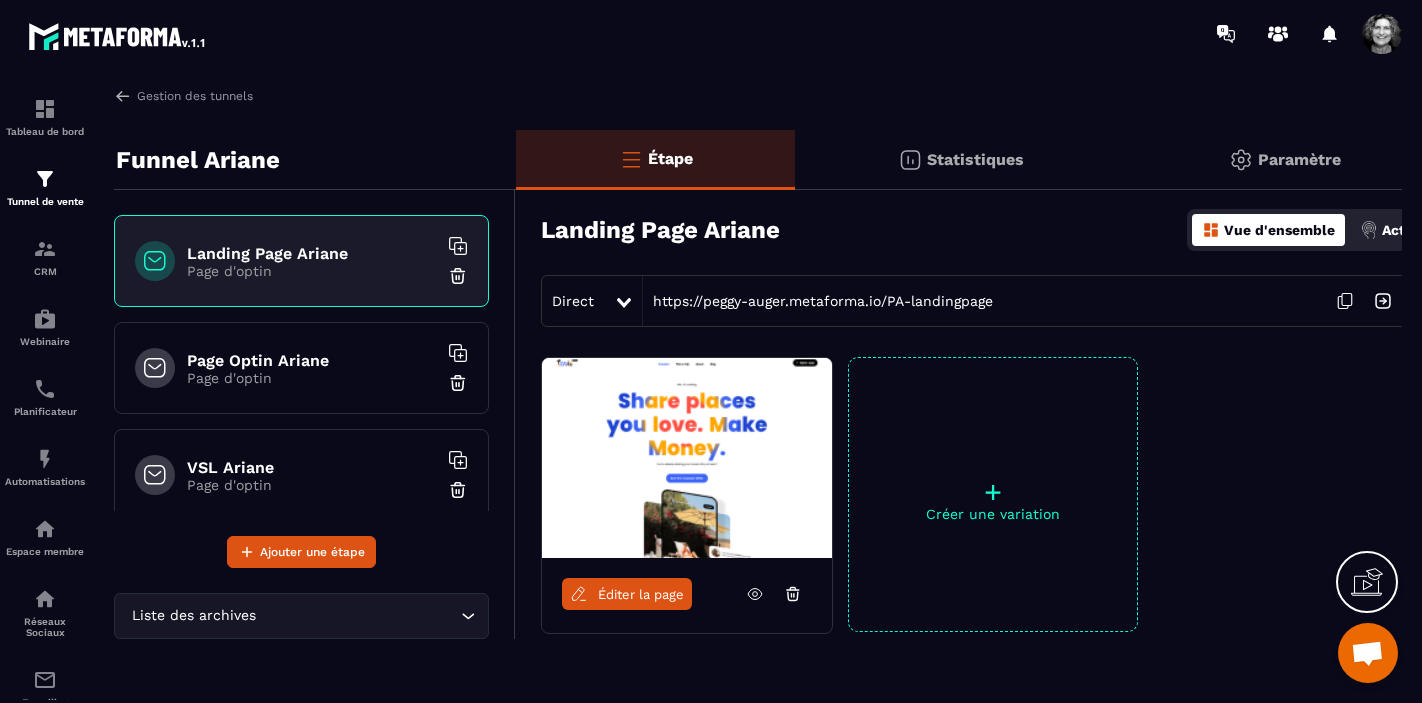 click on "Page d'optin" at bounding box center [312, 378] 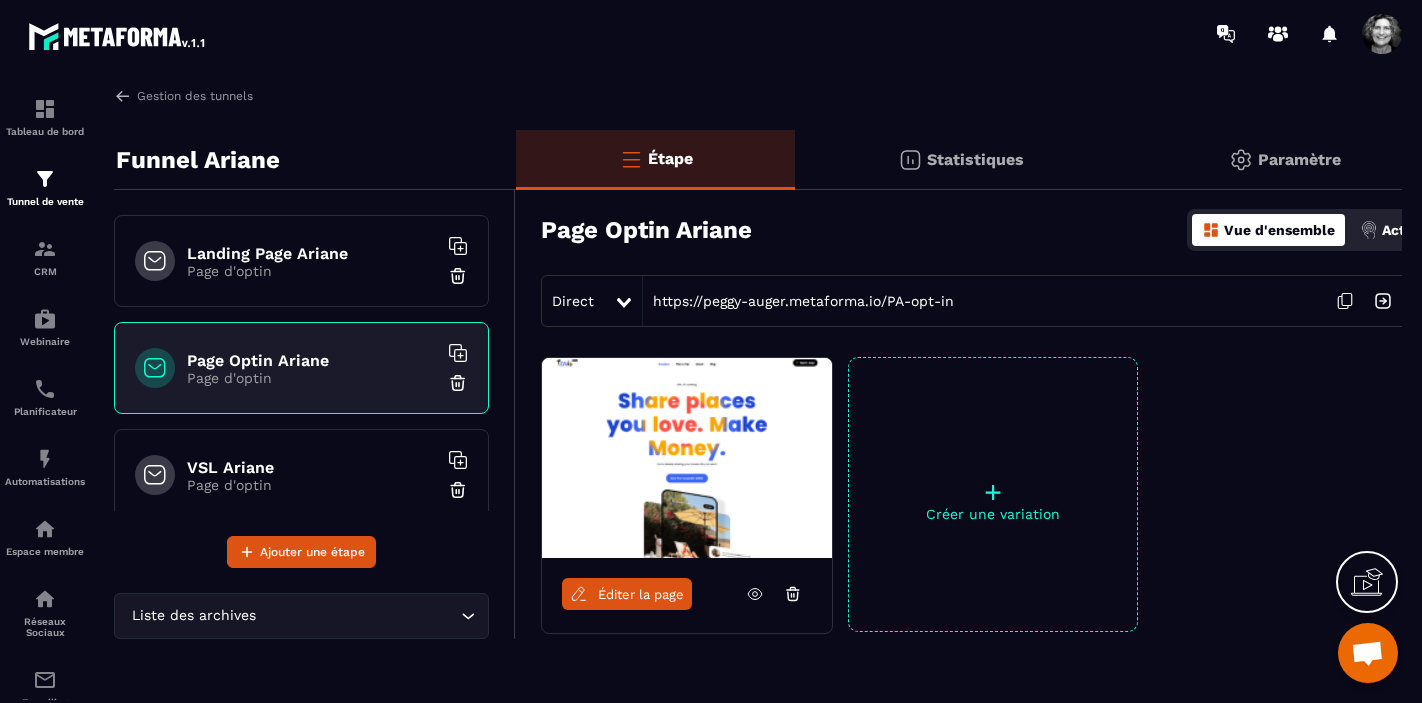 click 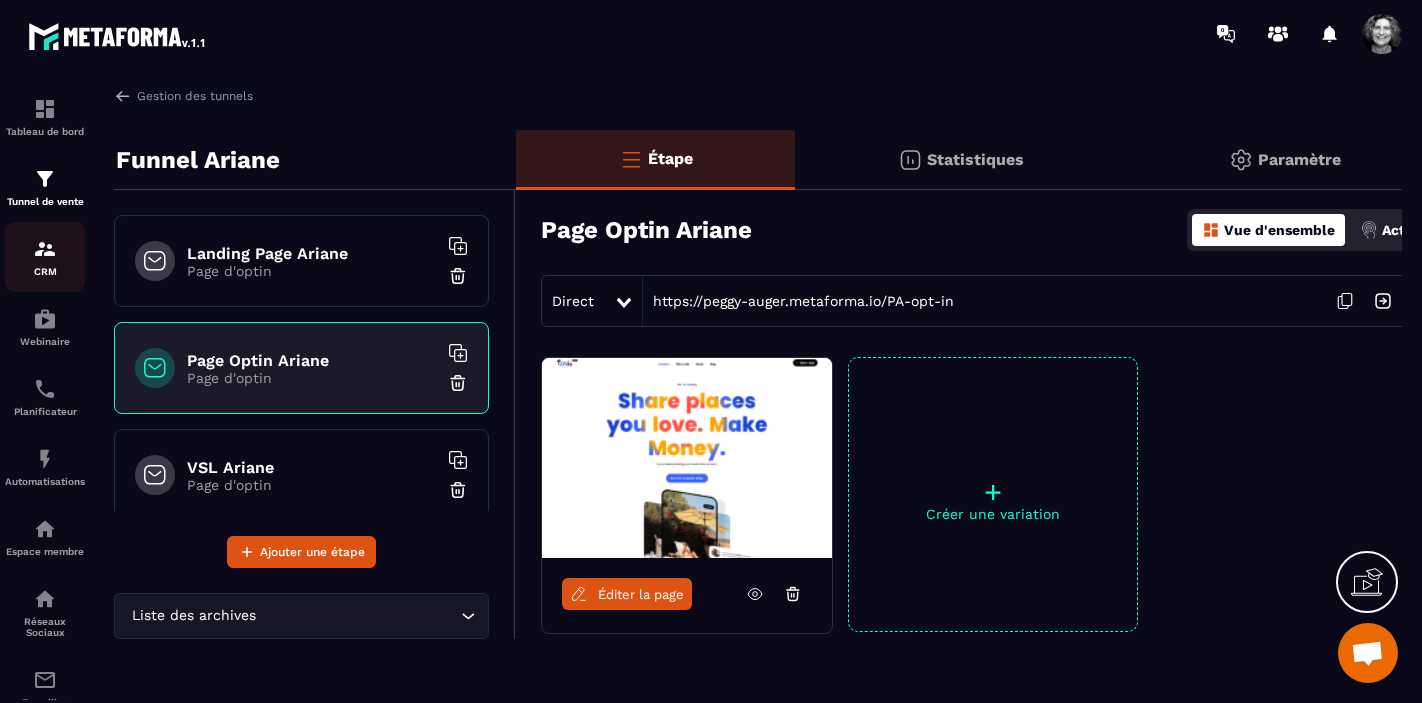 click at bounding box center [45, 249] 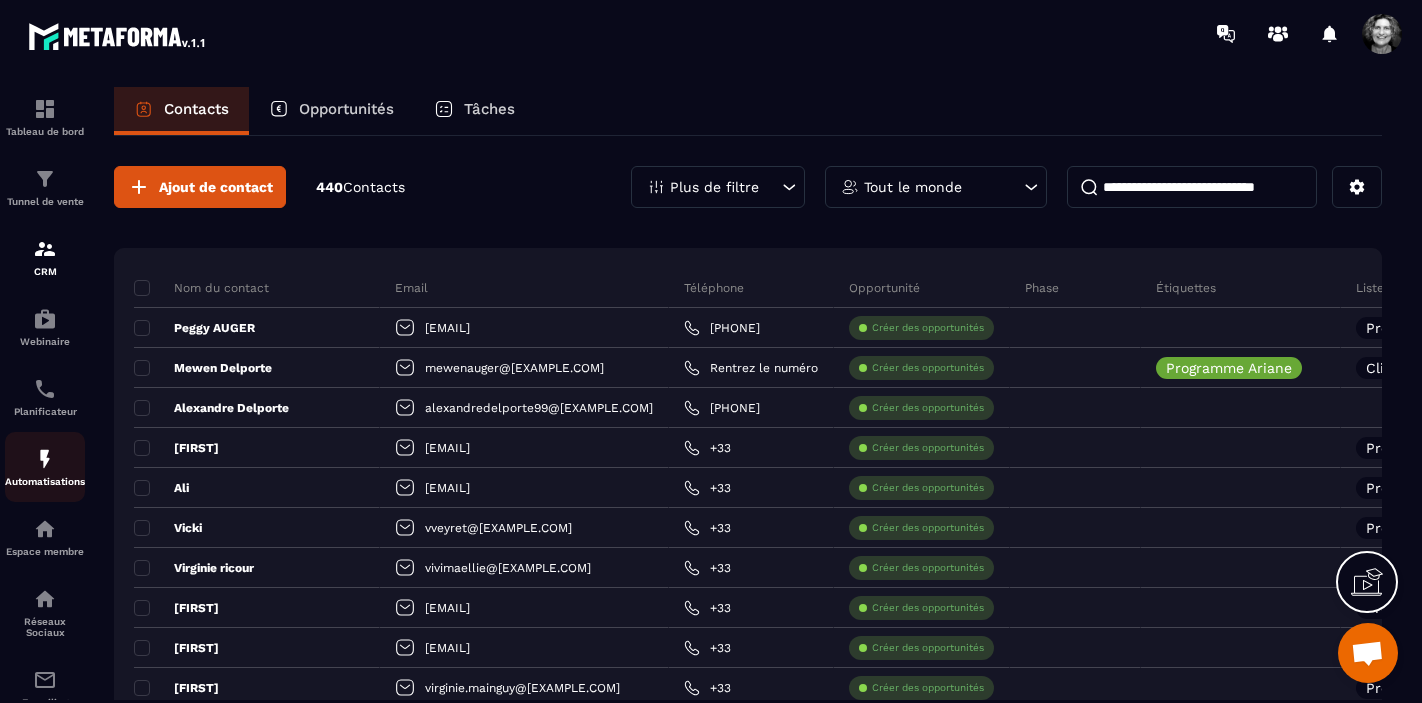 click at bounding box center [45, 459] 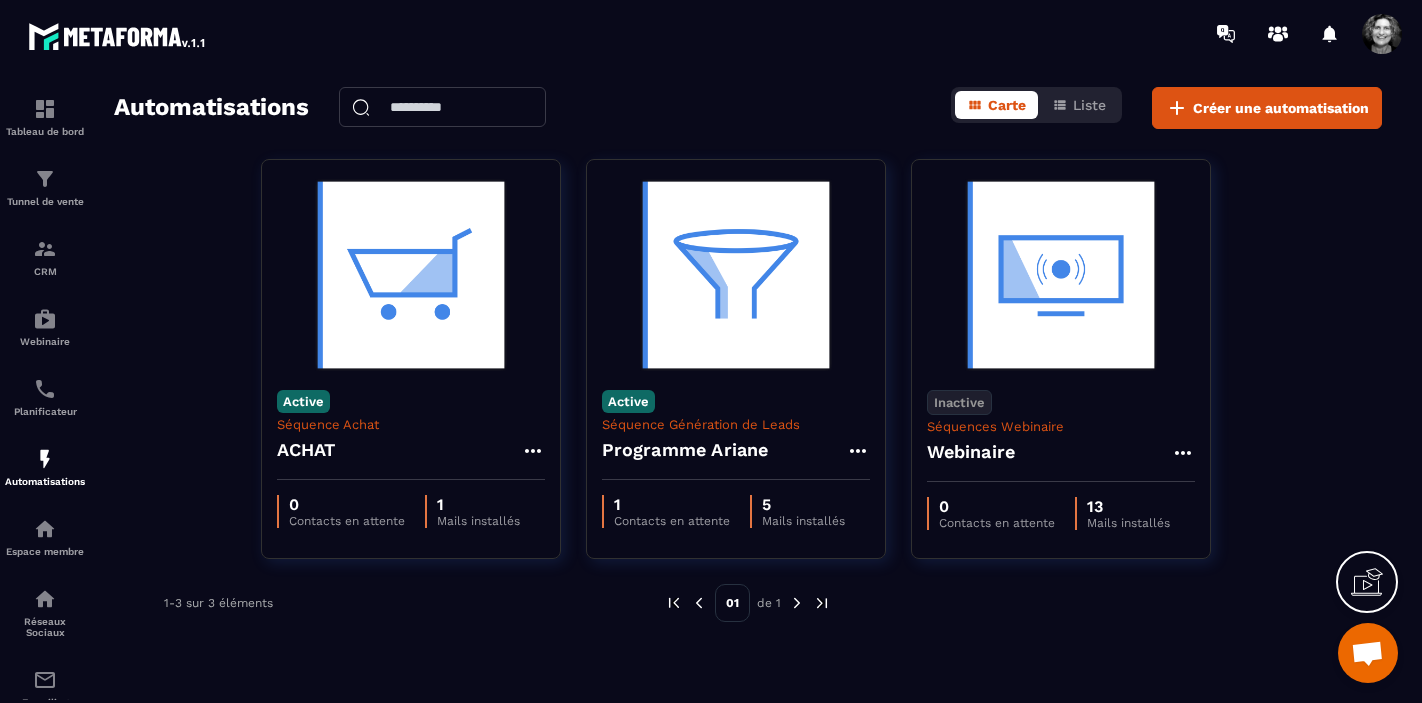click on "Tableau de bord Tunnel de vente CRM Webinaire Planificateur Automatisations Espace membre Réseaux Sociaux E-mailing Comptabilité  IA prospects Automatisations Carte Liste Créer une automatisation Active Séquence Achat ACHAT 0 Contacts en attente 1 Mails installés Active Séquence Génération de Leads Programme Ariane 1 Contacts en attente 5 Mails installés Inactive Séquences Webinaire Webinaire 0 Contacts en attente 13 Mails installés 1-3 sur 3 éléments 01 de 1" at bounding box center (711, 391) 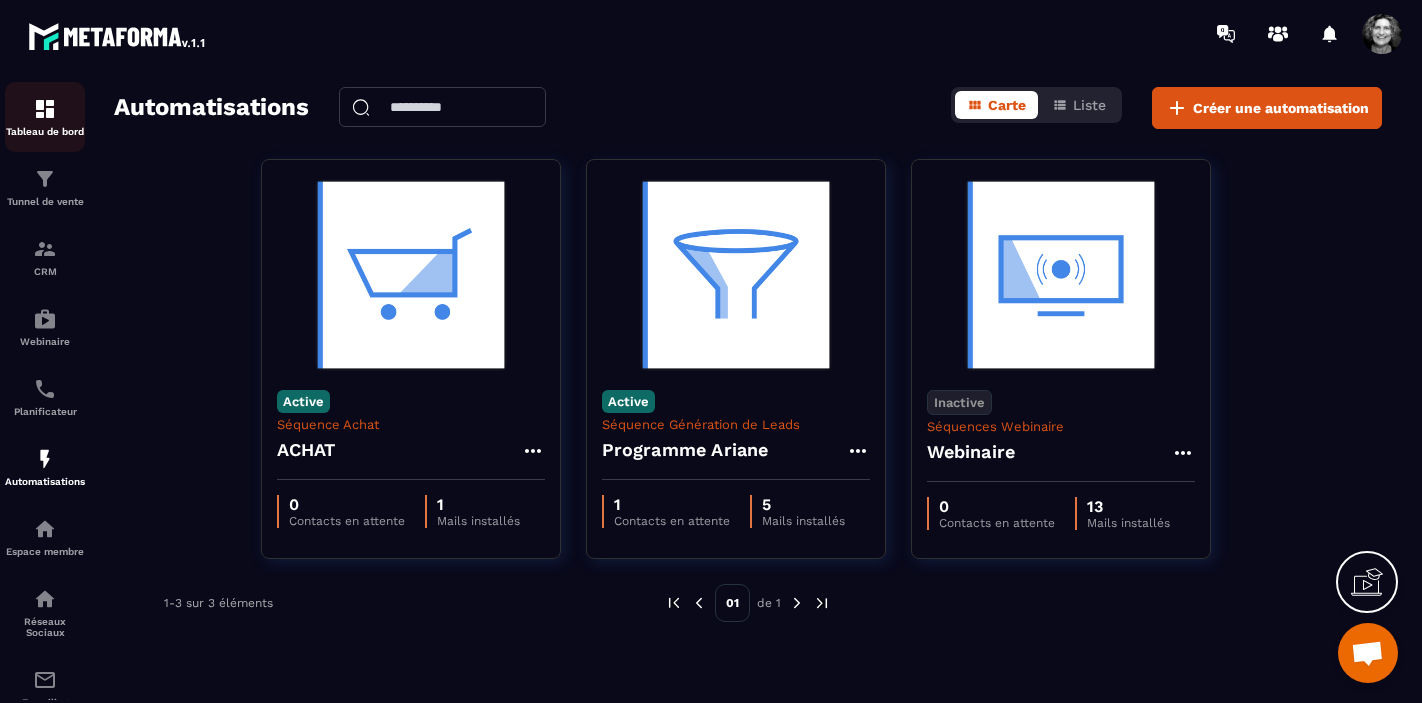 click on "Tableau de bord" at bounding box center [45, 117] 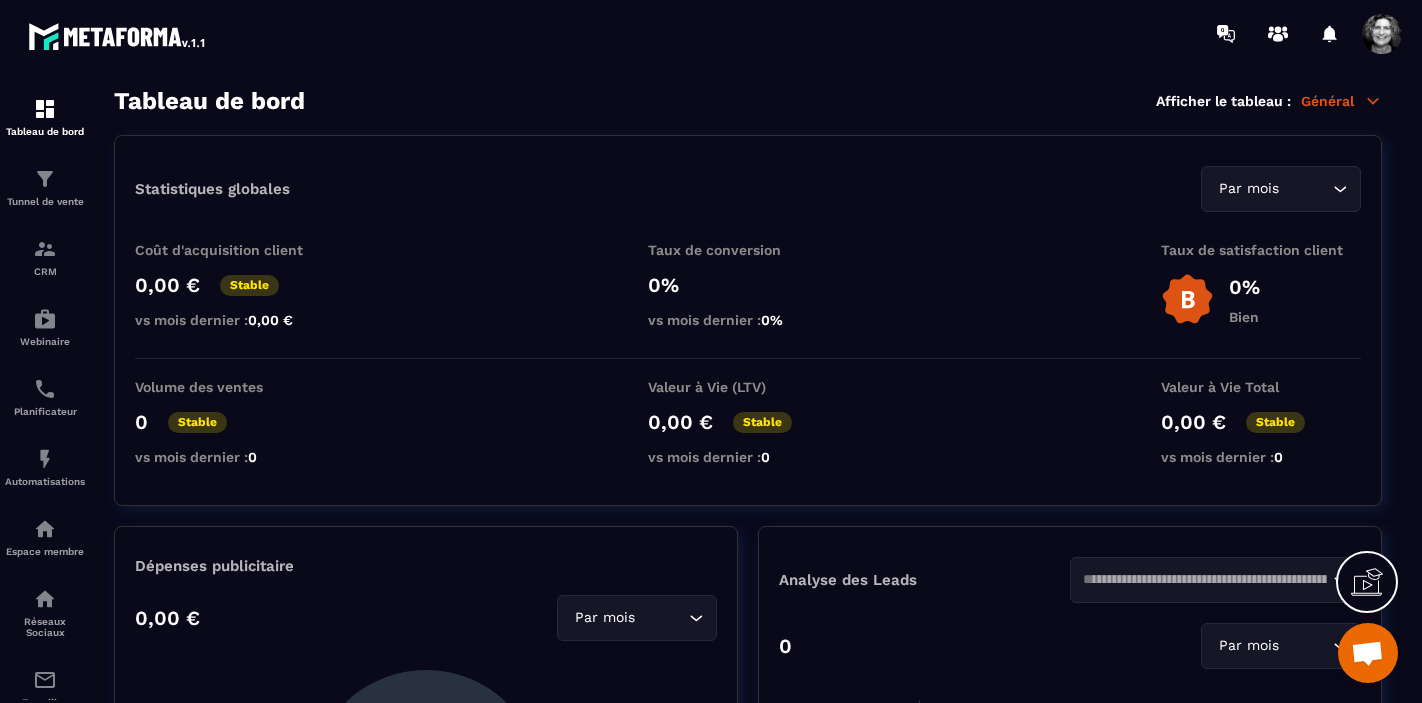 click 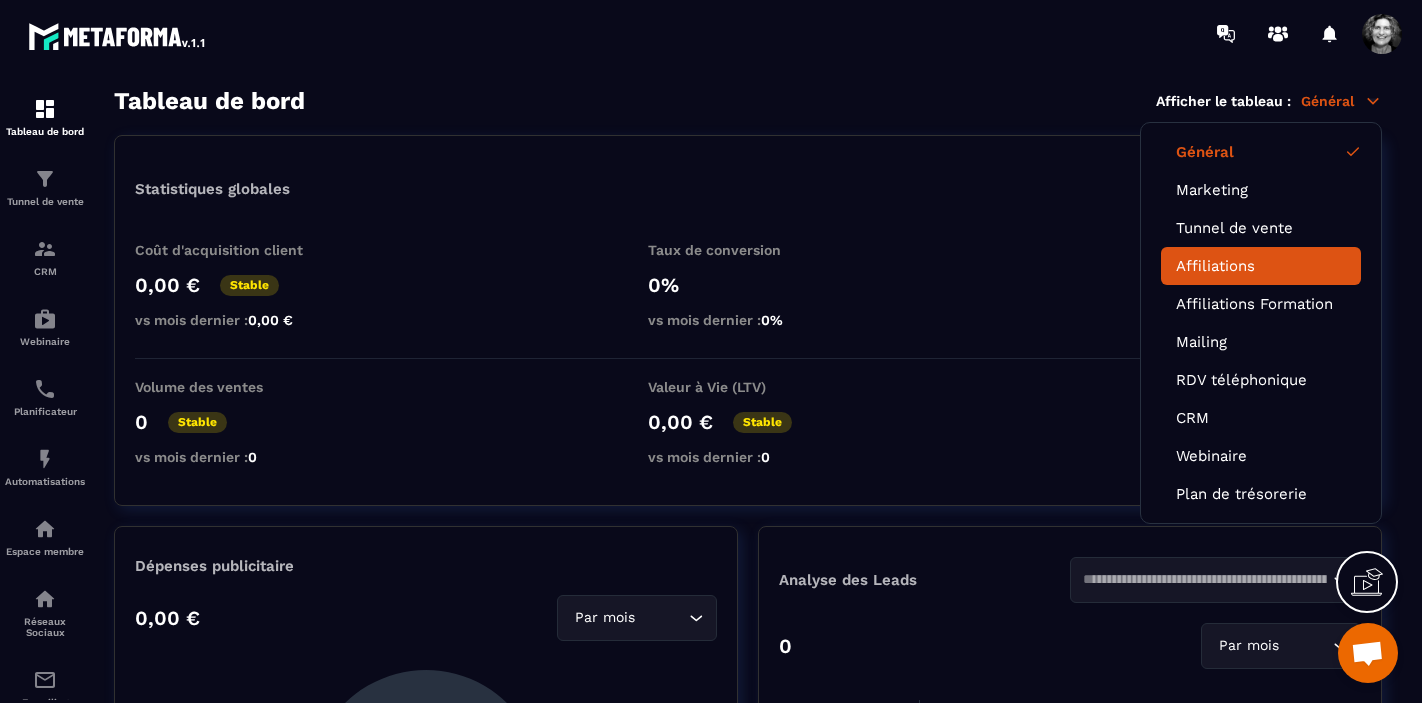 click on "Affiliations" at bounding box center [1261, 266] 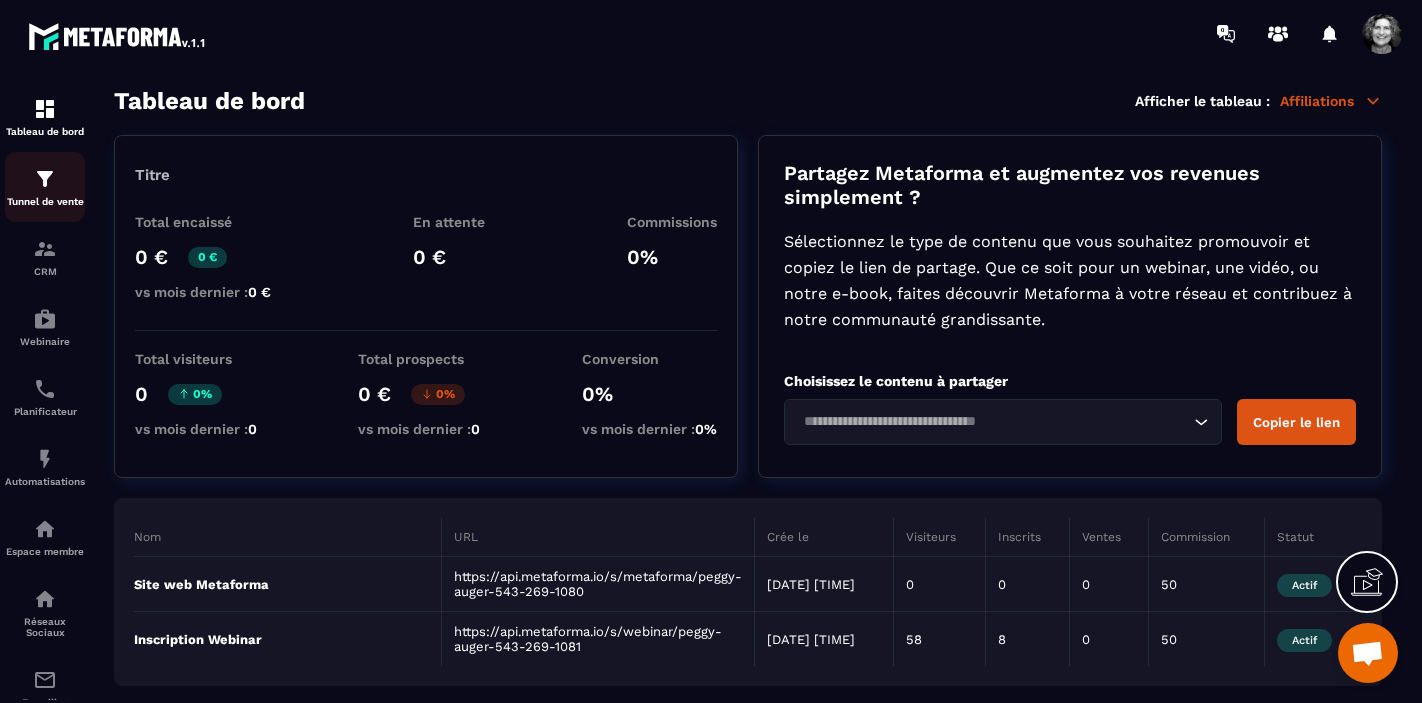 click at bounding box center [45, 179] 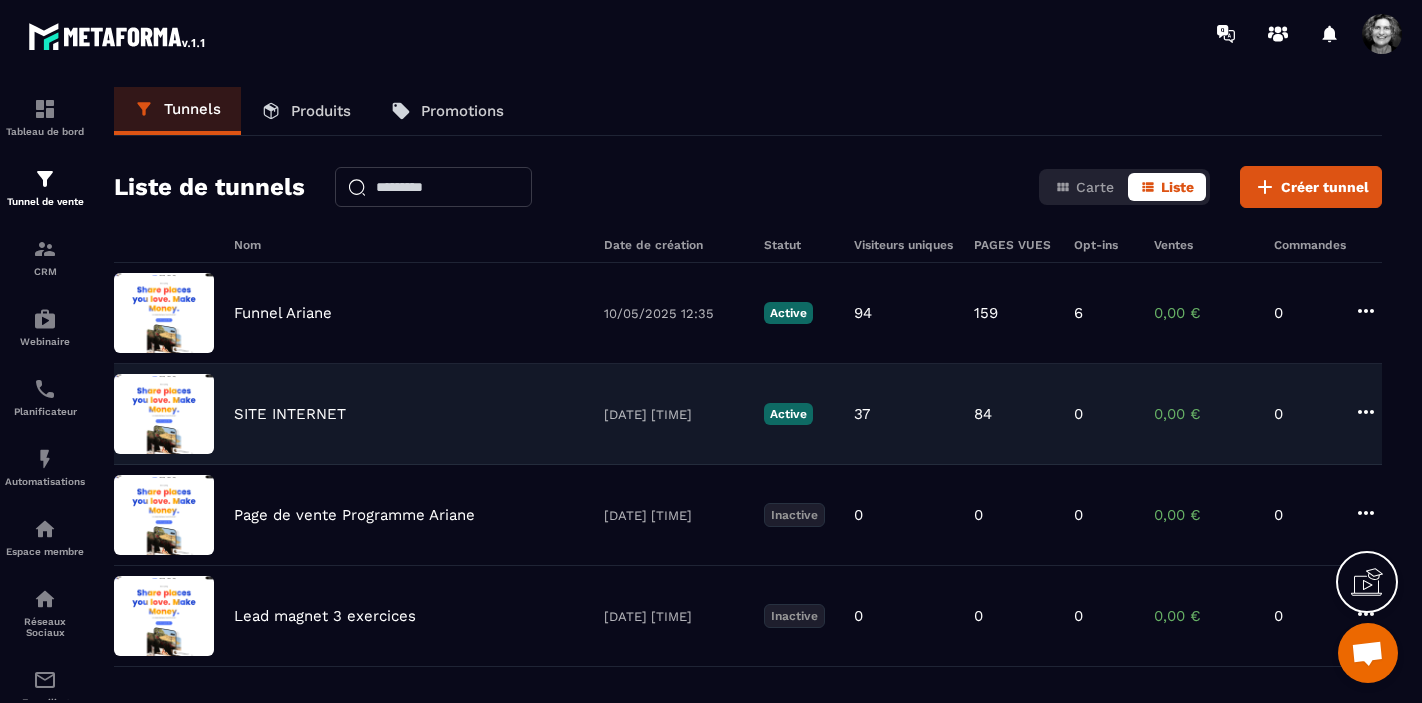click on "SITE INTERNET" at bounding box center (290, 414) 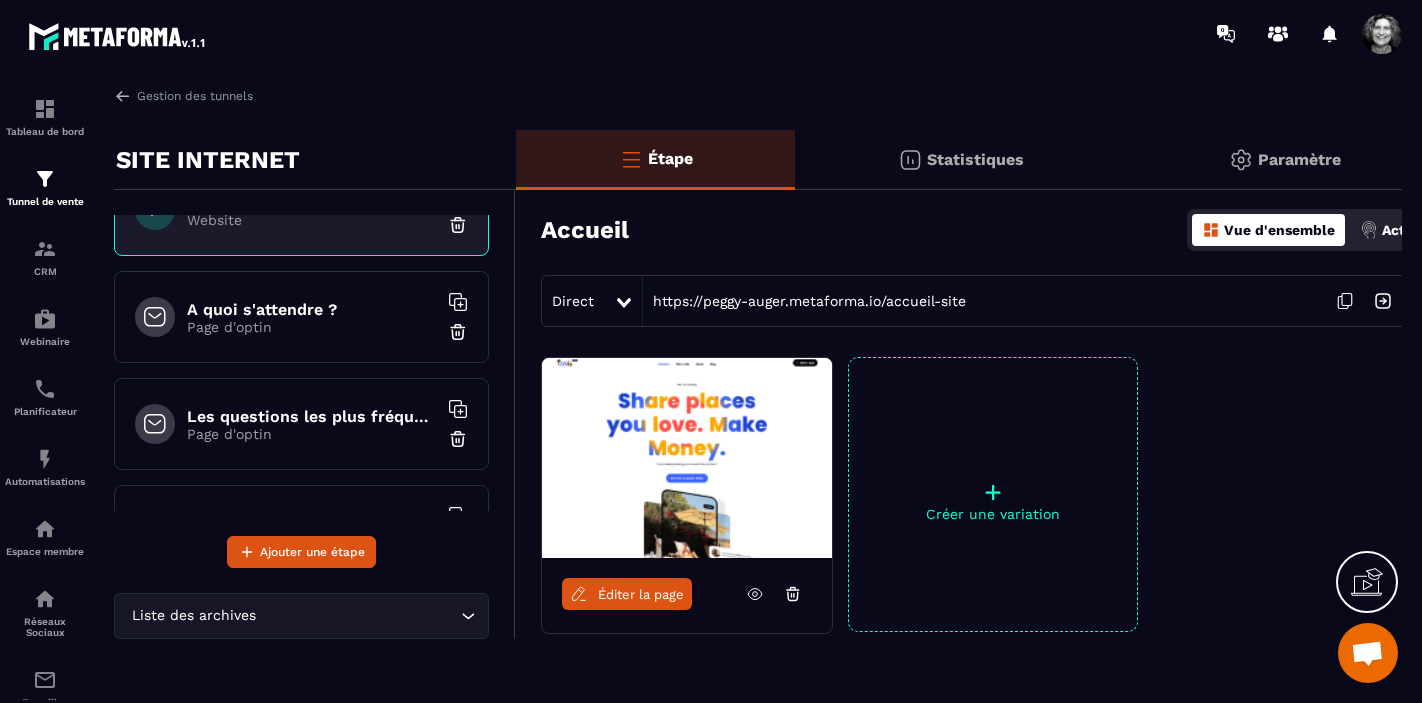scroll, scrollTop: 0, scrollLeft: 0, axis: both 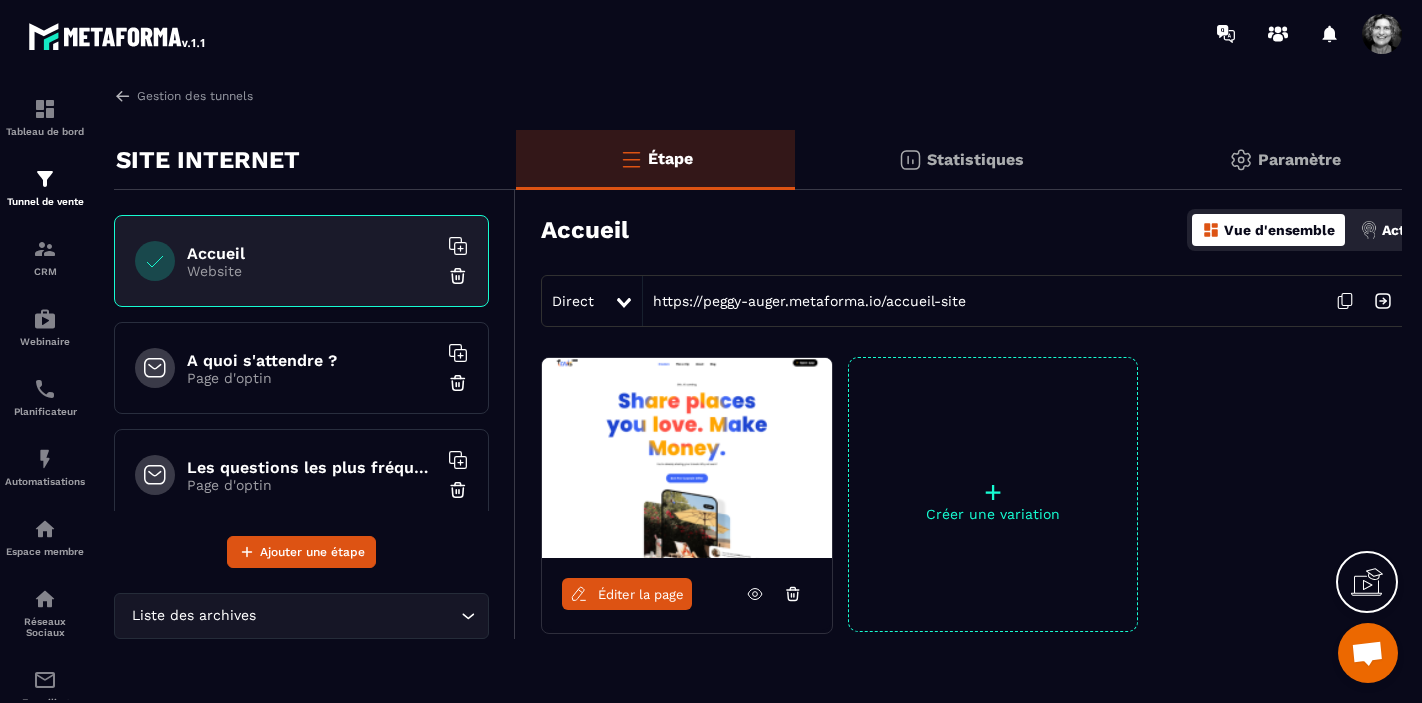 click on "Statistiques" at bounding box center (975, 159) 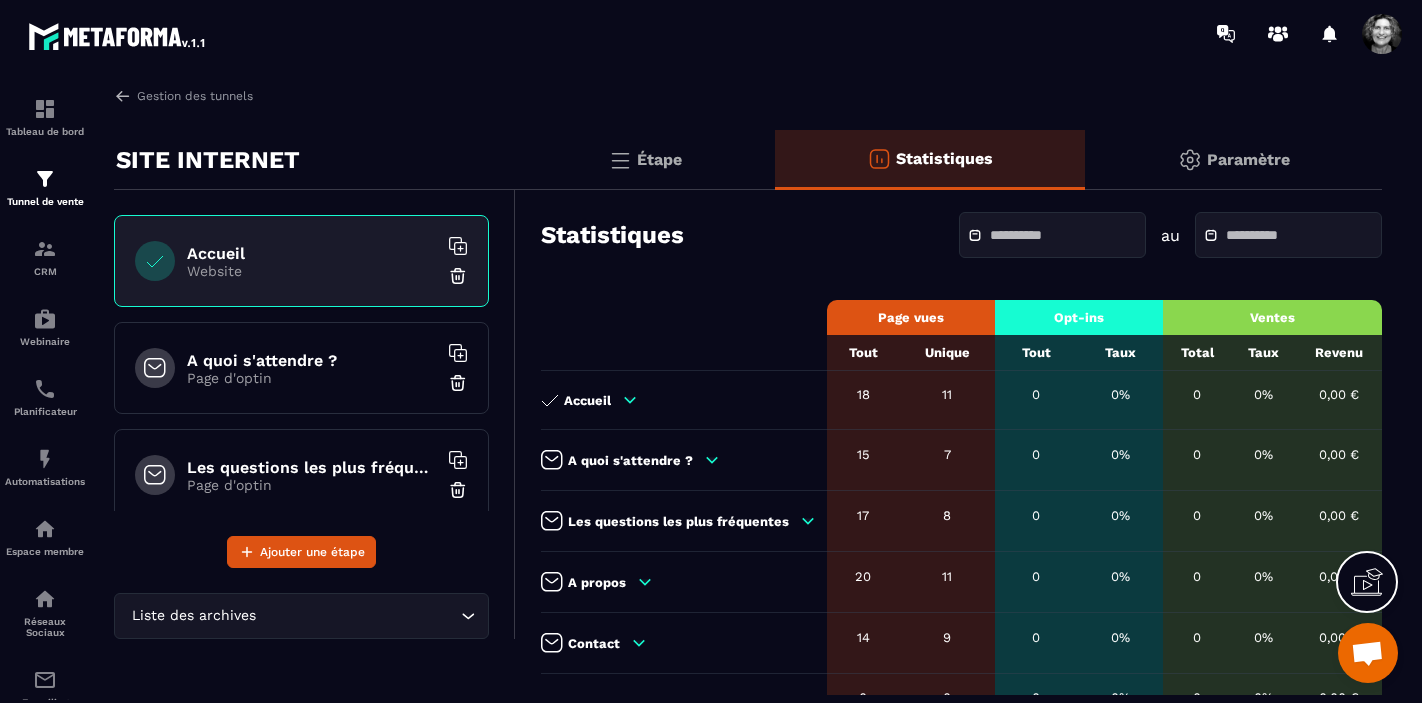 click at bounding box center (1052, 235) 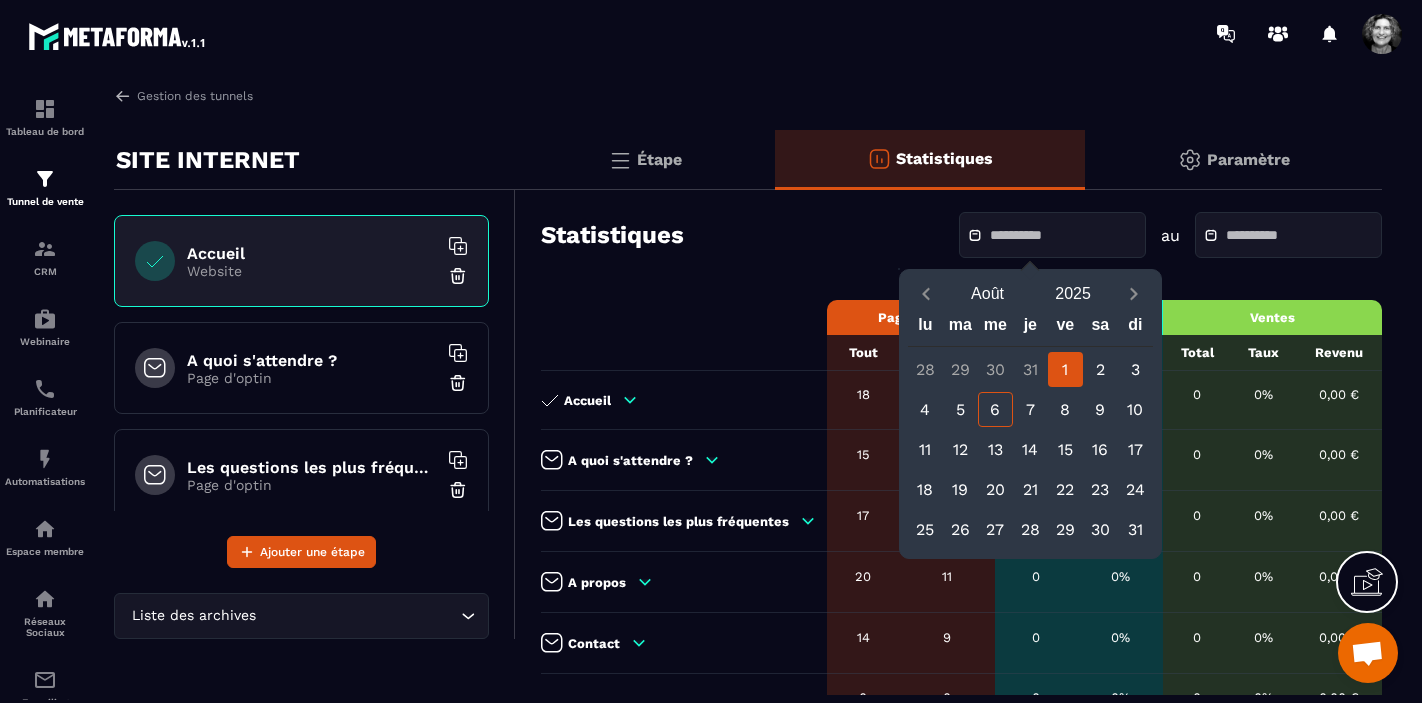 click on "1" at bounding box center (1065, 369) 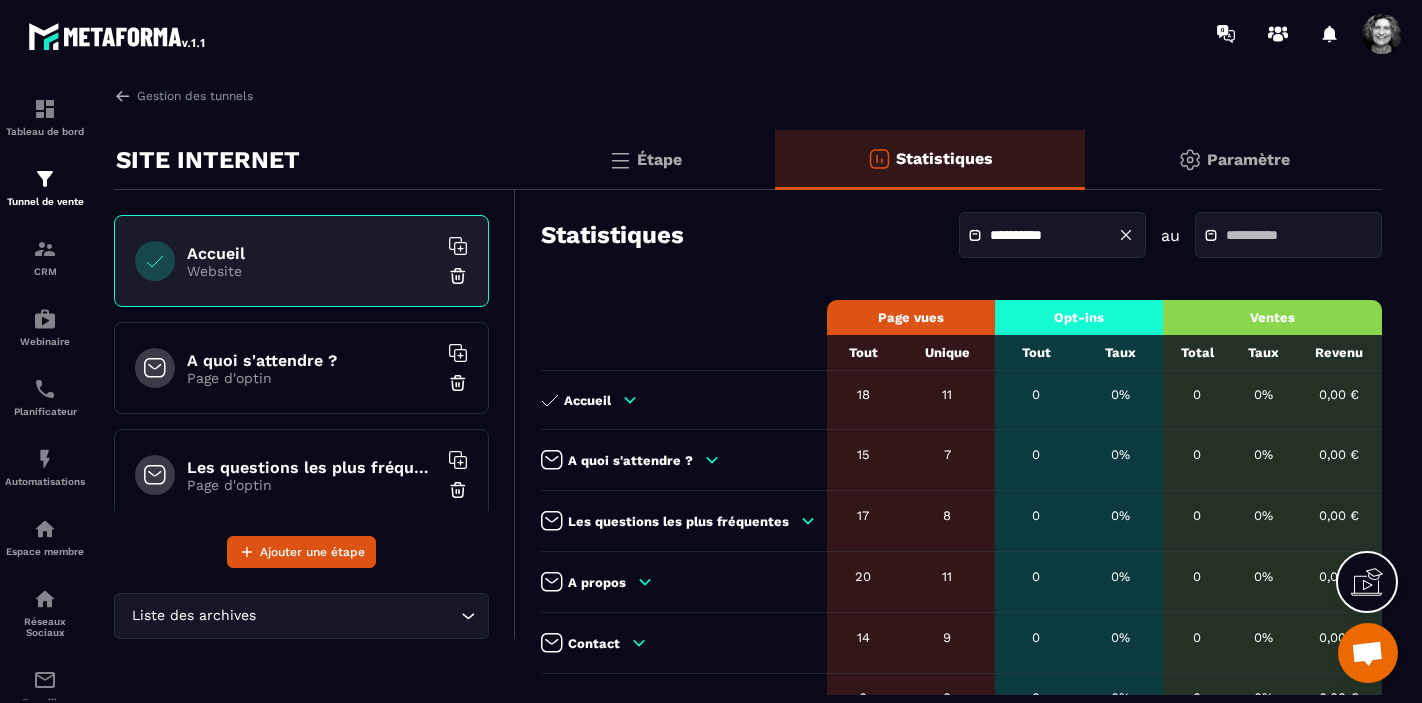 click 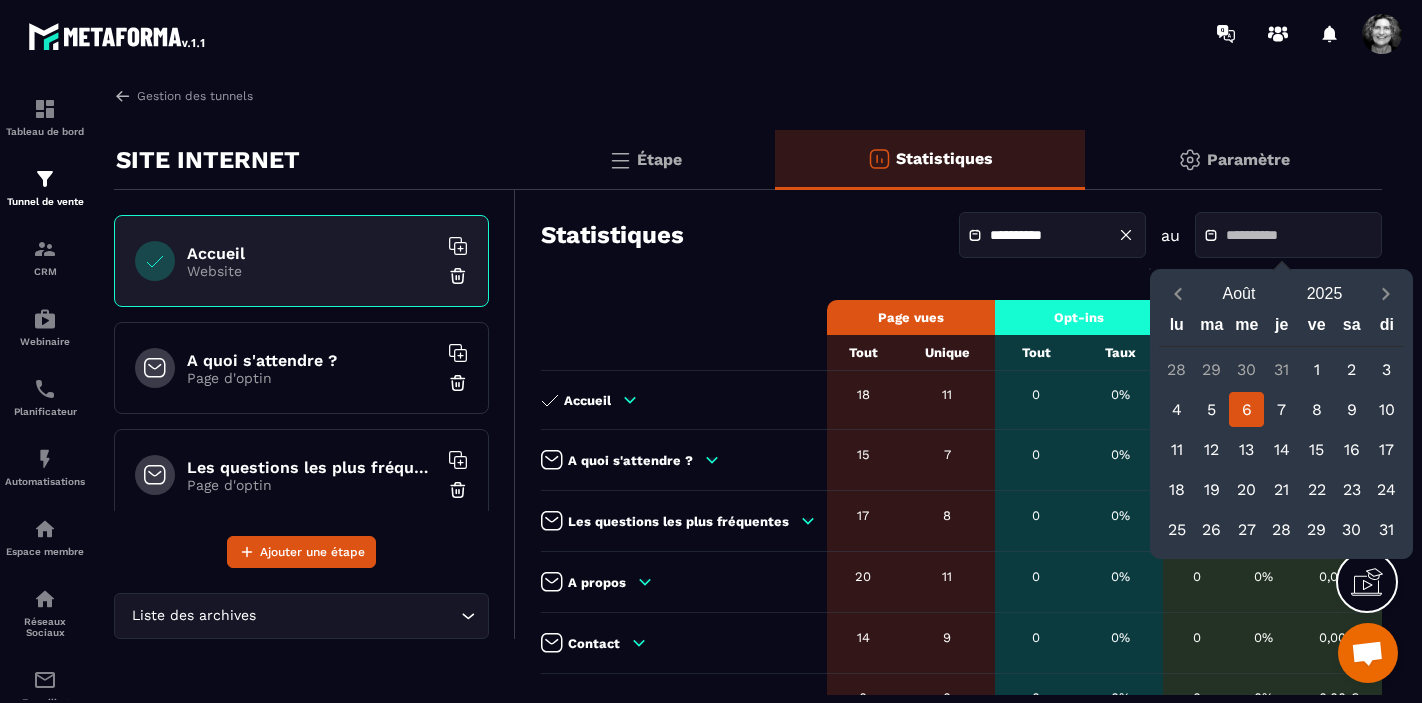 click on "6" at bounding box center [1246, 409] 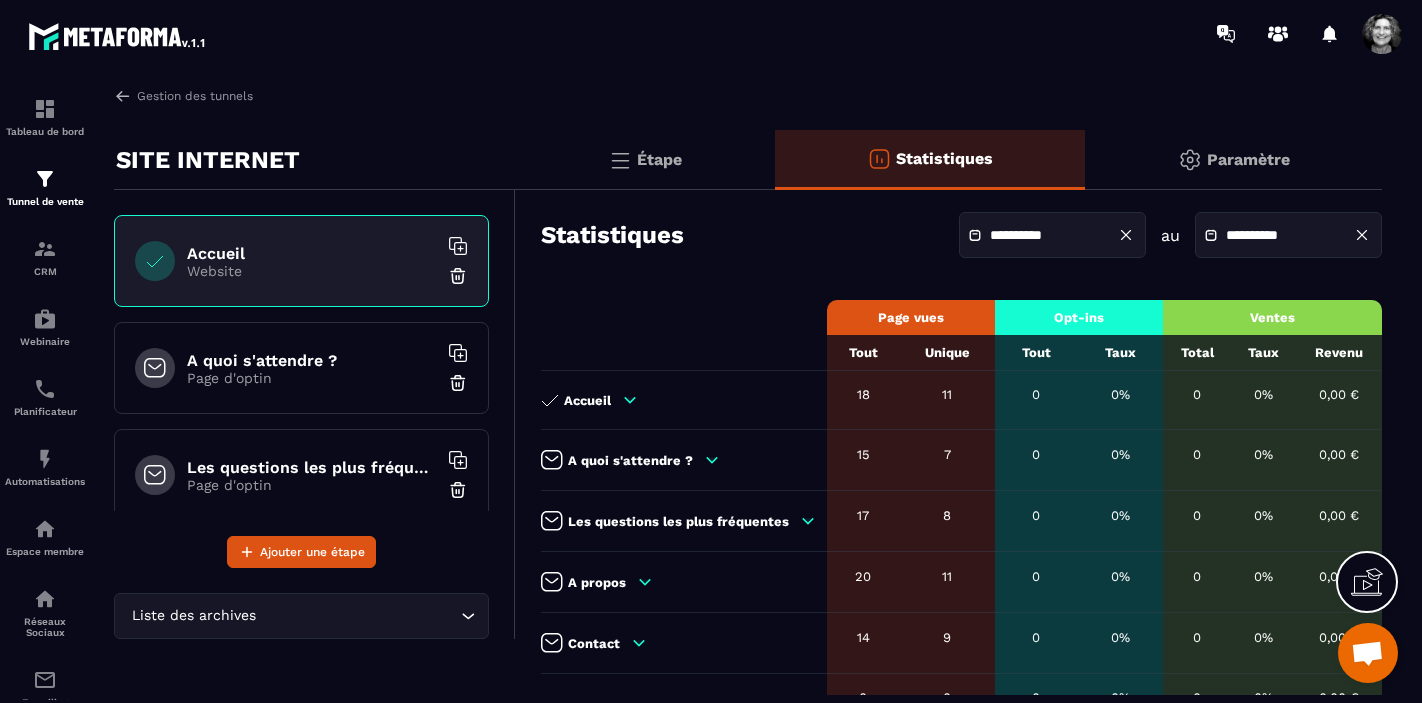 click on "Website" at bounding box center (312, 271) 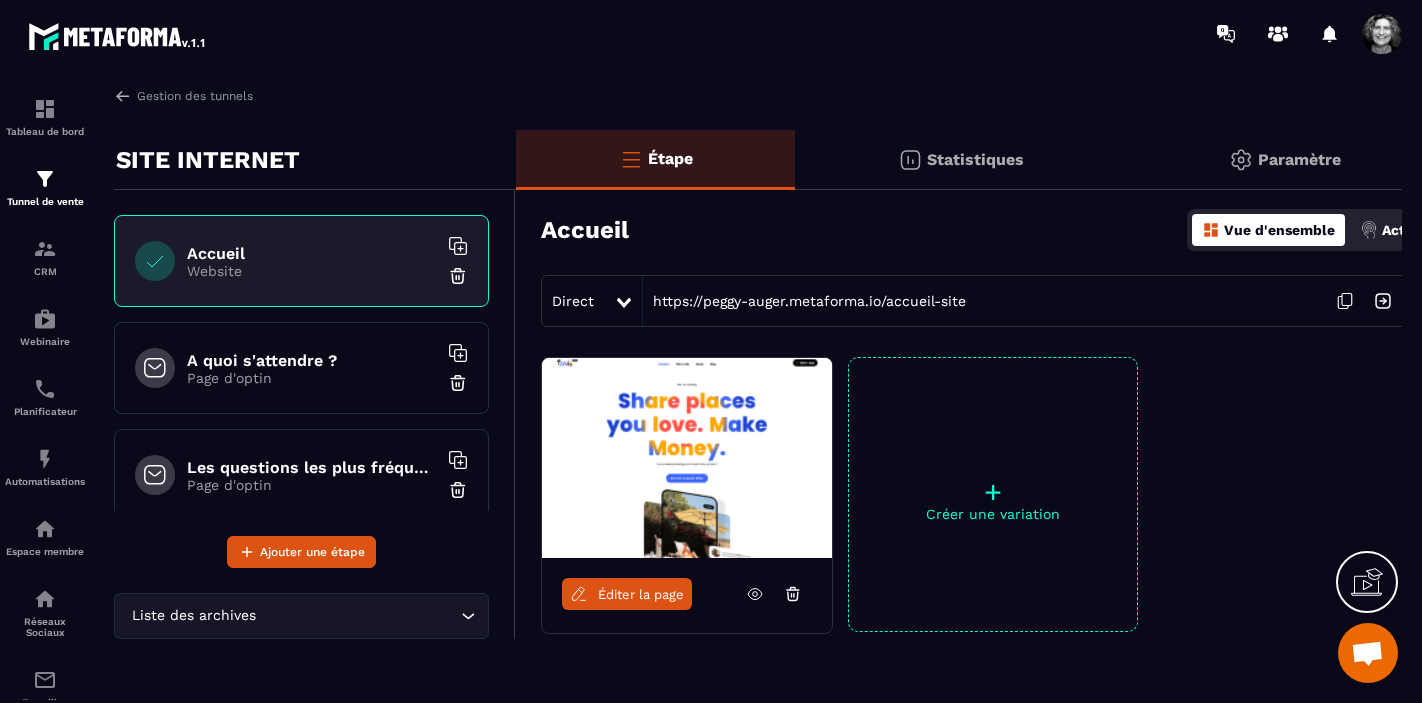 click 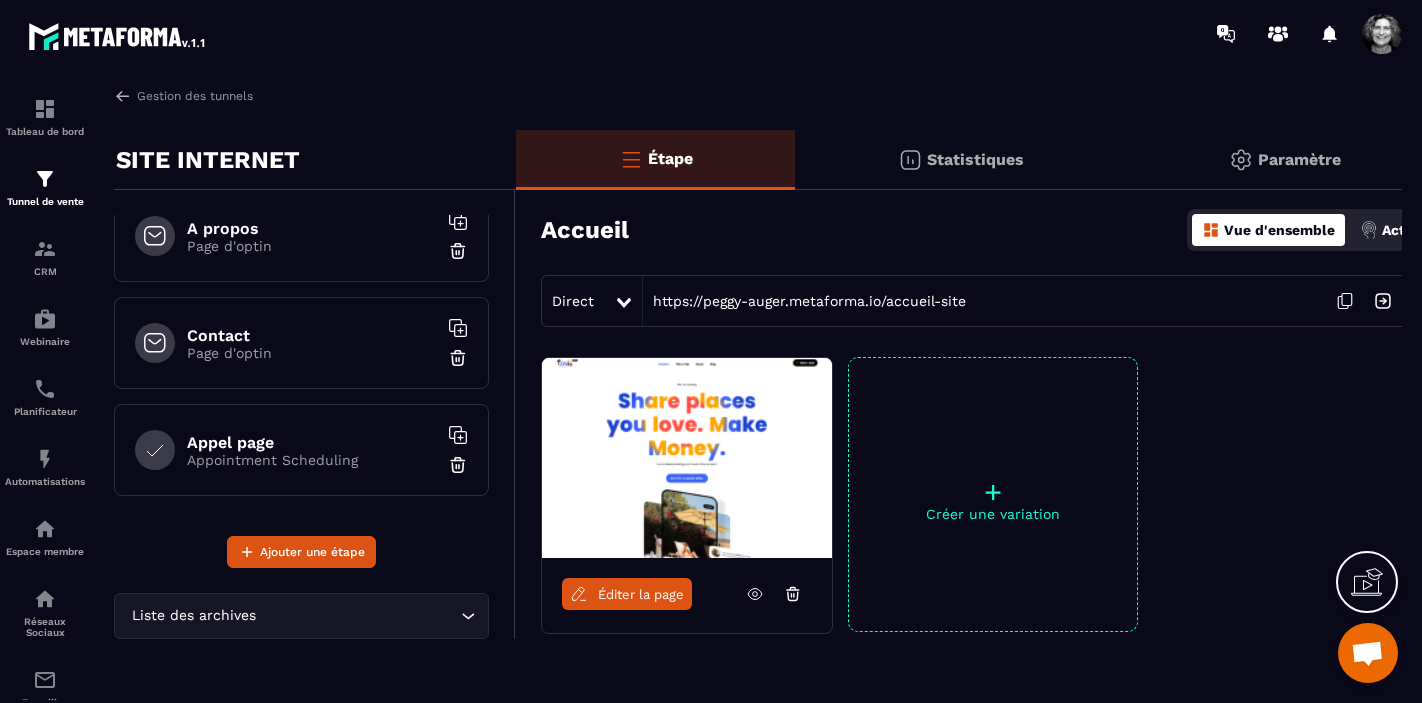 scroll, scrollTop: 0, scrollLeft: 0, axis: both 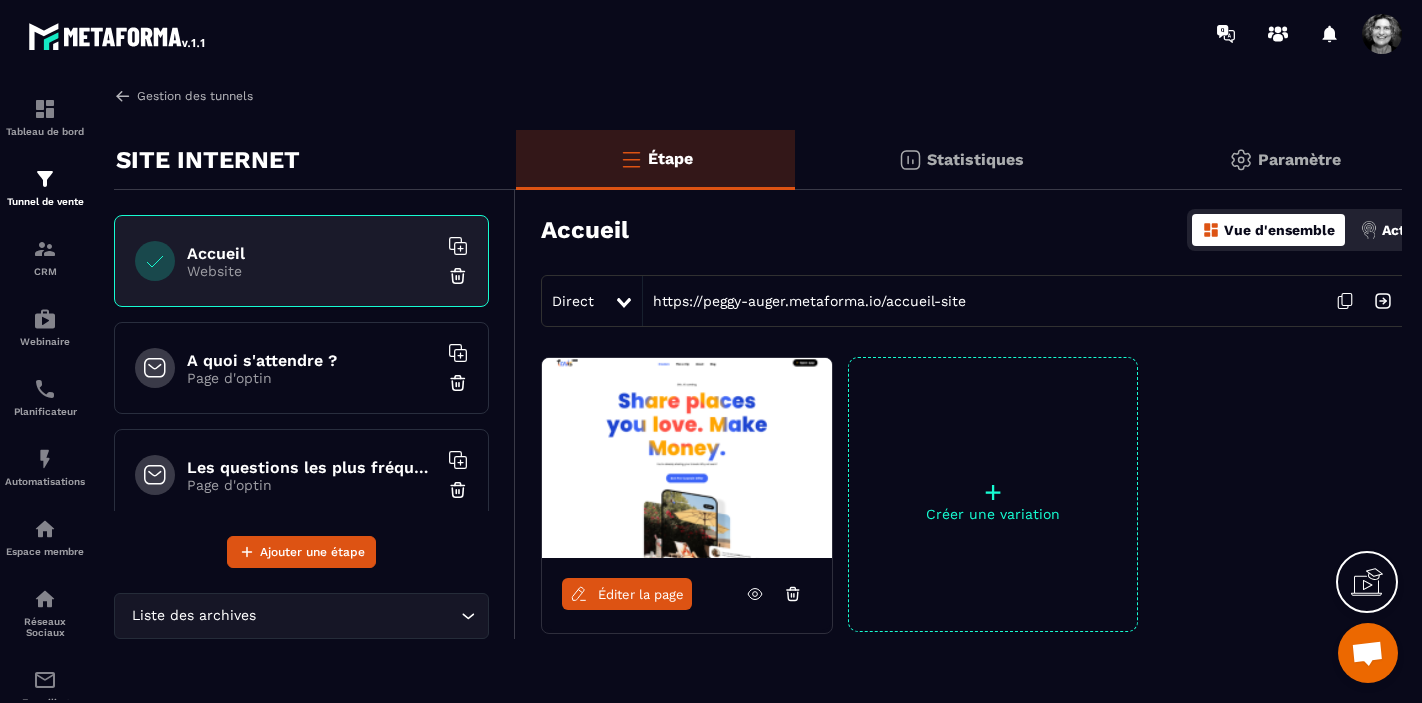 click on "Gestion des tunnels" at bounding box center (183, 96) 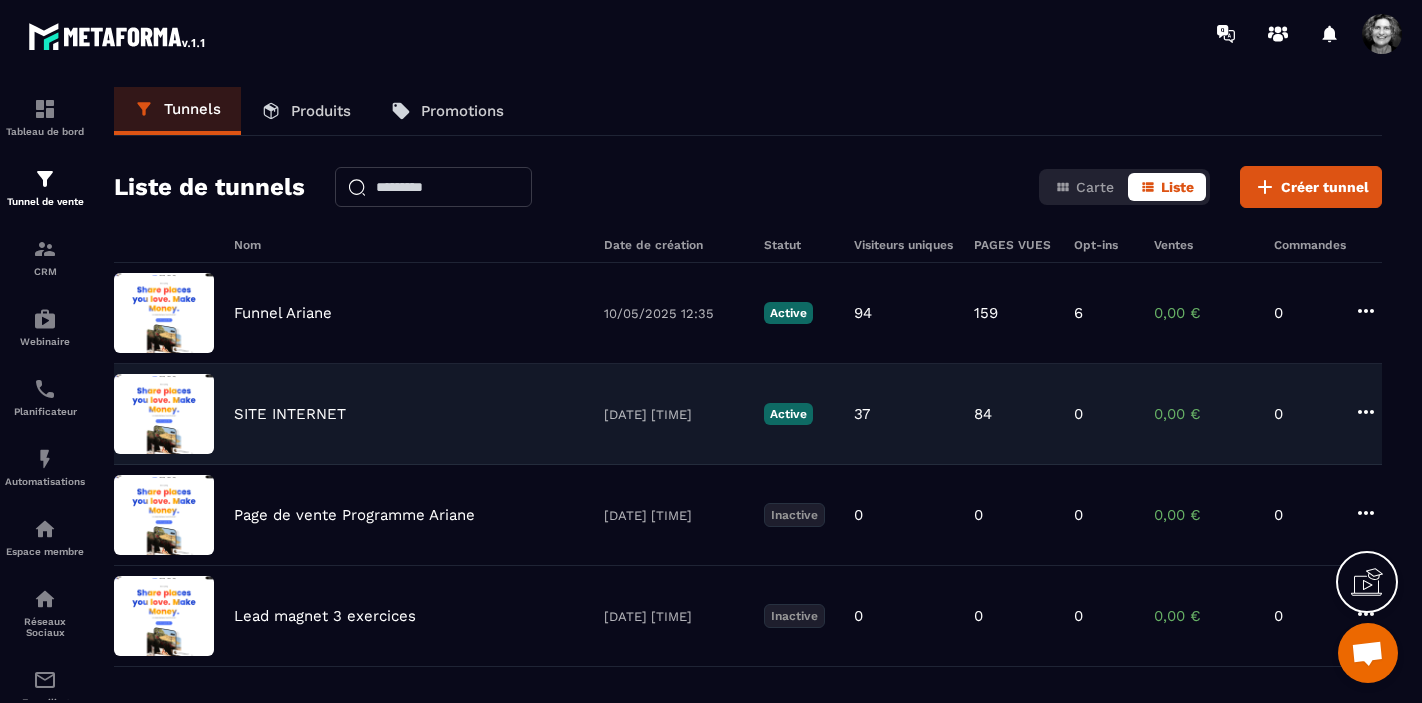 click on "Active" at bounding box center [788, 414] 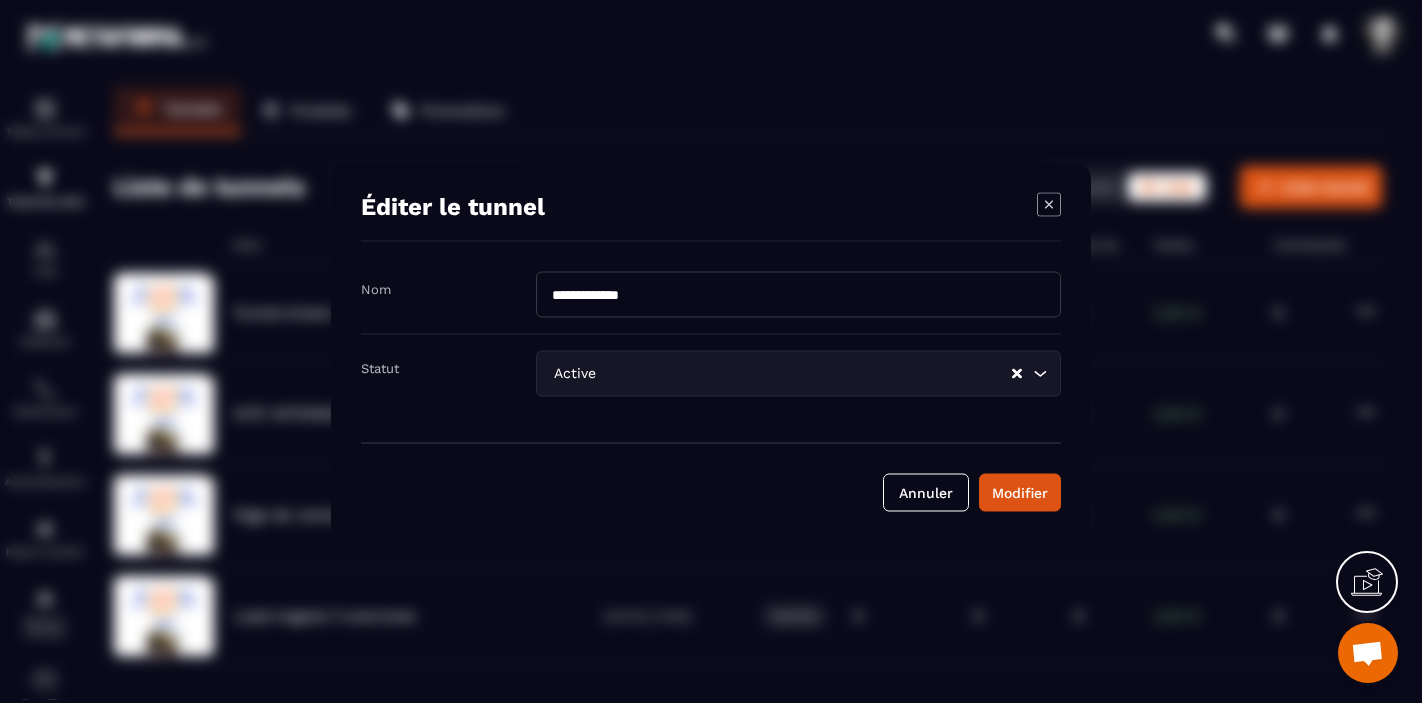 click 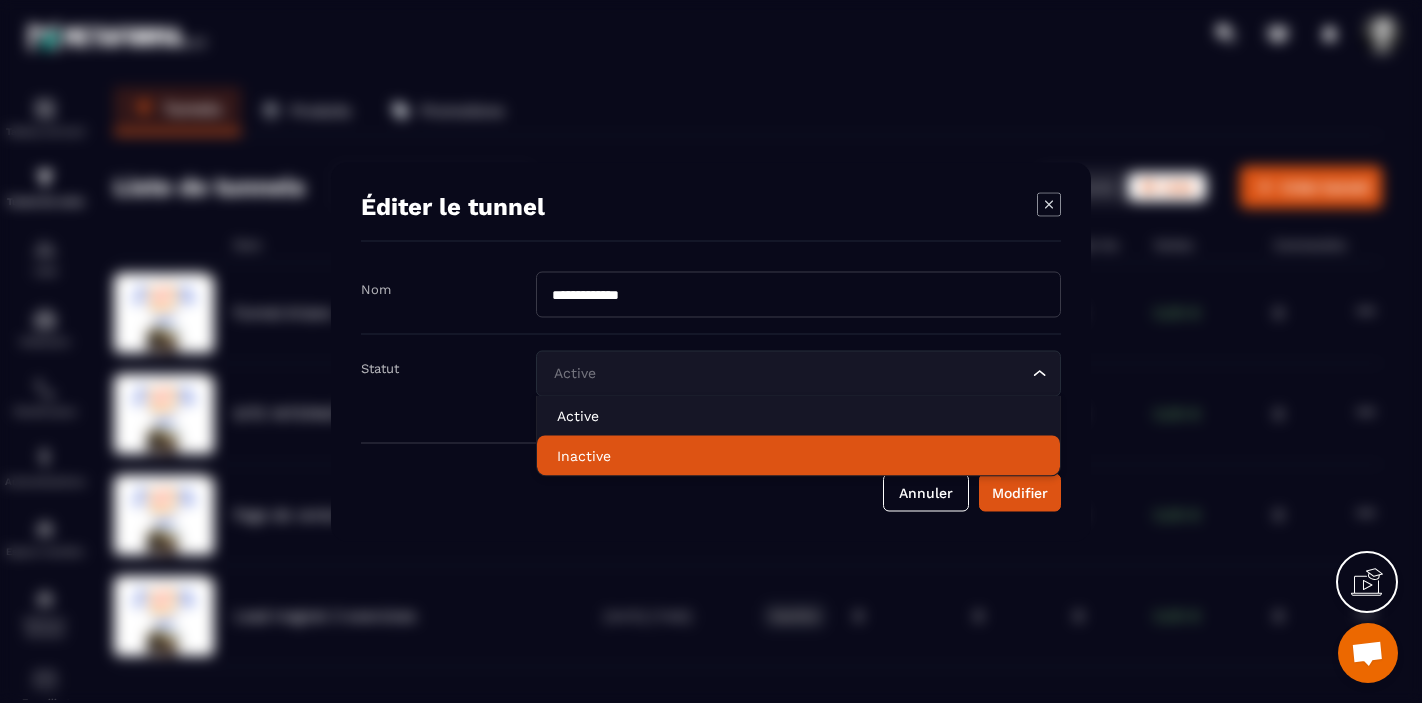 click on "Inactive" 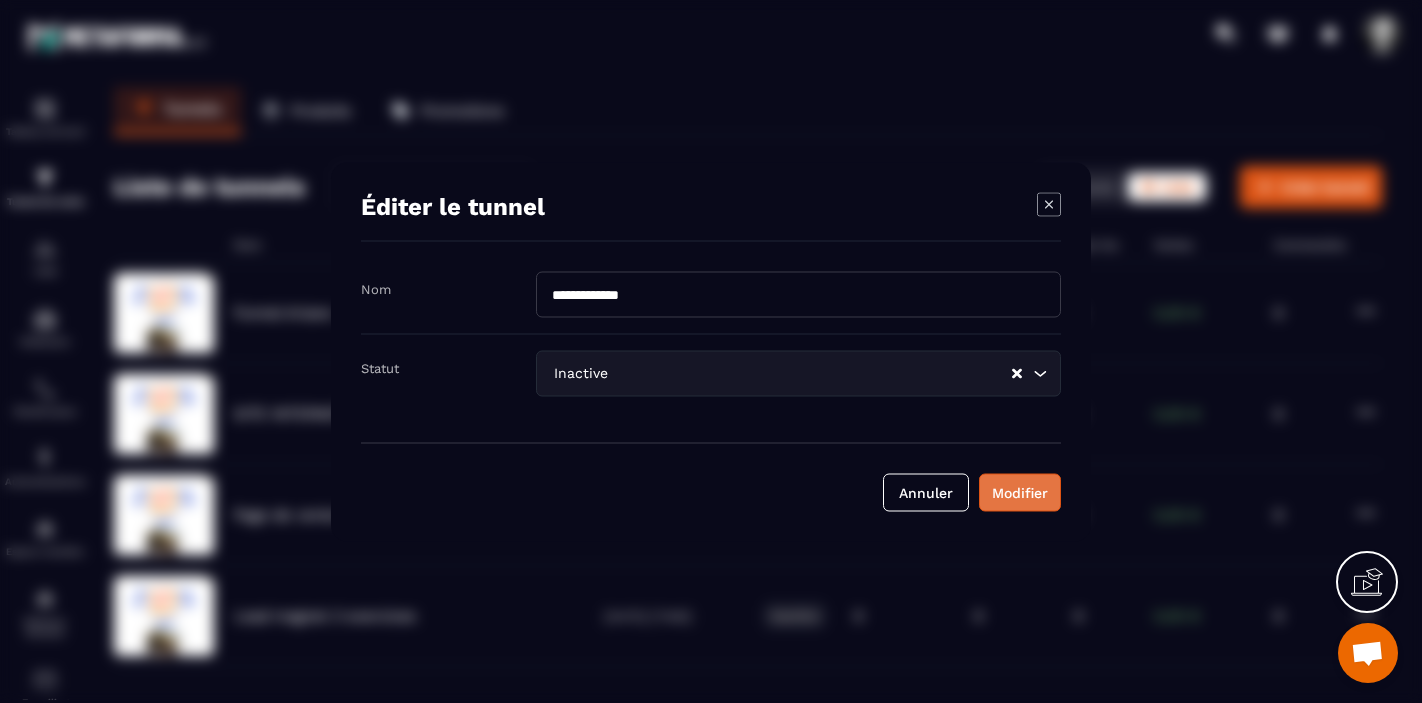 click on "Modifier" at bounding box center [1020, 492] 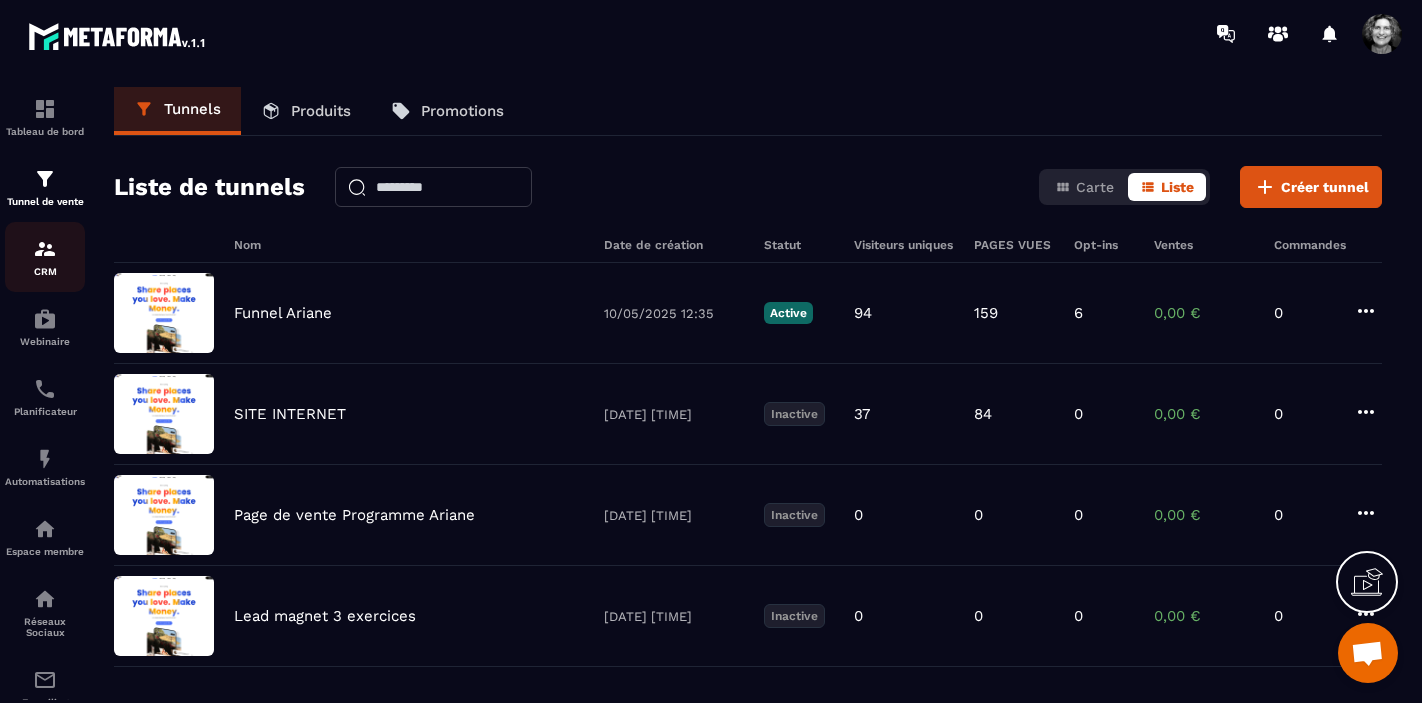click at bounding box center [45, 249] 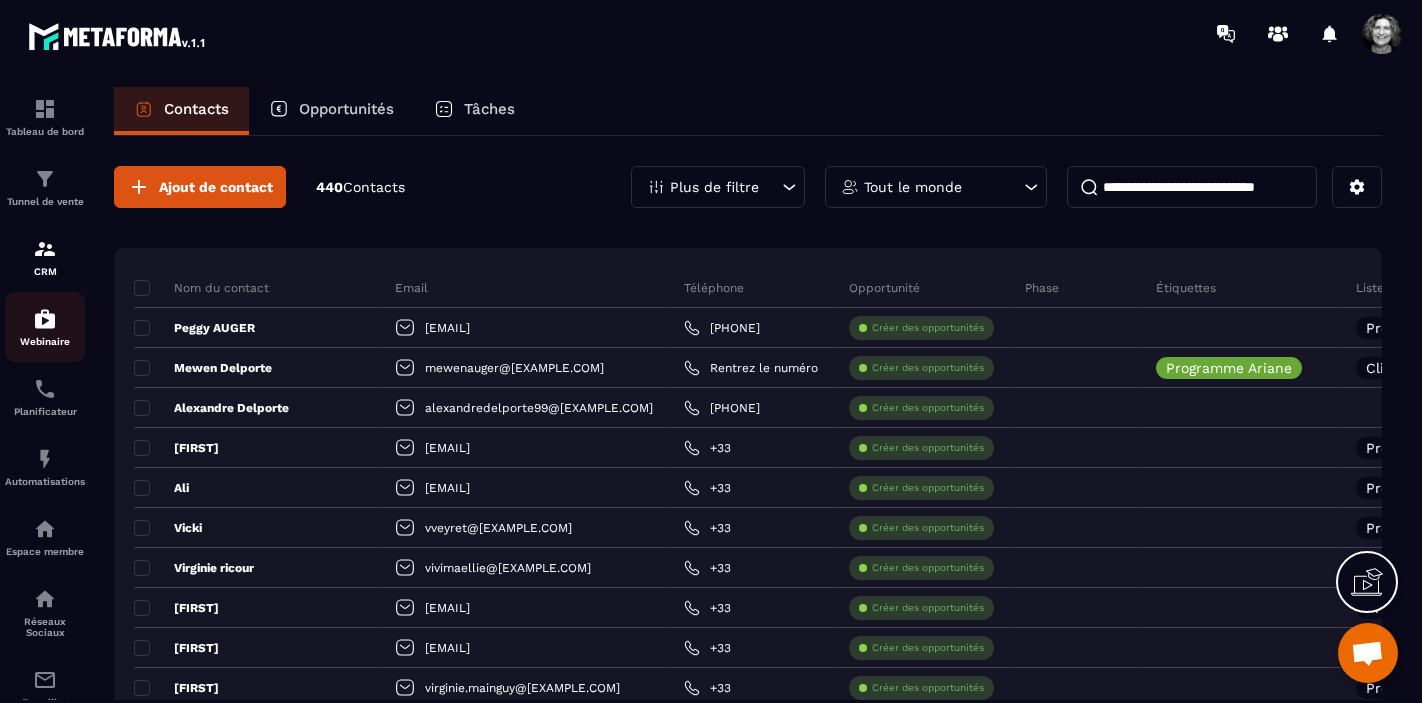 click at bounding box center (45, 319) 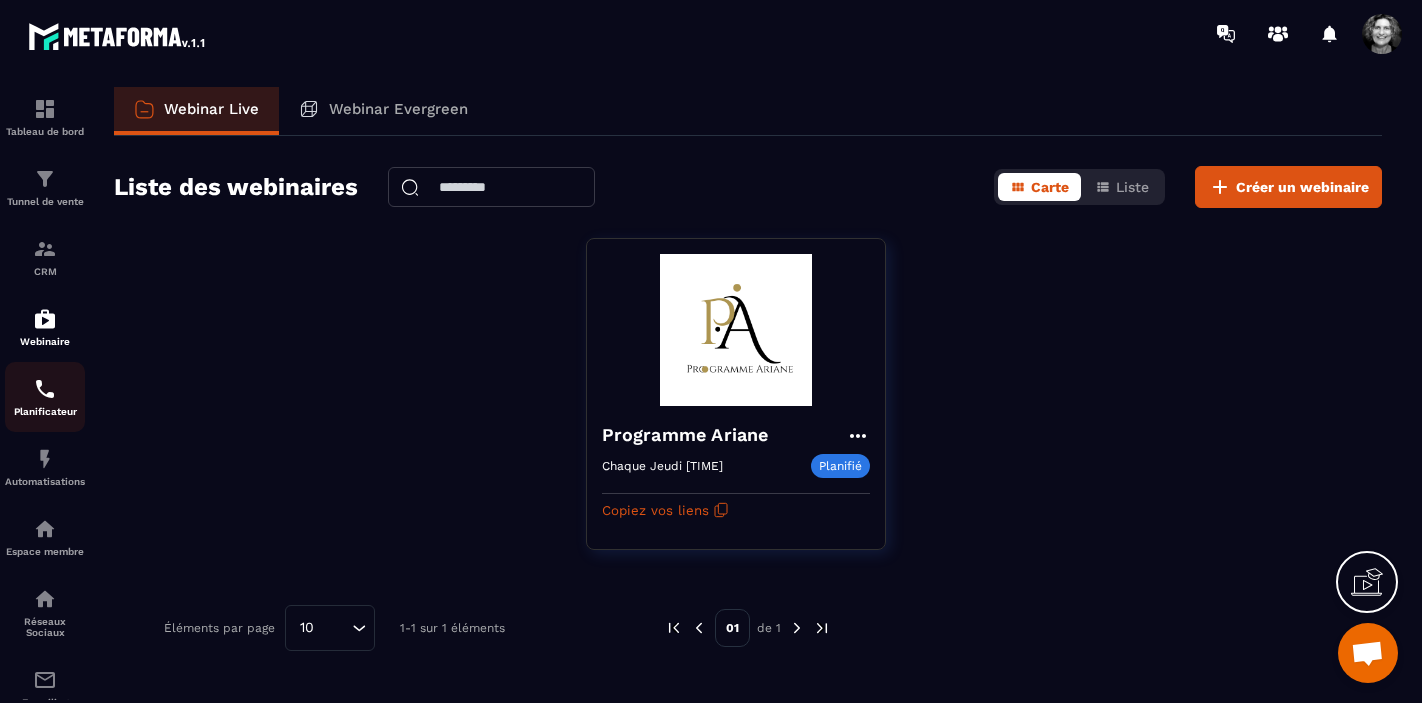 click on "Planificateur" at bounding box center [45, 397] 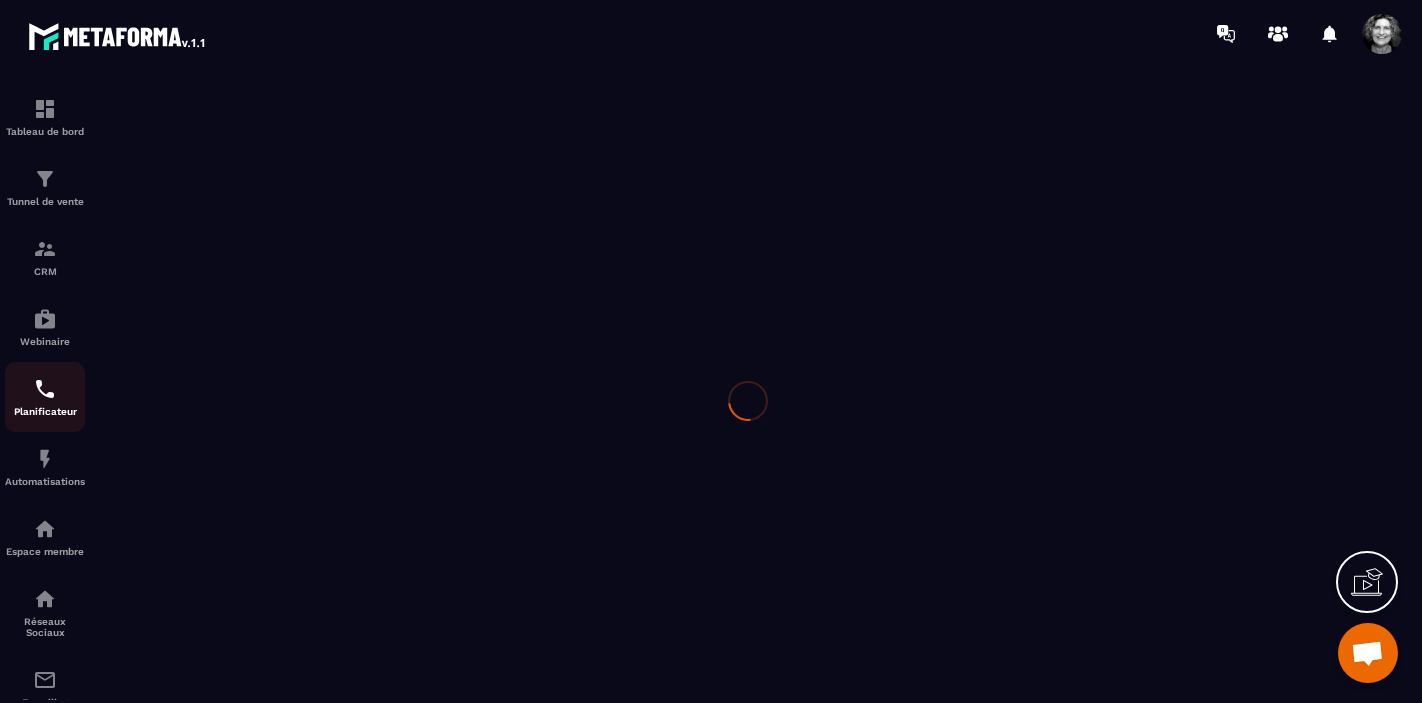 scroll, scrollTop: 0, scrollLeft: 0, axis: both 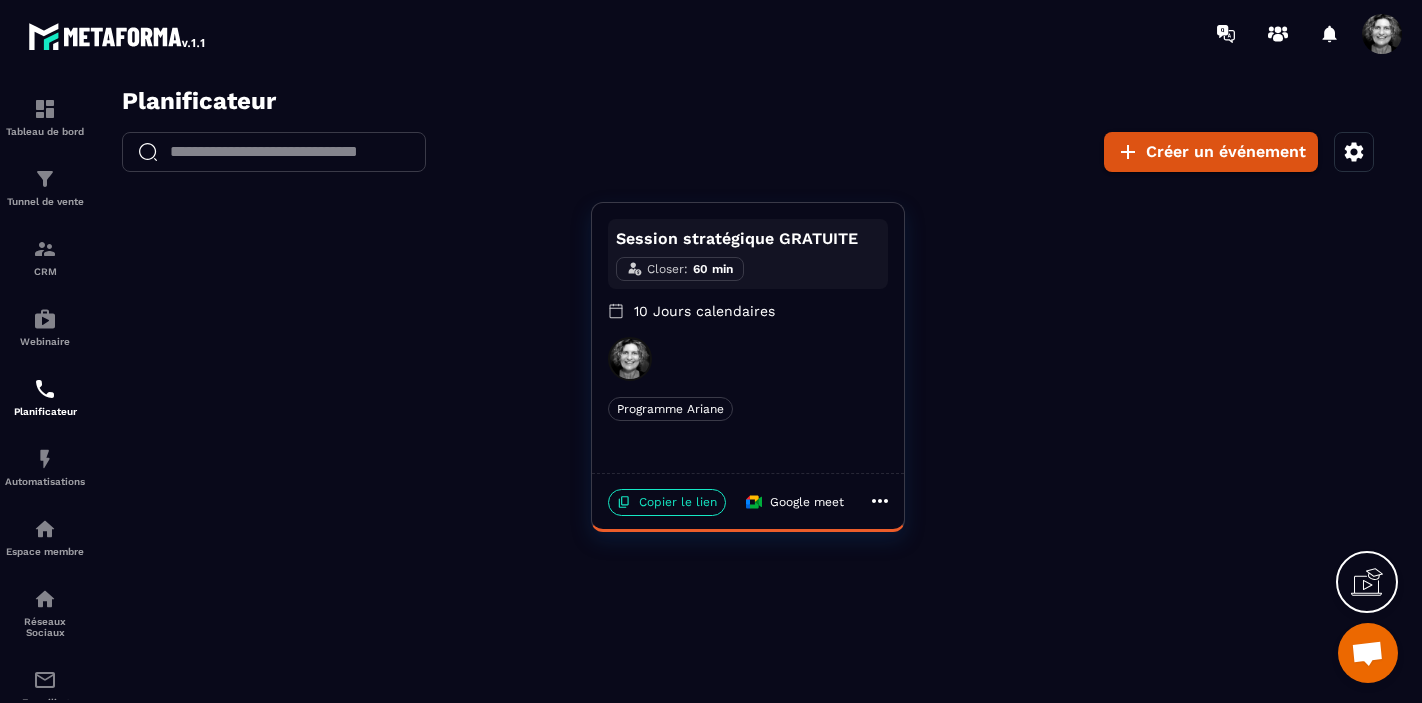 click at bounding box center [1367, 655] 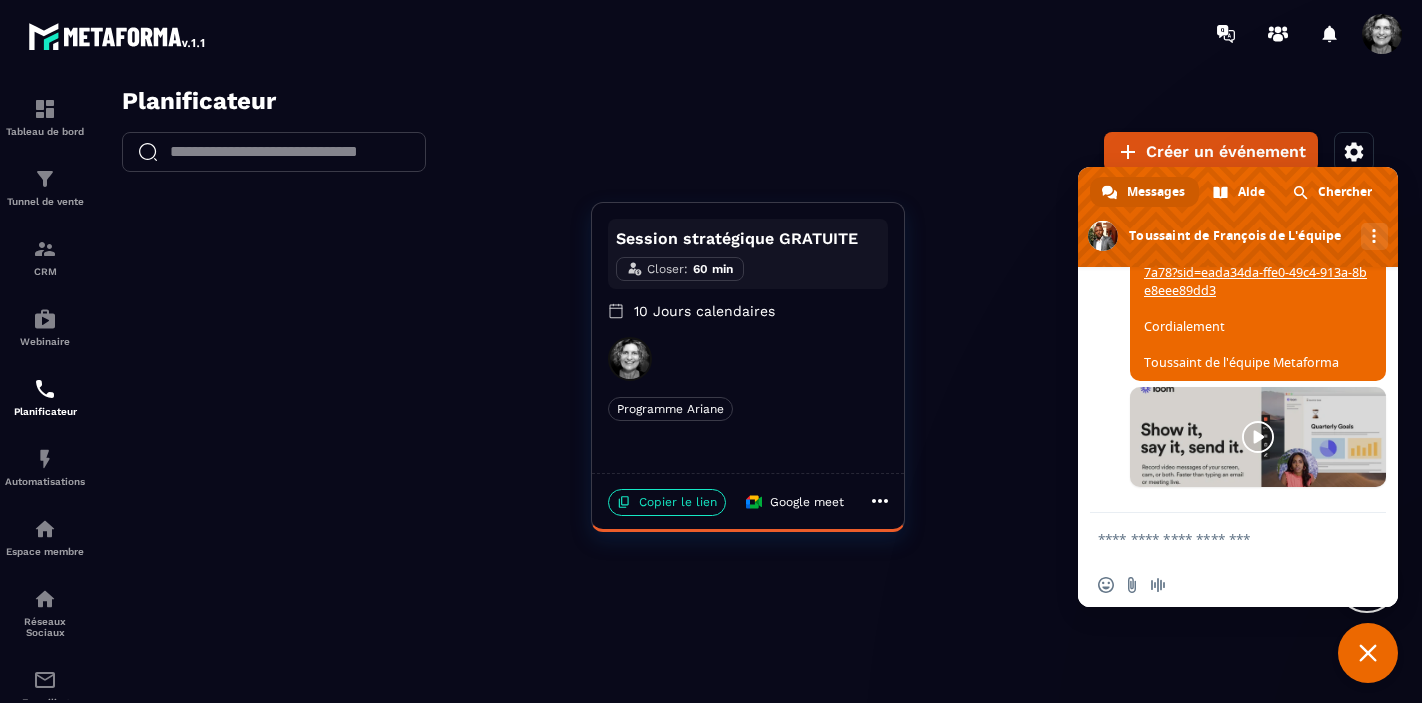 scroll, scrollTop: 19788, scrollLeft: 0, axis: vertical 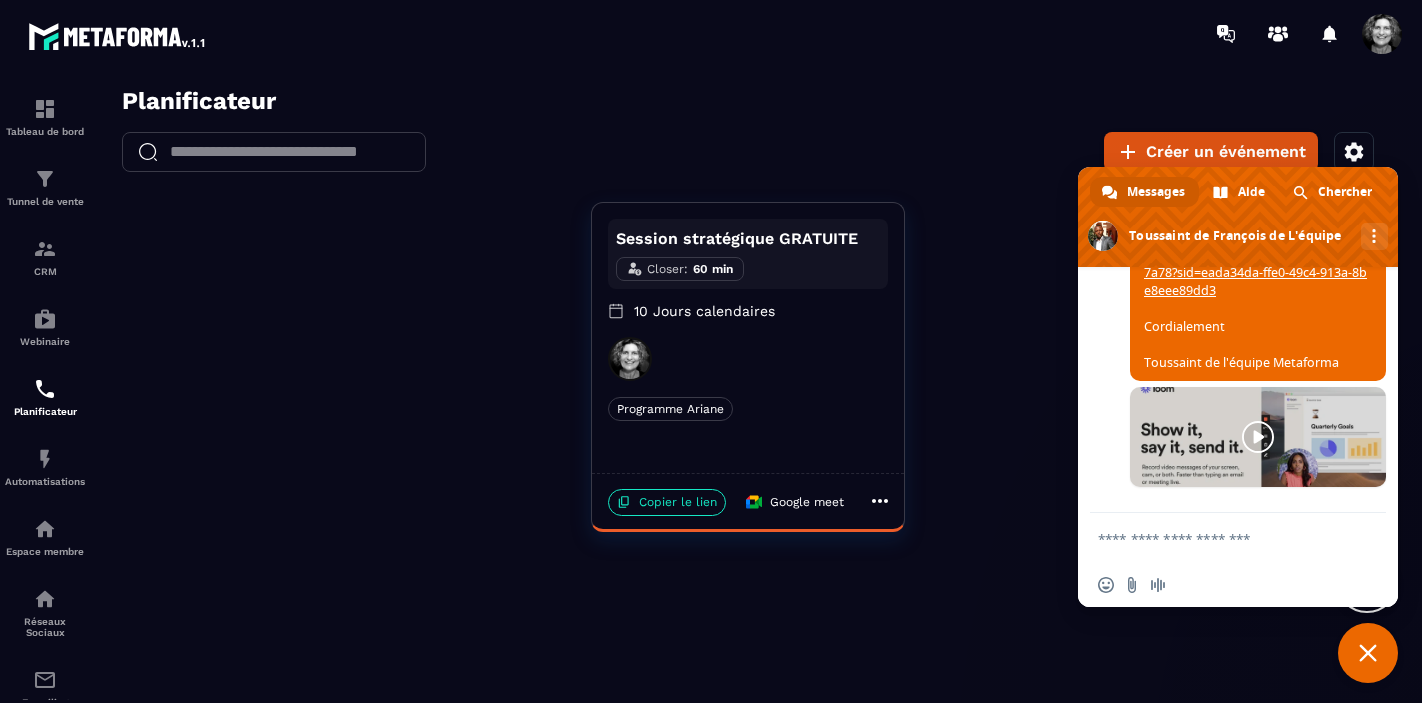 click at bounding box center [1368, 653] 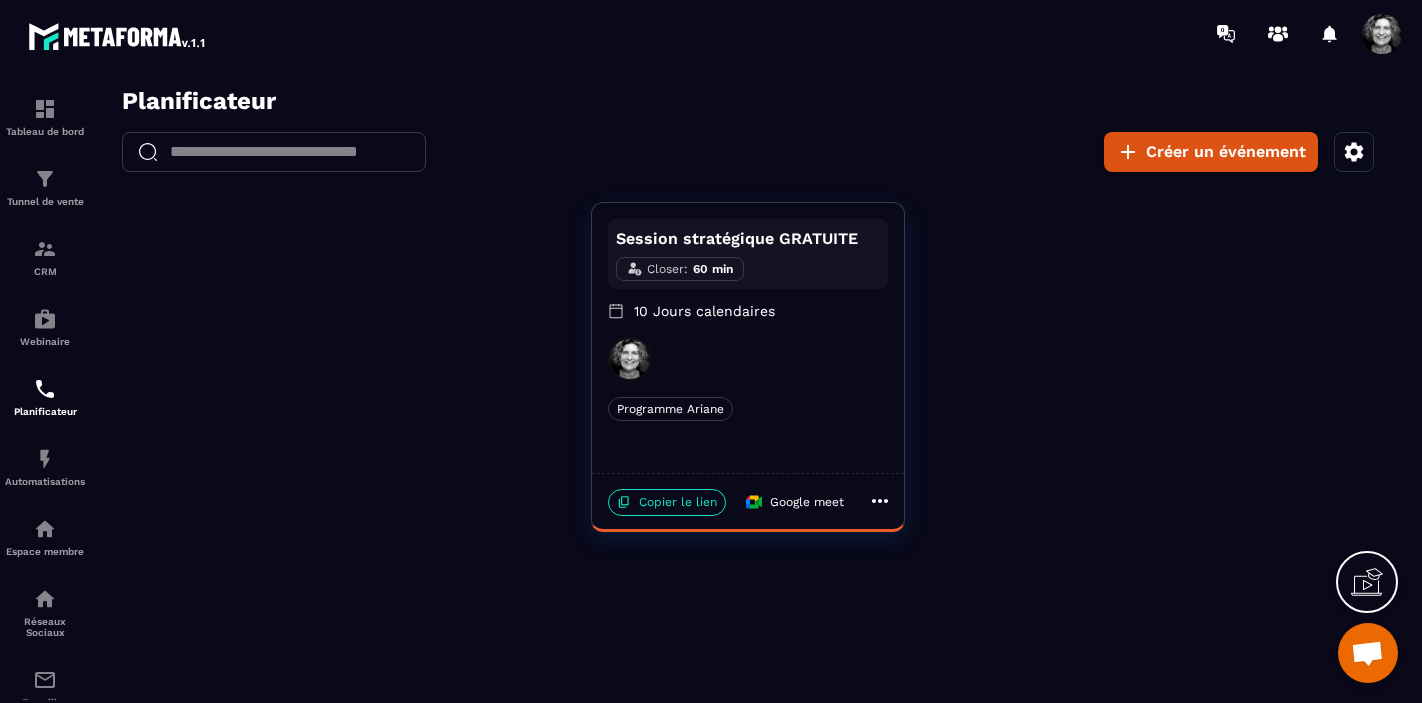 click 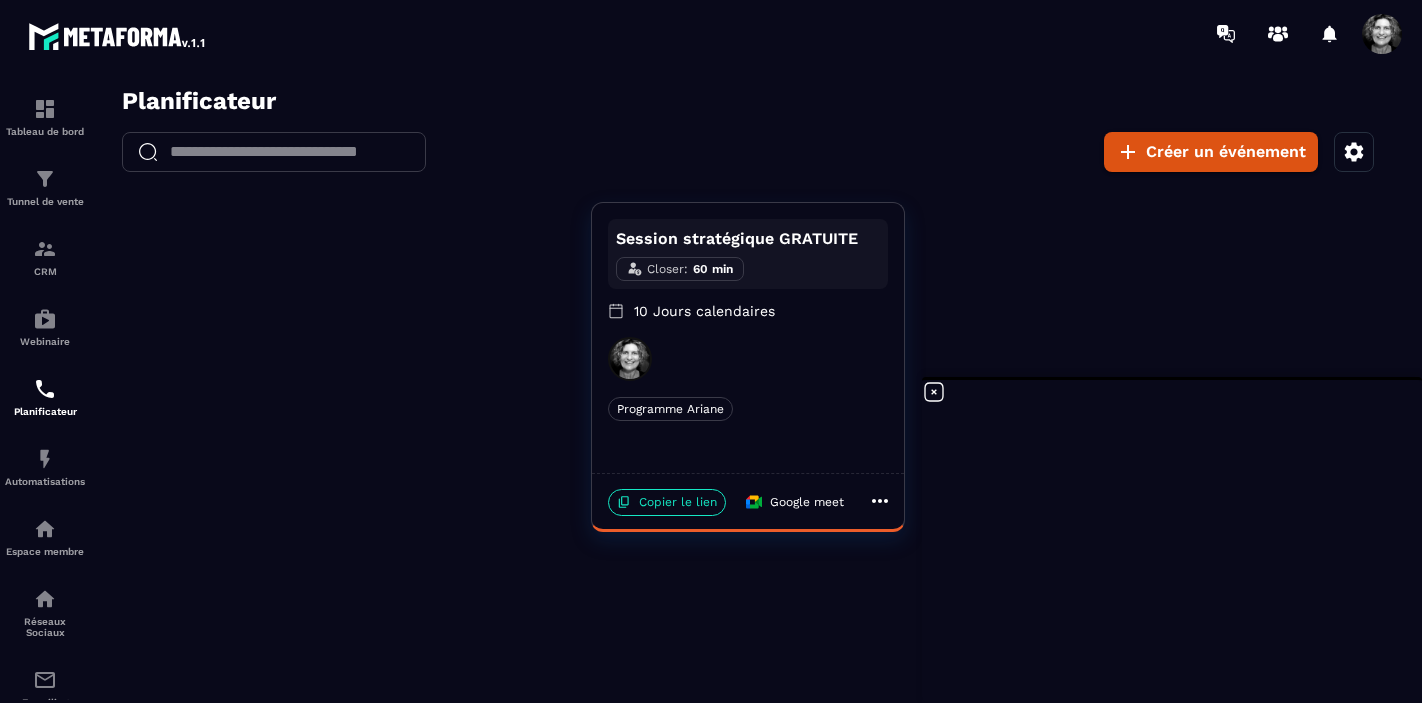 click 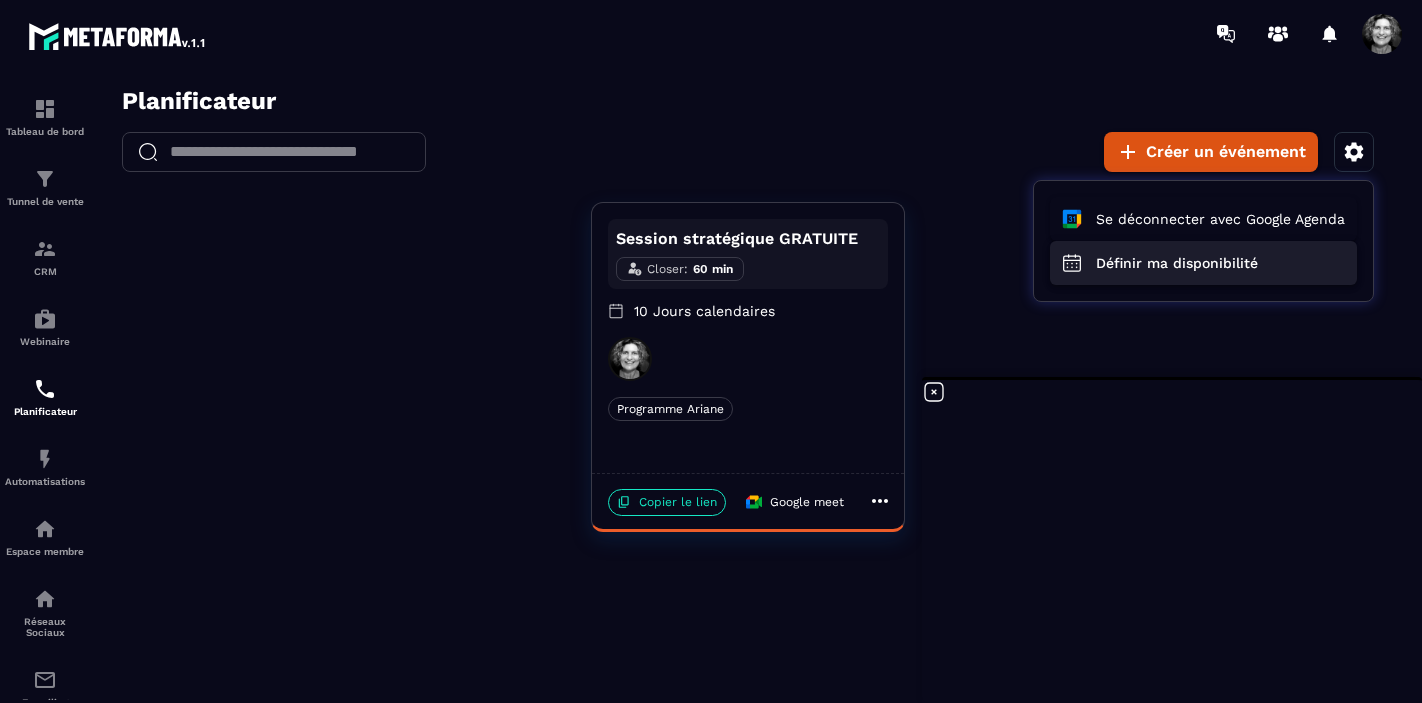 click on "Définir ma disponibilité" at bounding box center (1203, 263) 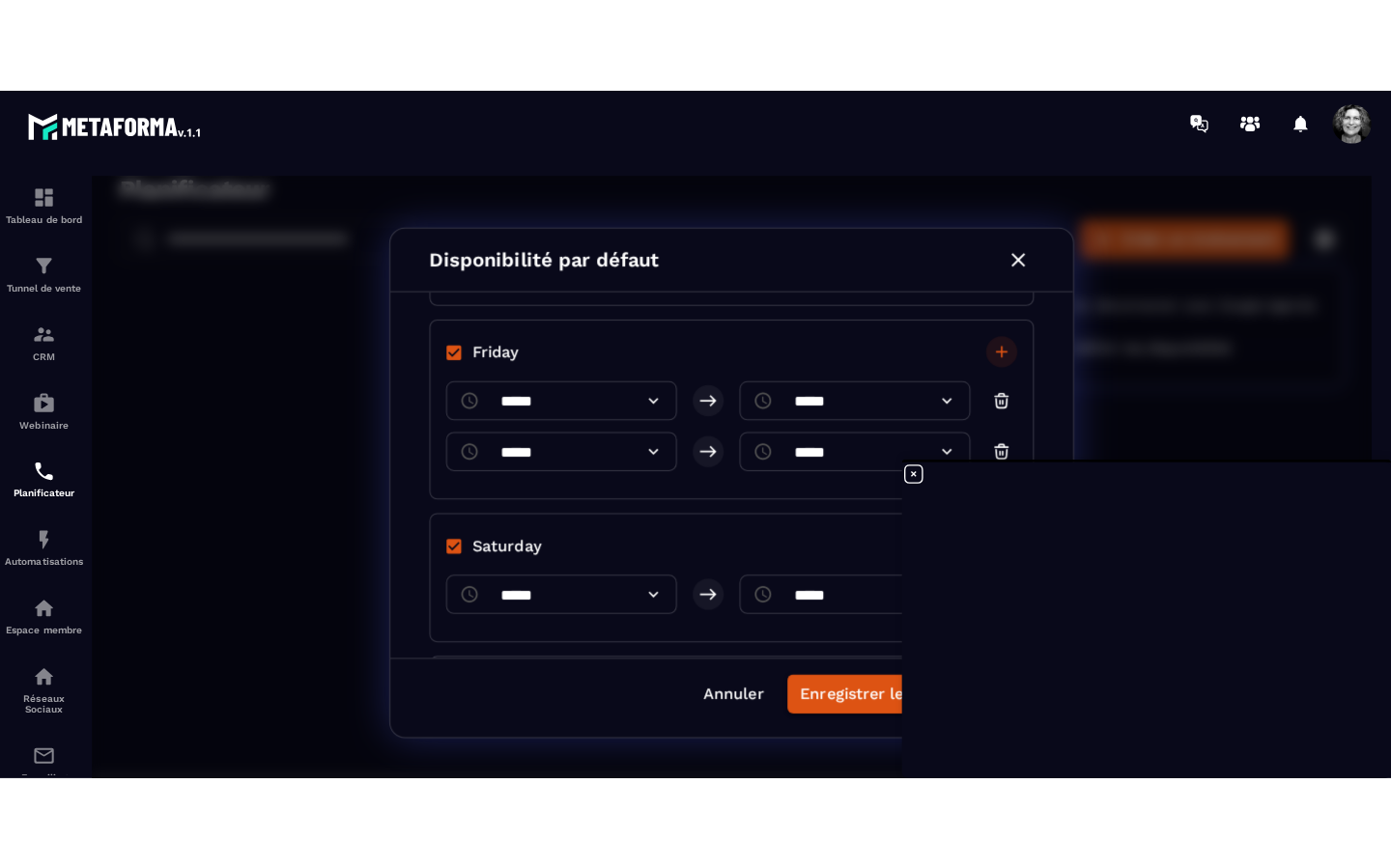 scroll, scrollTop: 620, scrollLeft: 0, axis: vertical 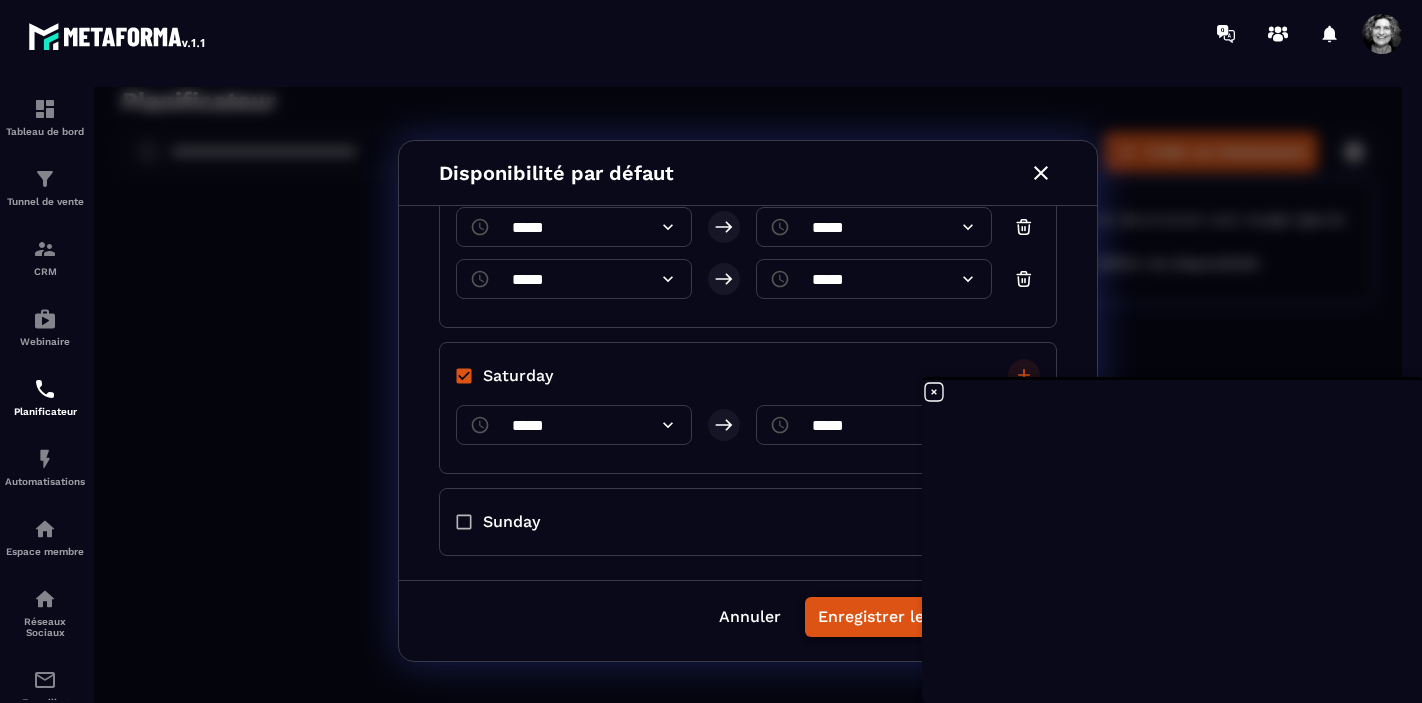 click on "Enregistrer les modifications" at bounding box center (931, 617) 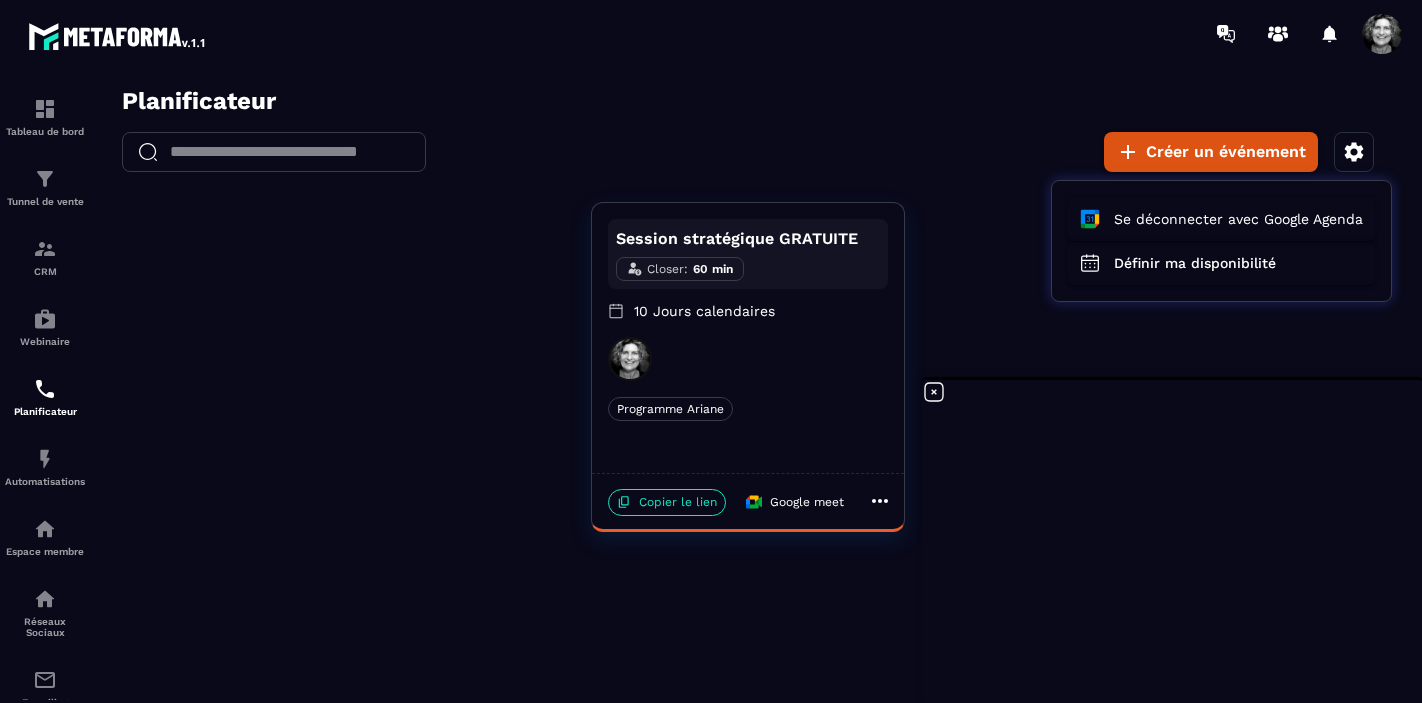scroll, scrollTop: 19788, scrollLeft: 0, axis: vertical 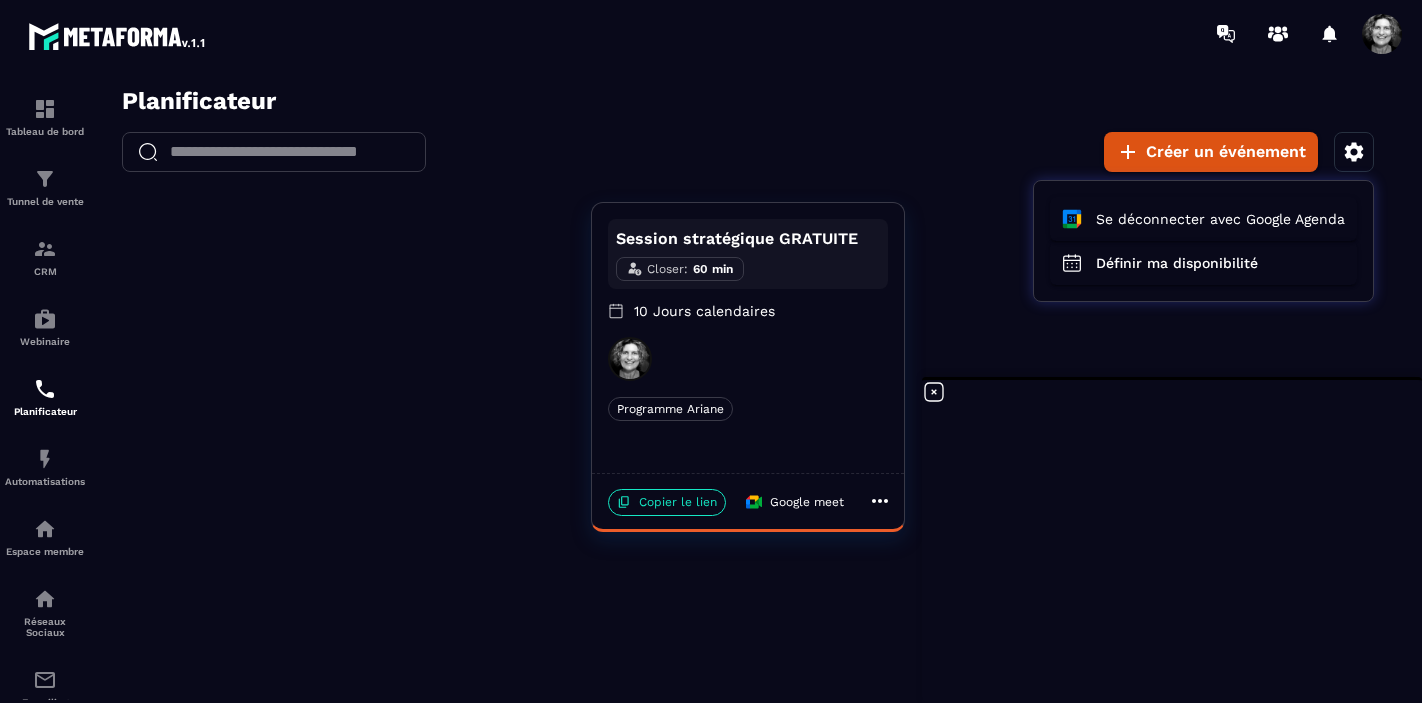 click at bounding box center [748, 401] 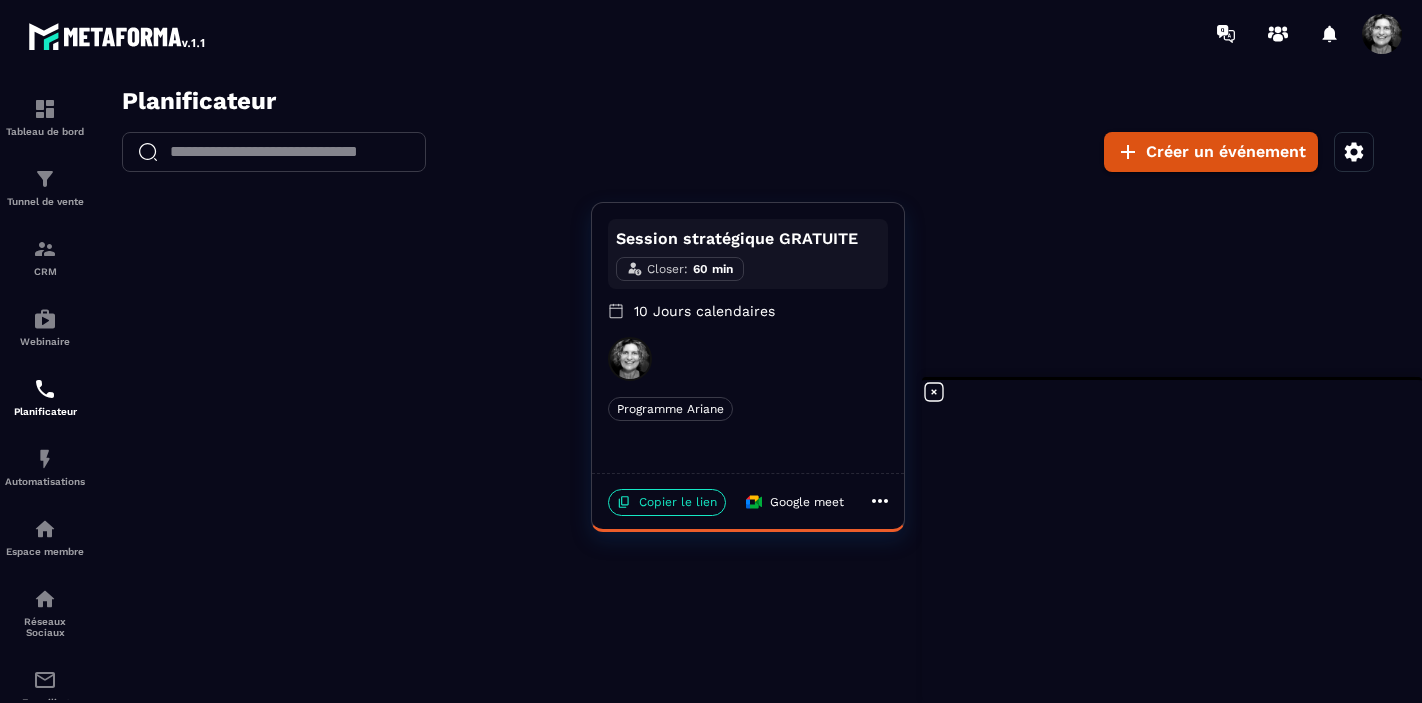 click 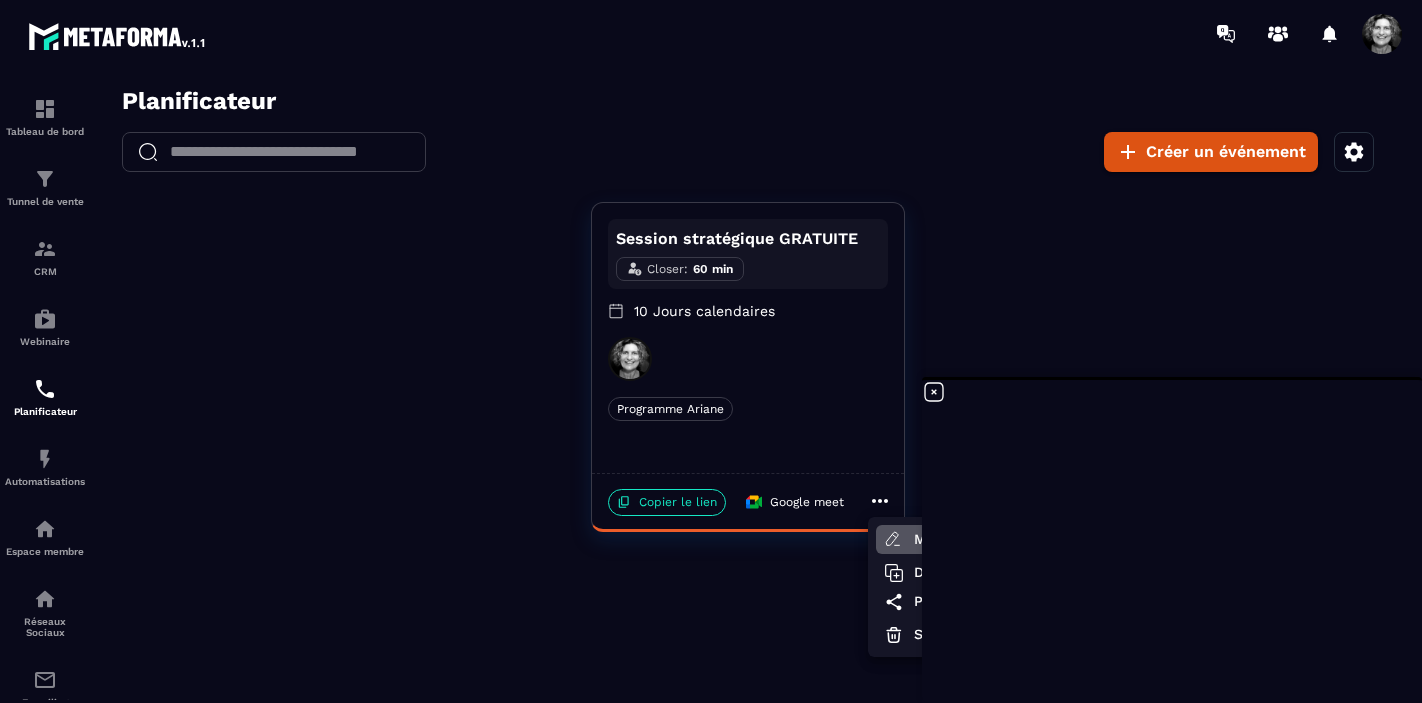 click 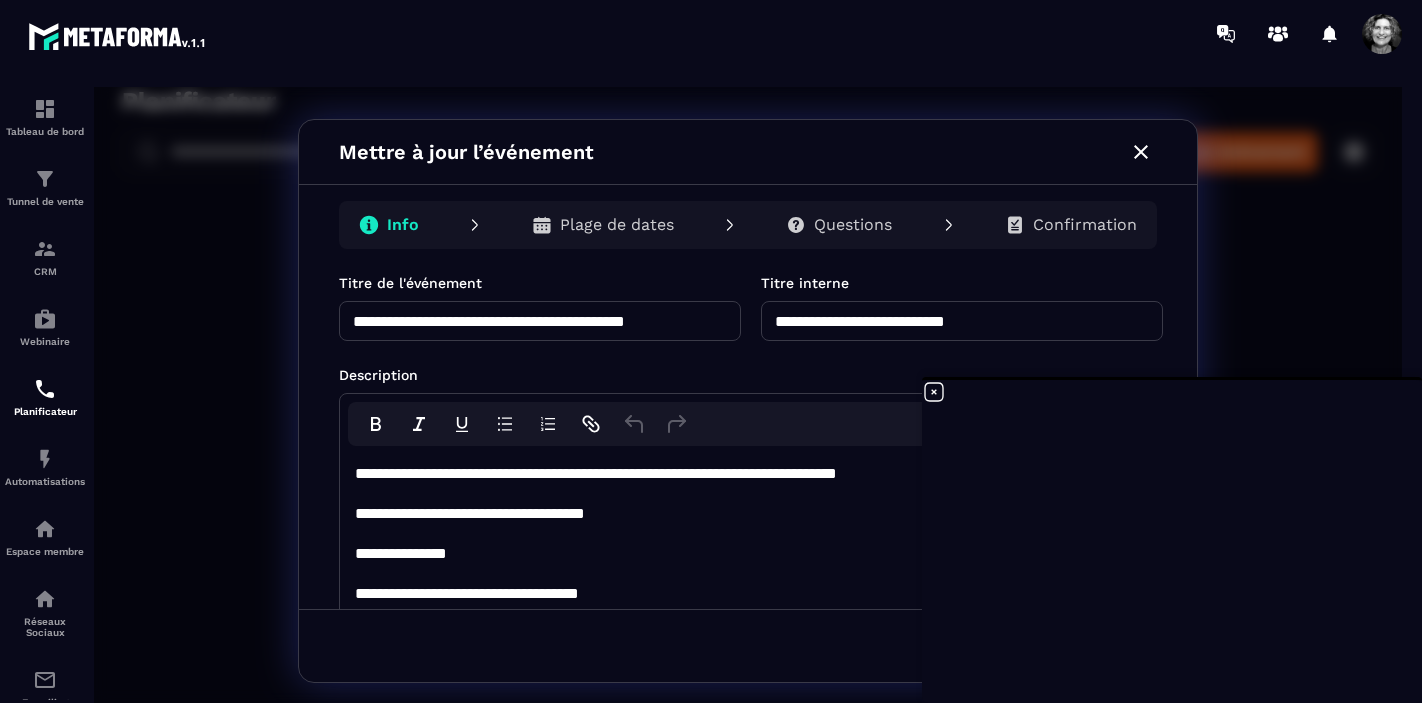 drag, startPoint x: 1018, startPoint y: 319, endPoint x: 764, endPoint y: 320, distance: 254.00197 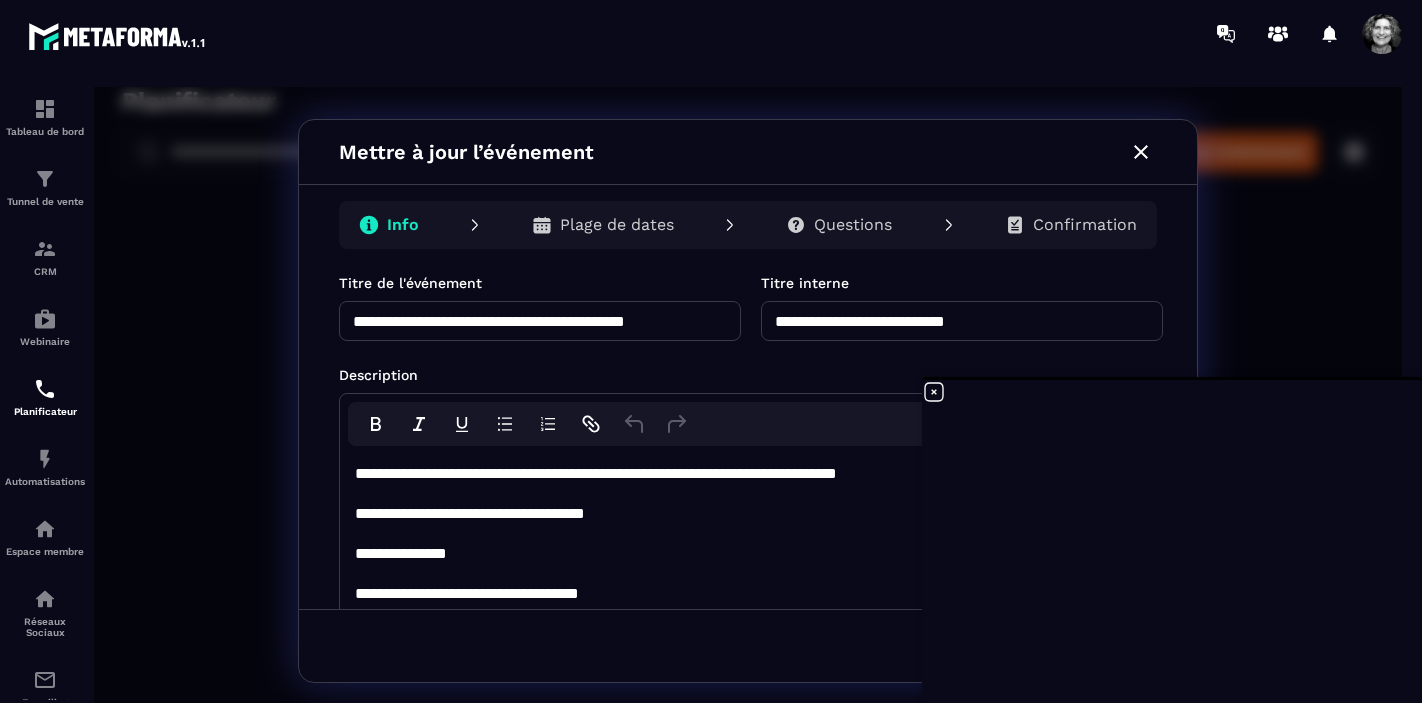 click on "**********" at bounding box center [962, 321] 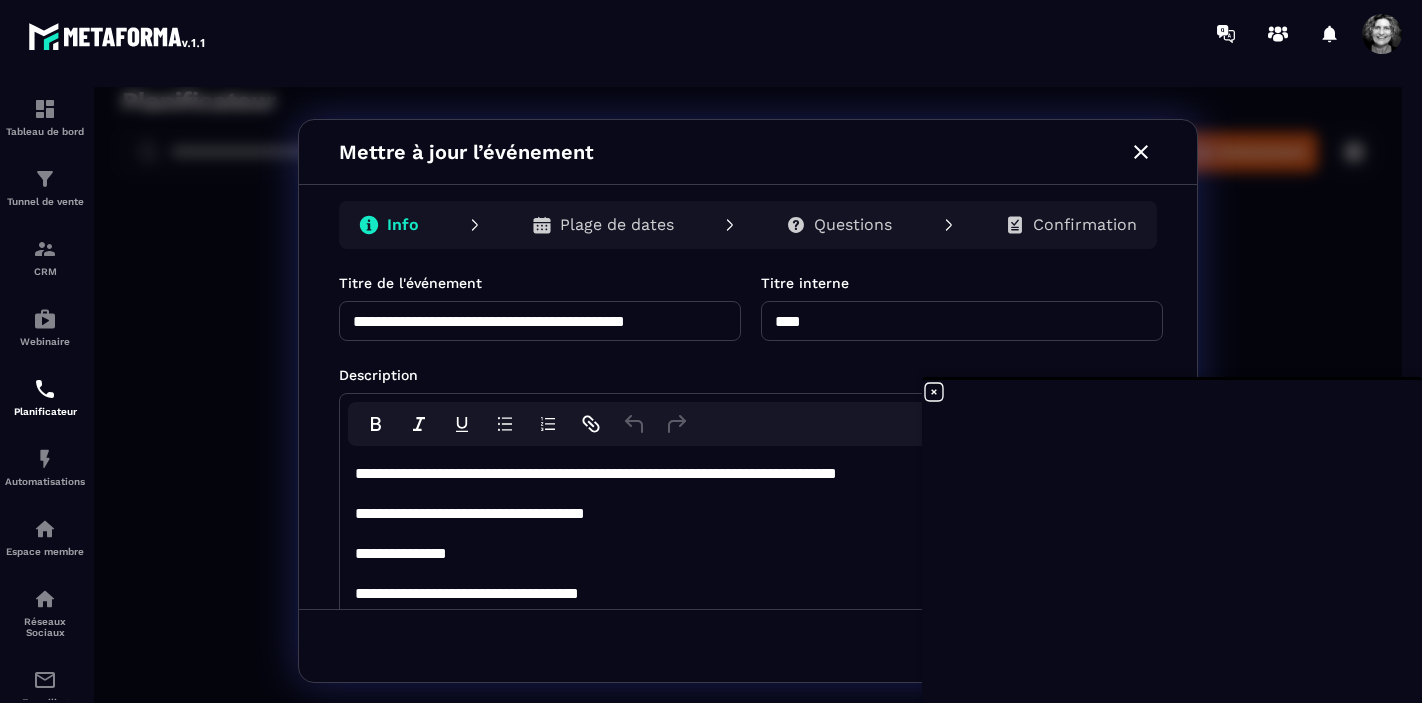 scroll, scrollTop: 5, scrollLeft: 0, axis: vertical 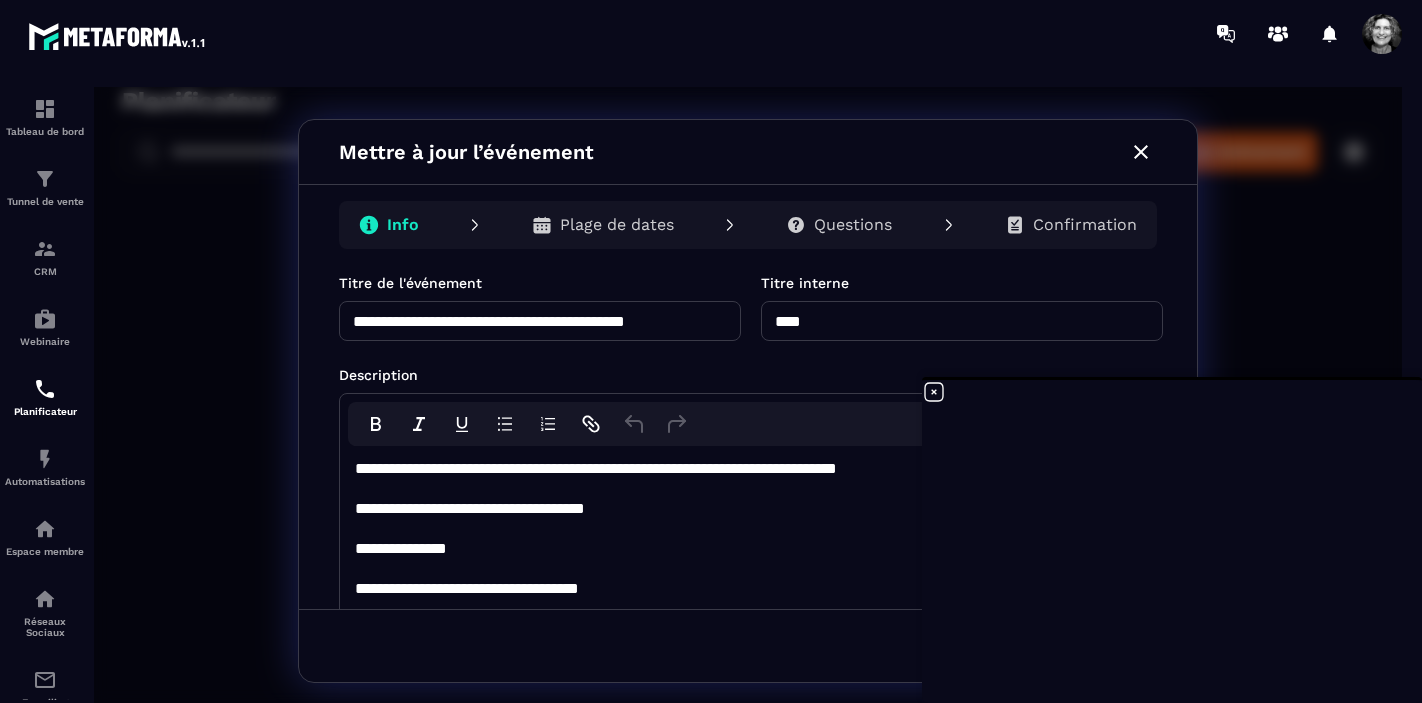 type on "****" 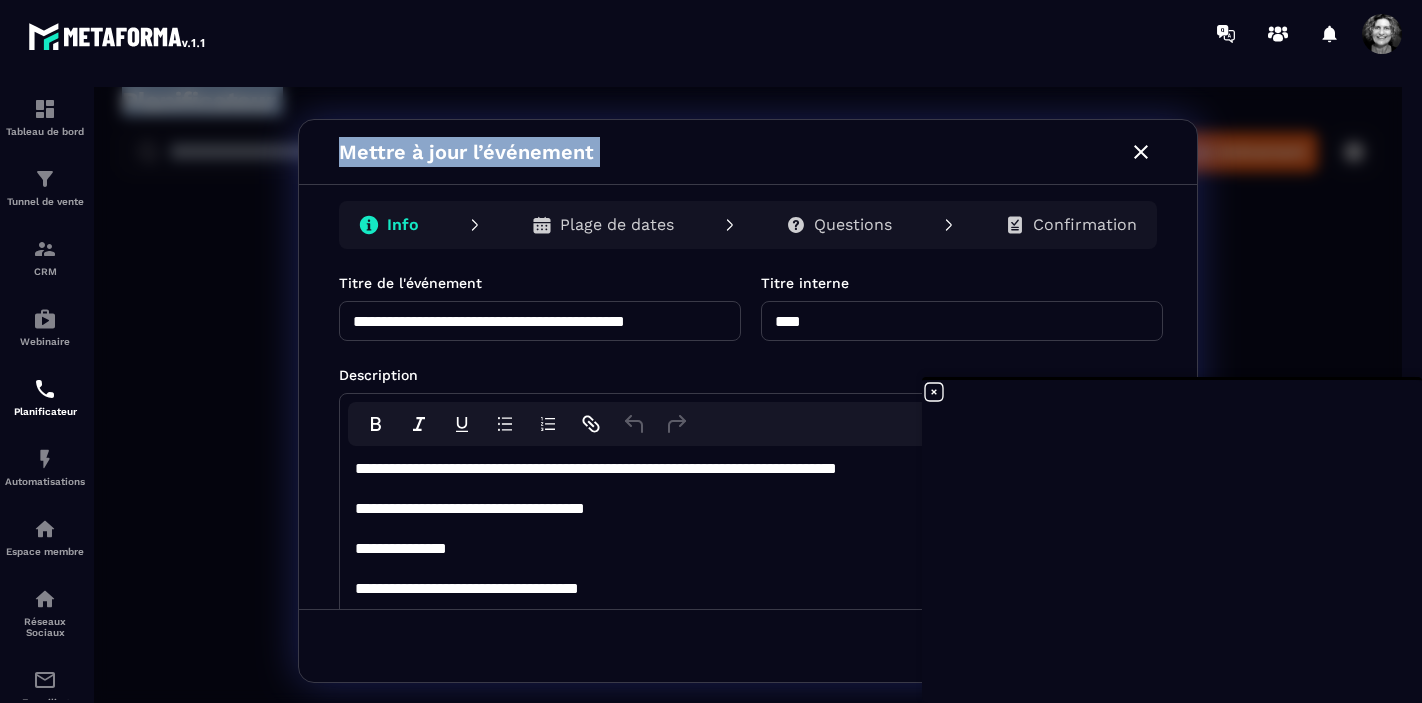 drag, startPoint x: 942, startPoint y: 146, endPoint x: 840, endPoint y: 81, distance: 120.9504 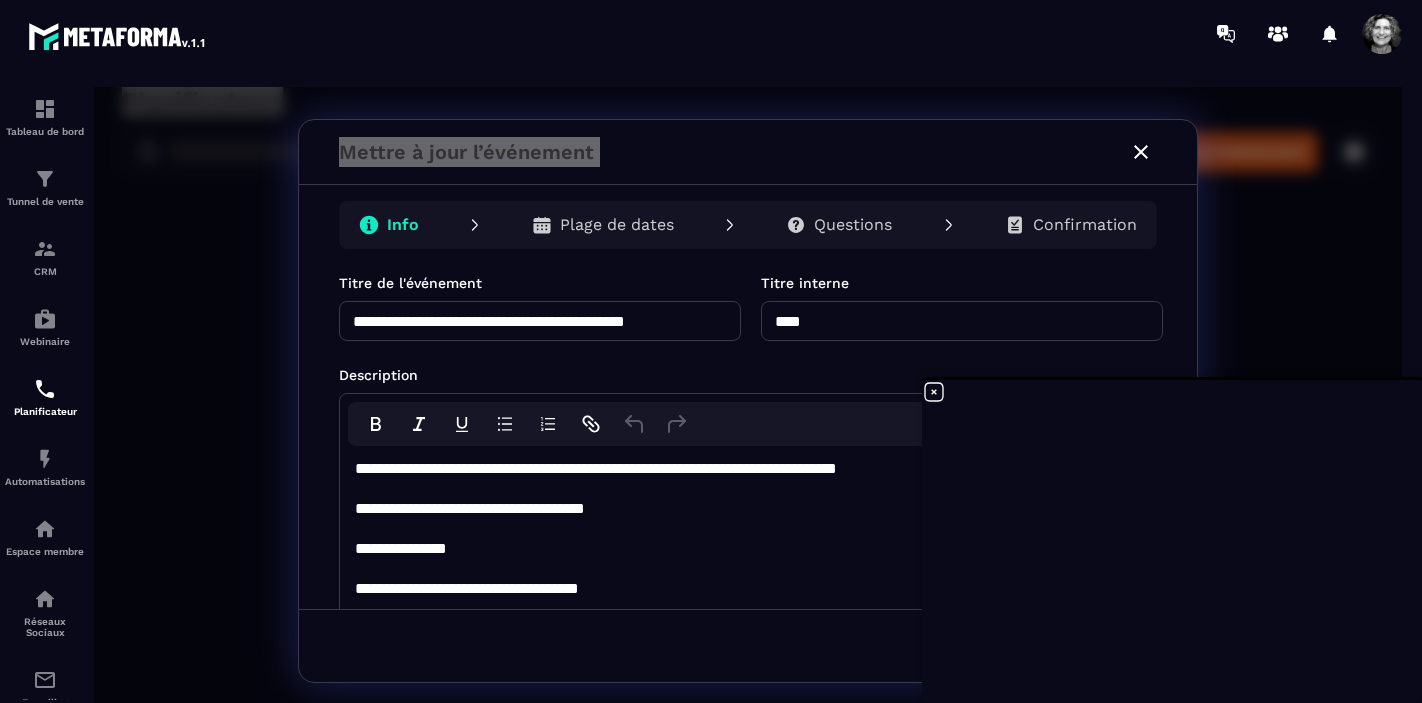 click at bounding box center [828, 33] 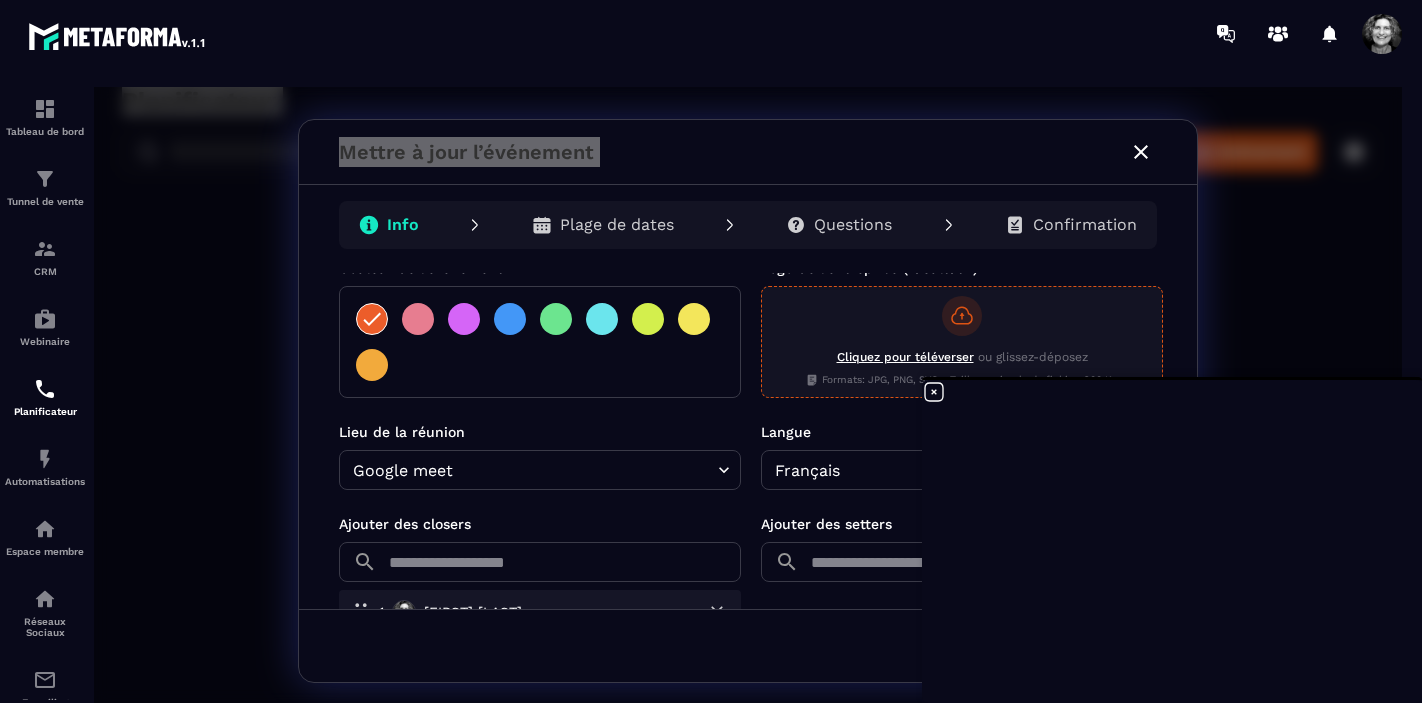 scroll, scrollTop: 435, scrollLeft: 0, axis: vertical 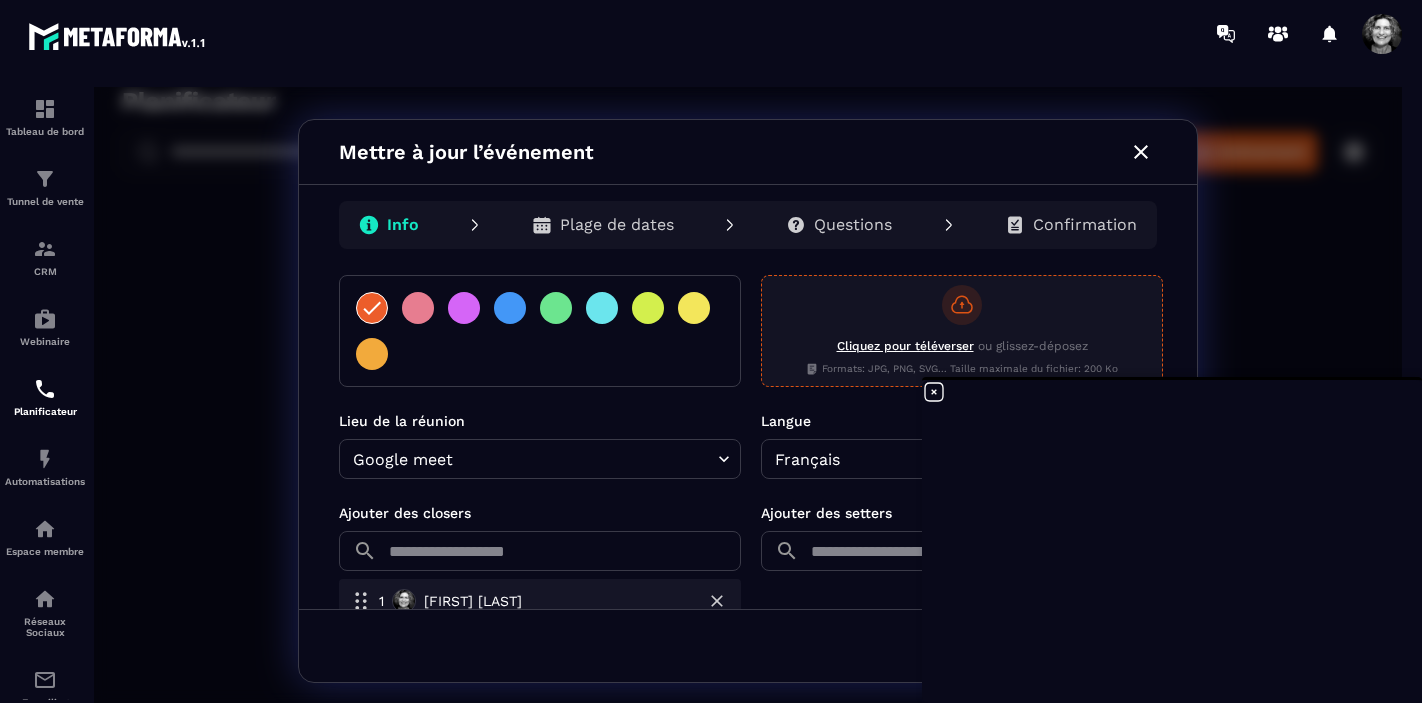 click 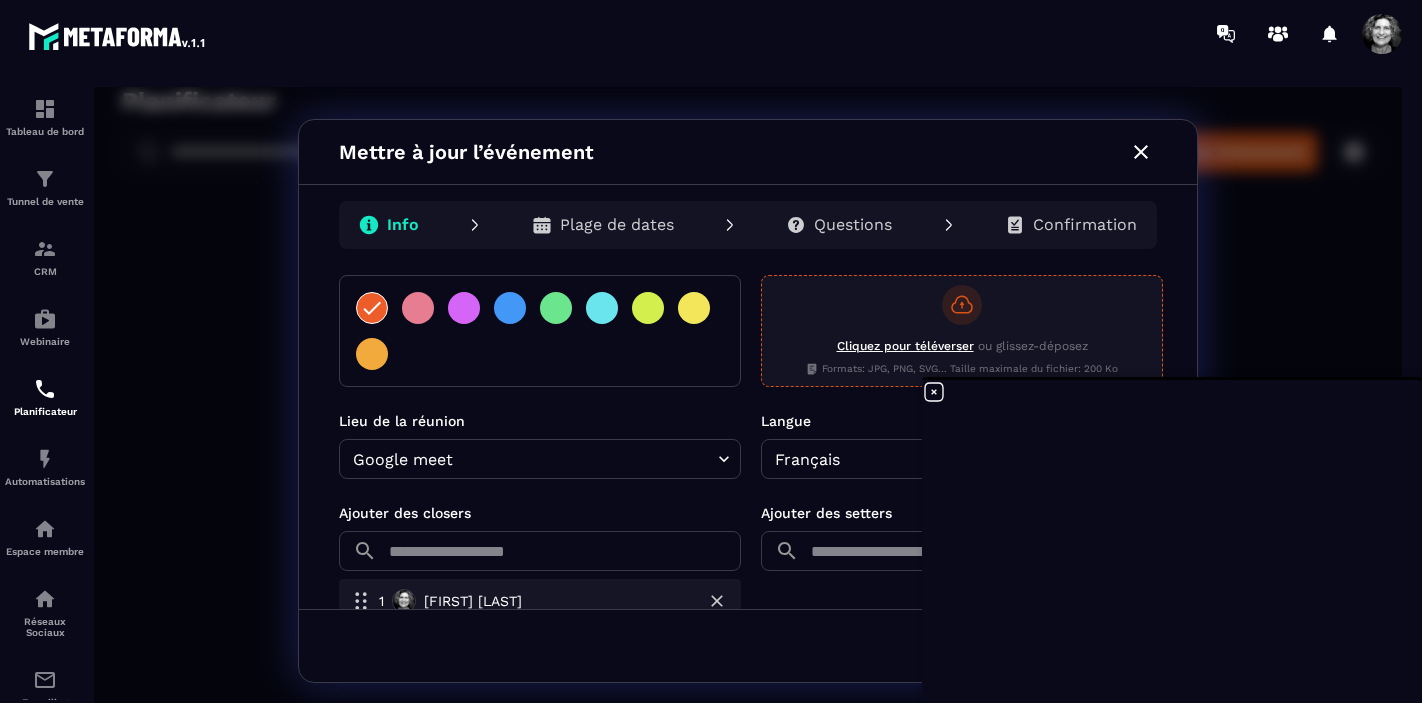 click on "Cliquez pour téléverser   ou glissez-déposez Formats: JPG, PNG, SVG... Taille maximale du fichier: 200 Ko" at bounding box center (94, 87) 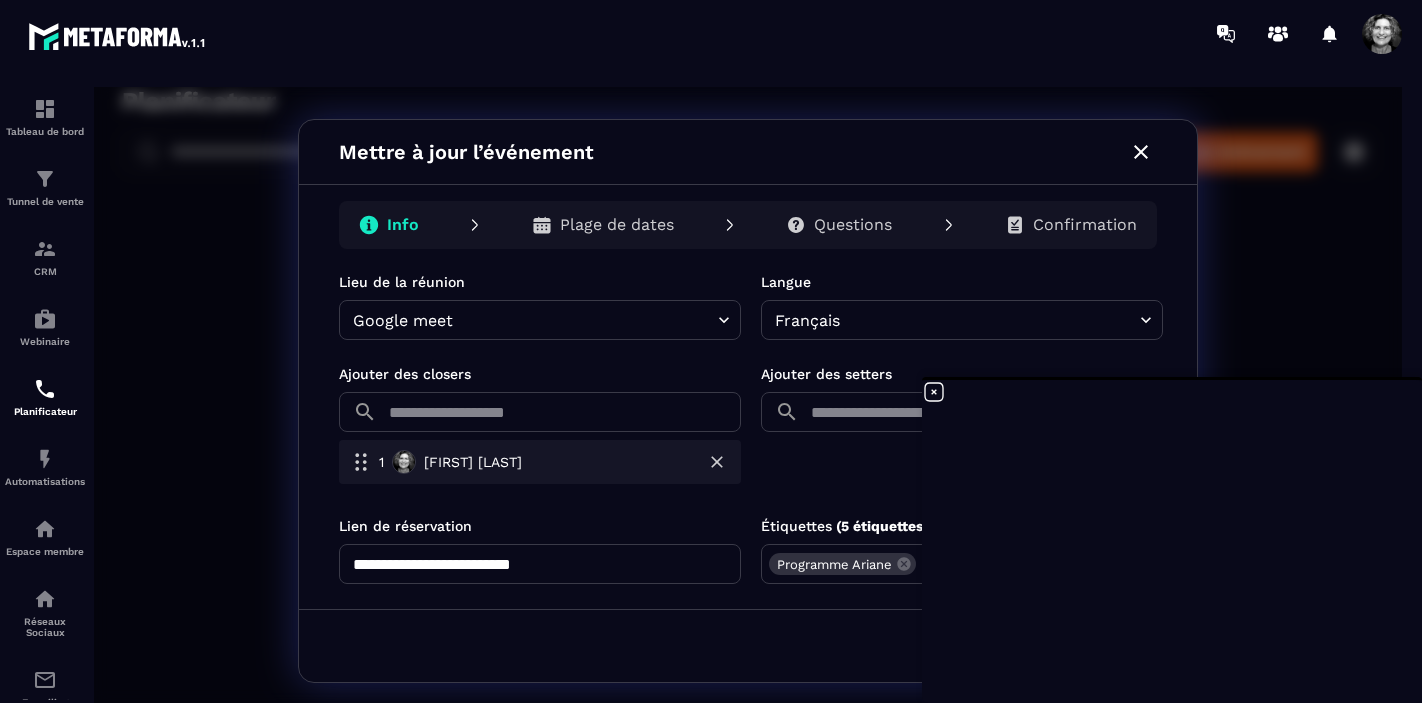 scroll, scrollTop: 600, scrollLeft: 0, axis: vertical 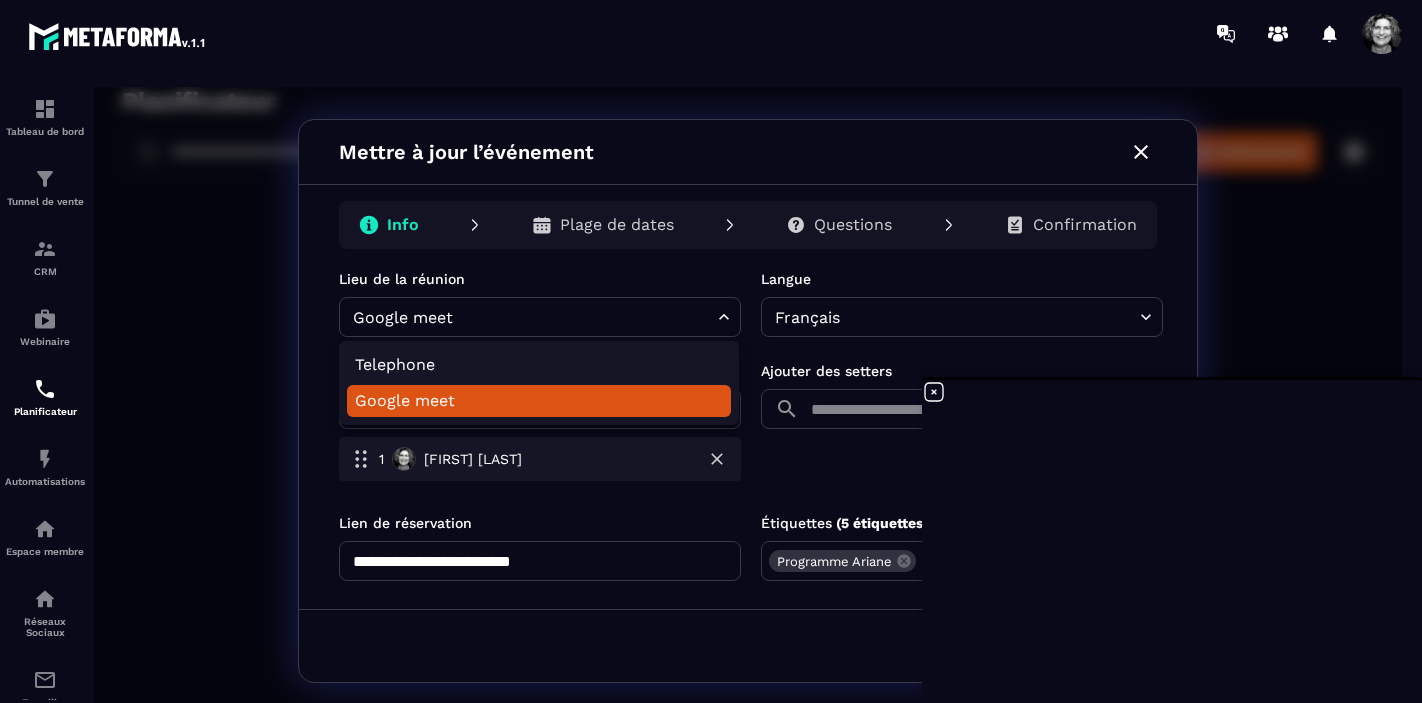 click on "**********" at bounding box center (748, 401) 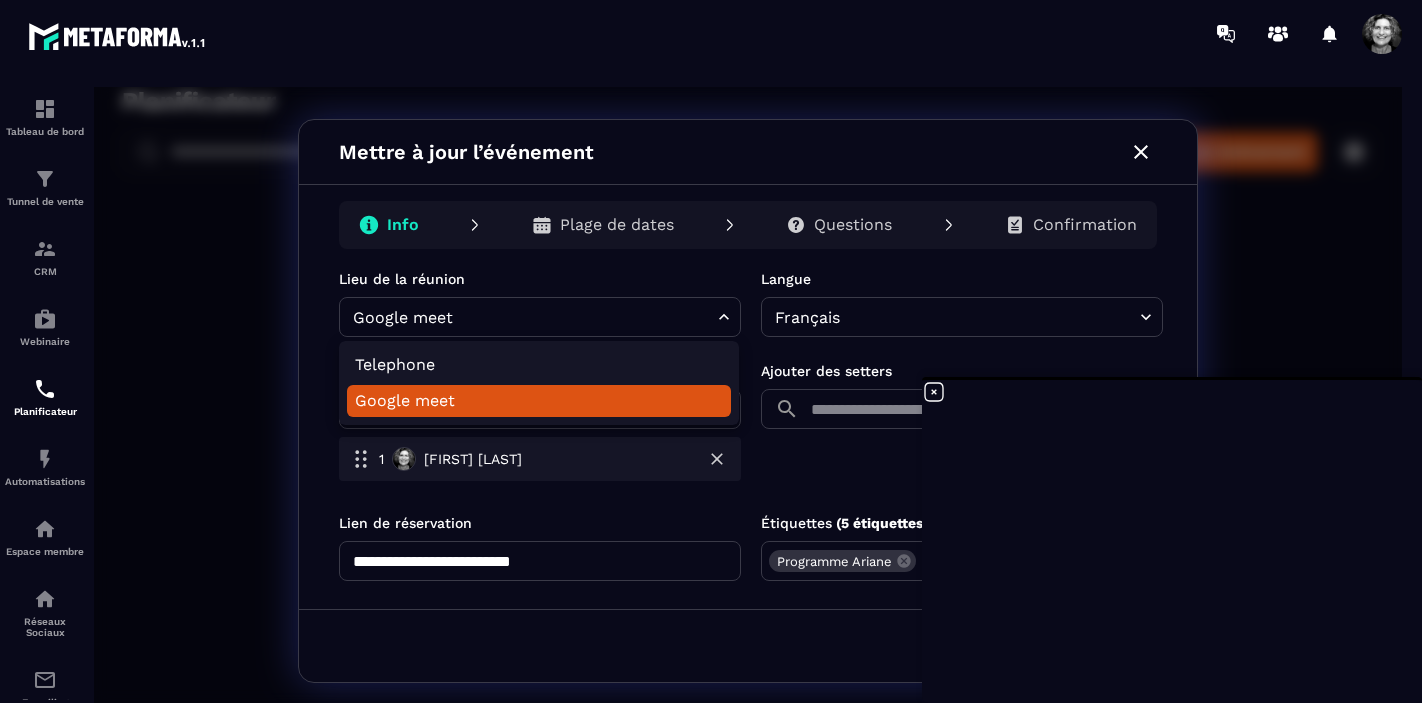 click at bounding box center [748, 401] 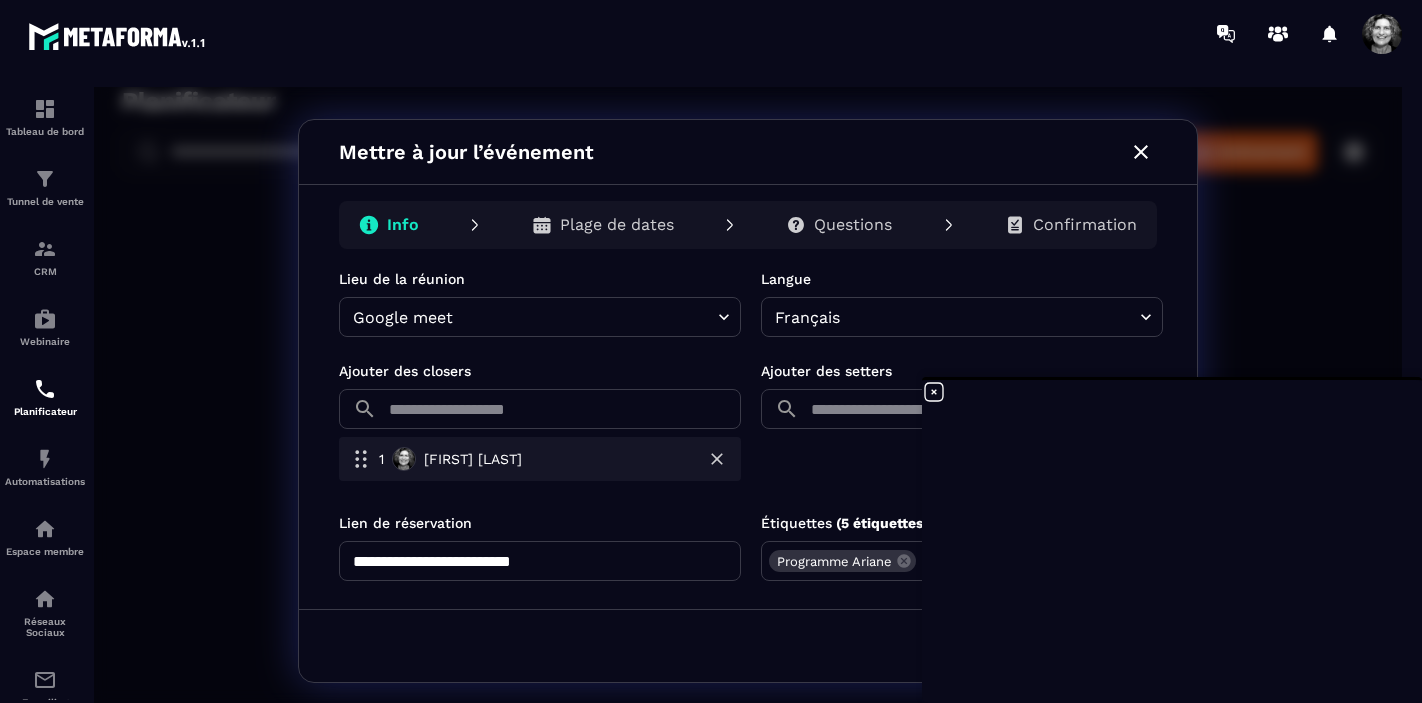 scroll, scrollTop: 620, scrollLeft: 0, axis: vertical 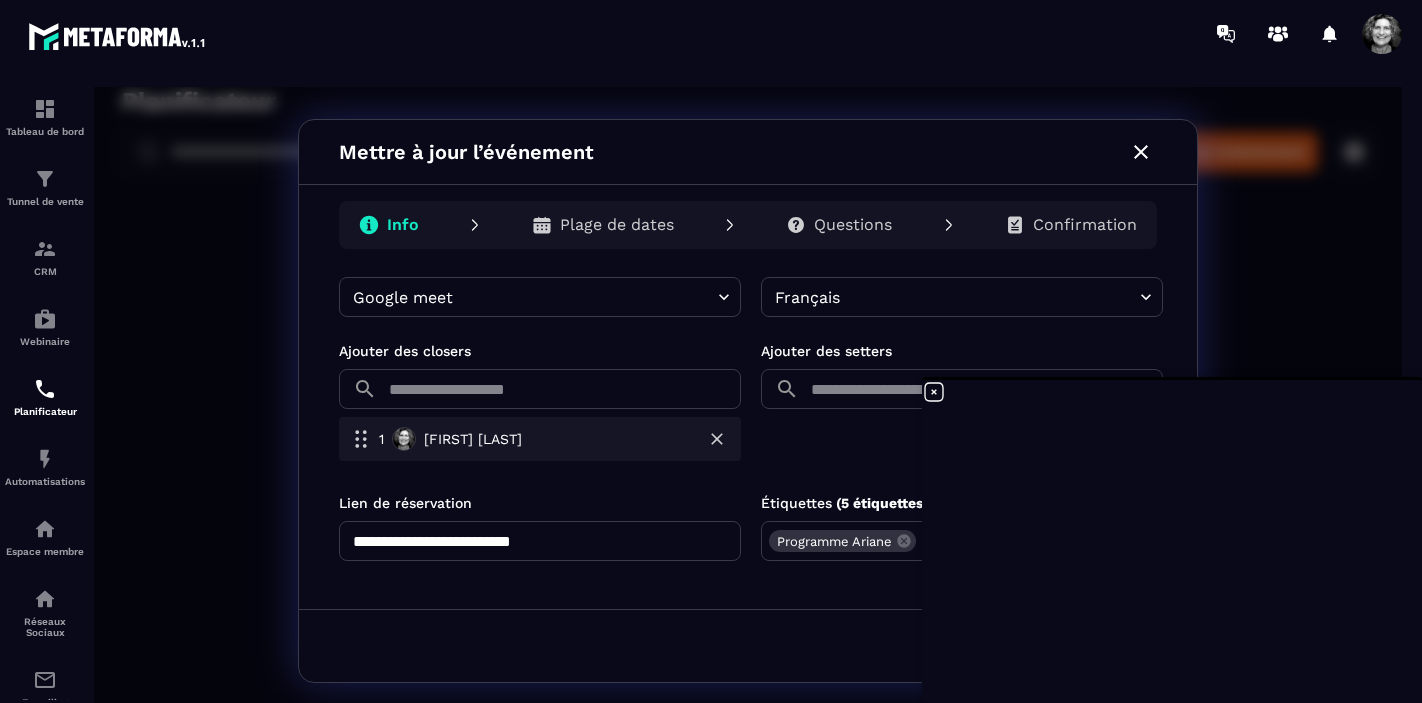 click on "**********" at bounding box center [540, 541] 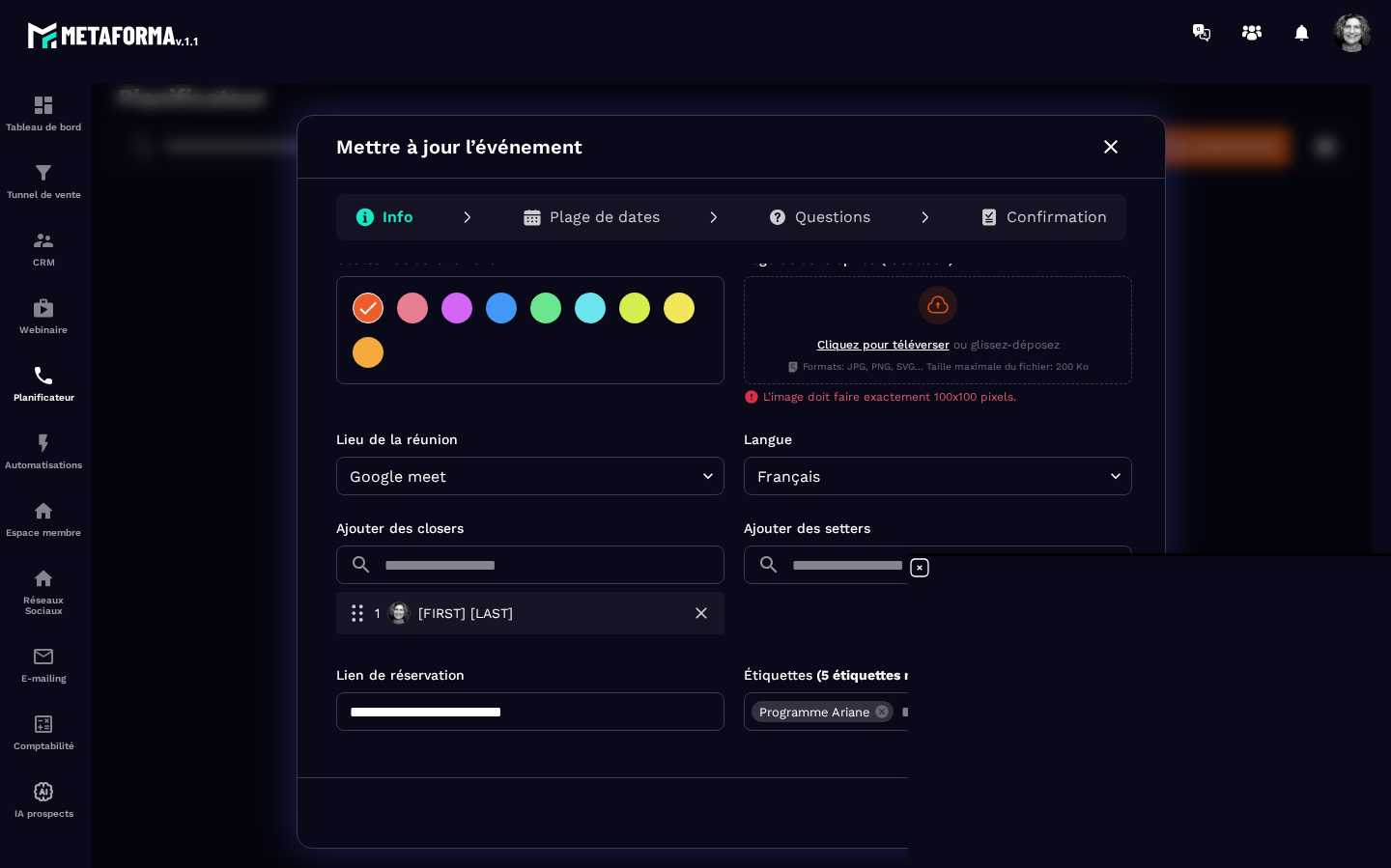 scroll, scrollTop: 409, scrollLeft: 0, axis: vertical 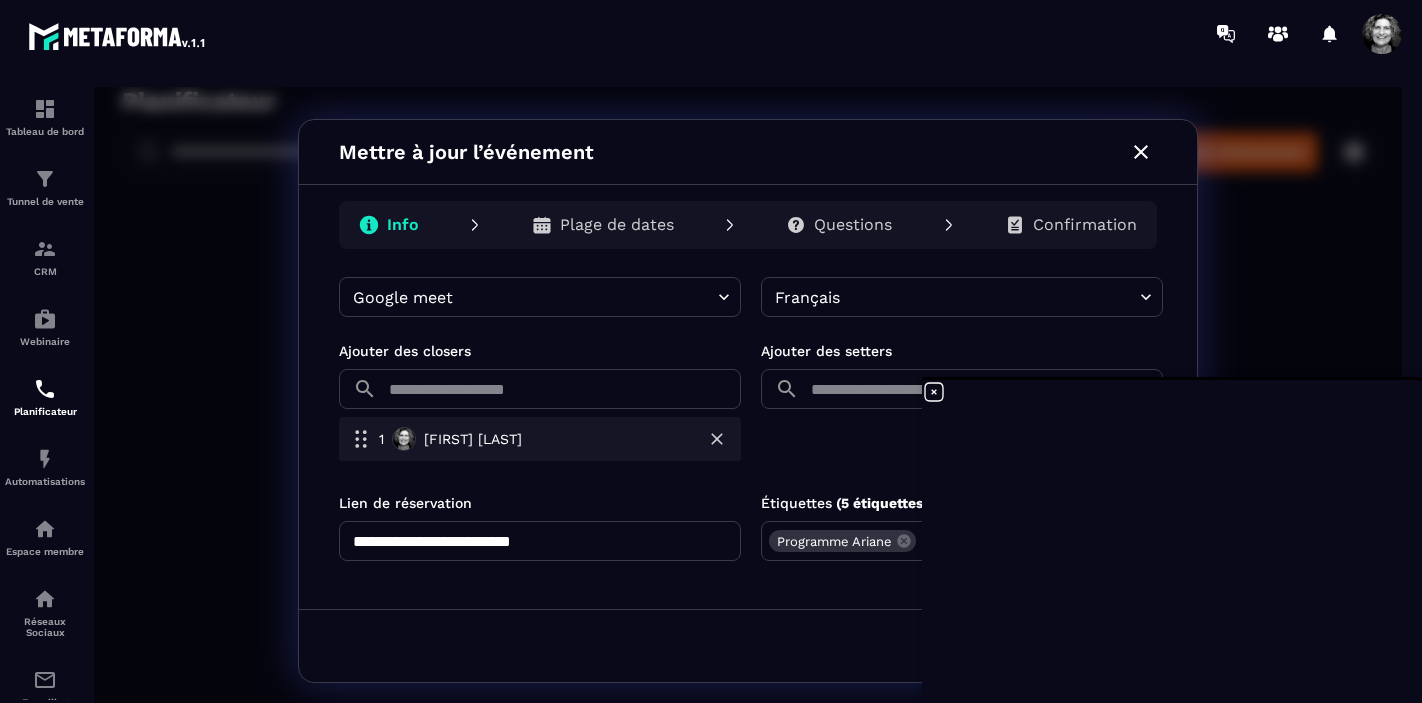 click 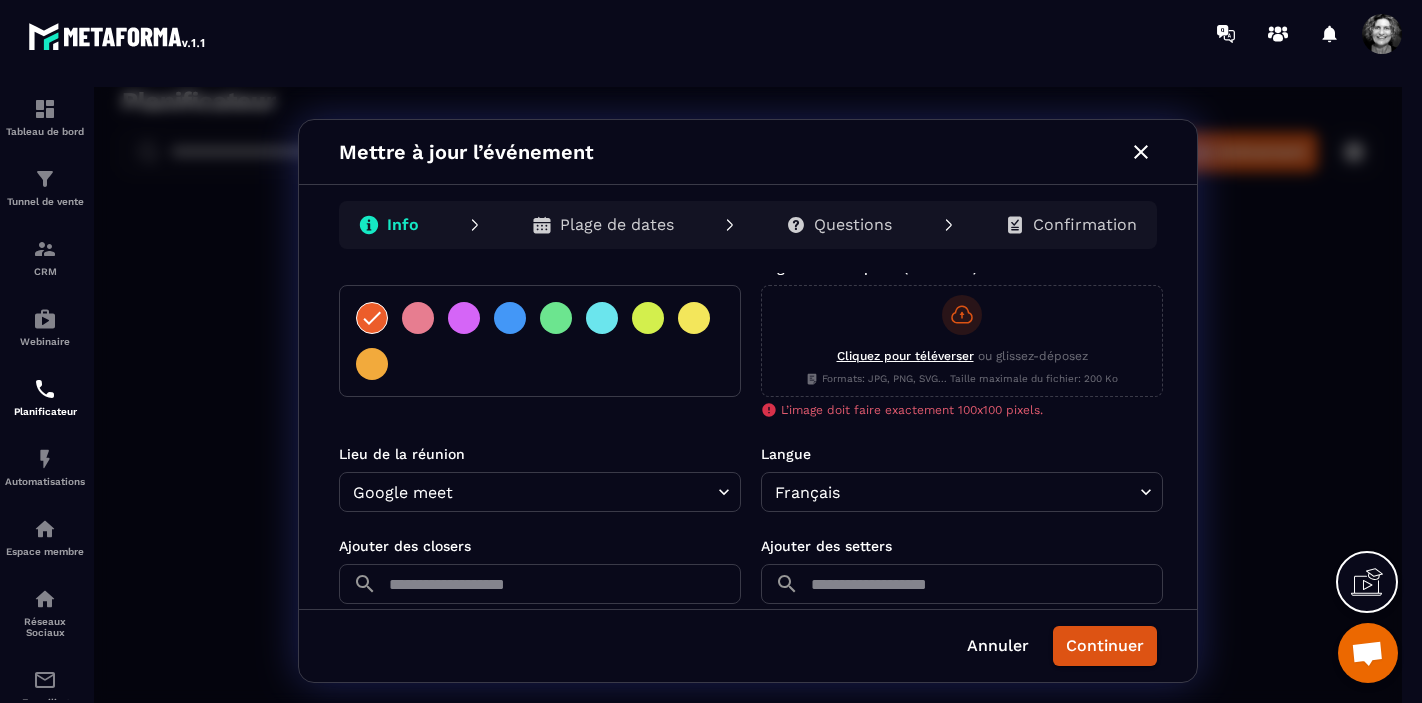 scroll, scrollTop: 620, scrollLeft: 0, axis: vertical 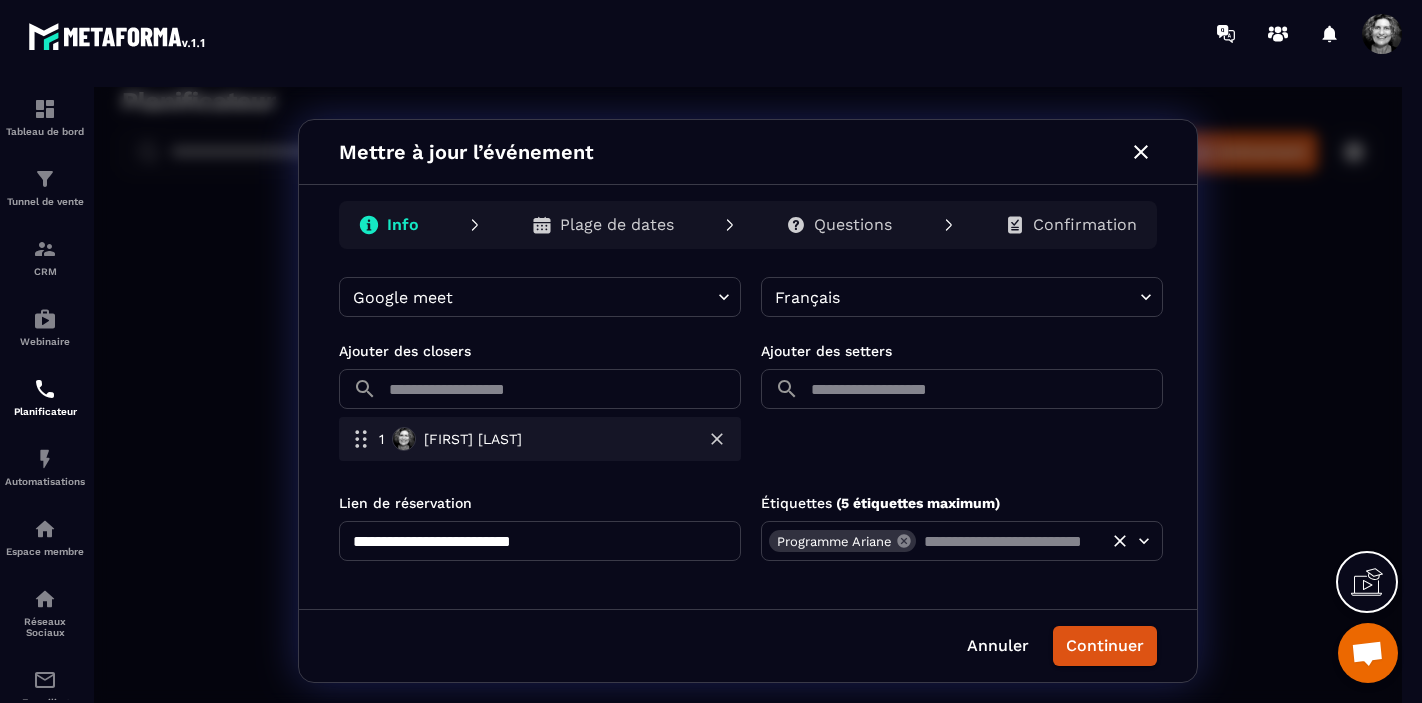 click 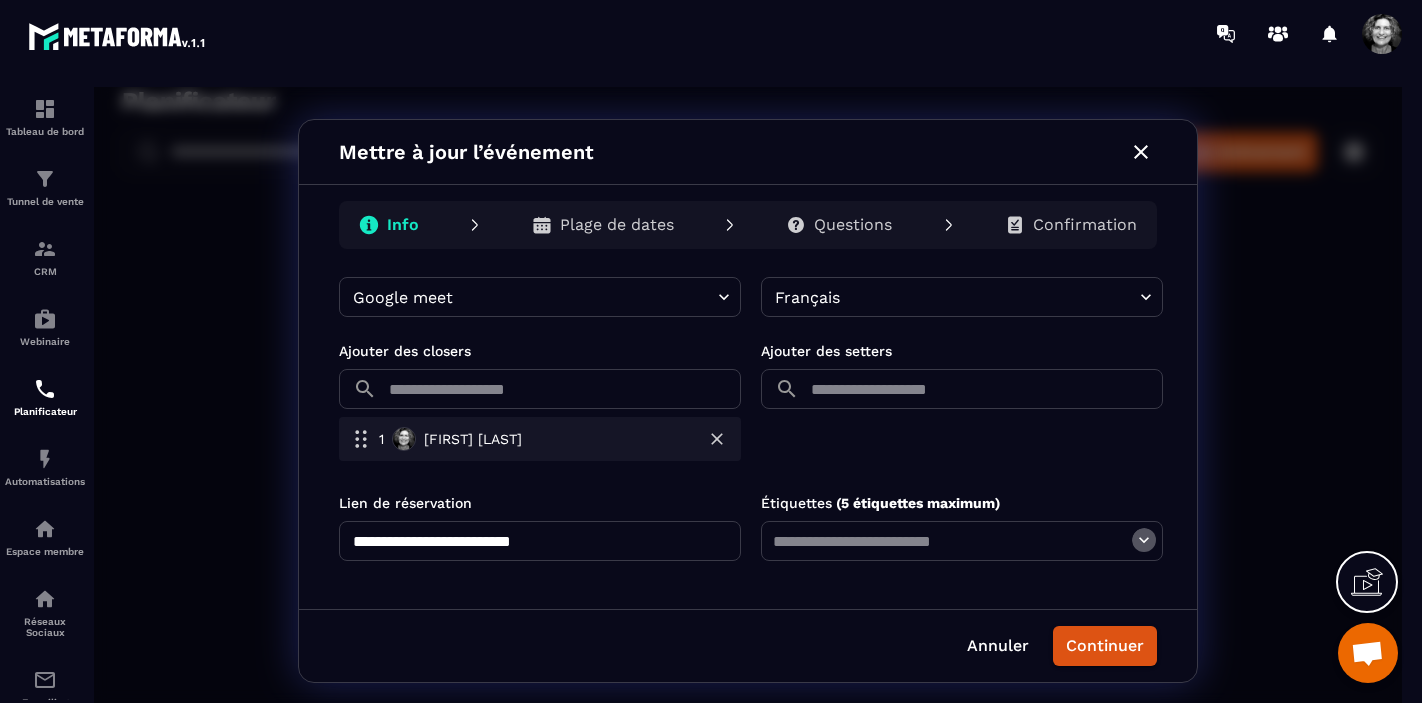 click 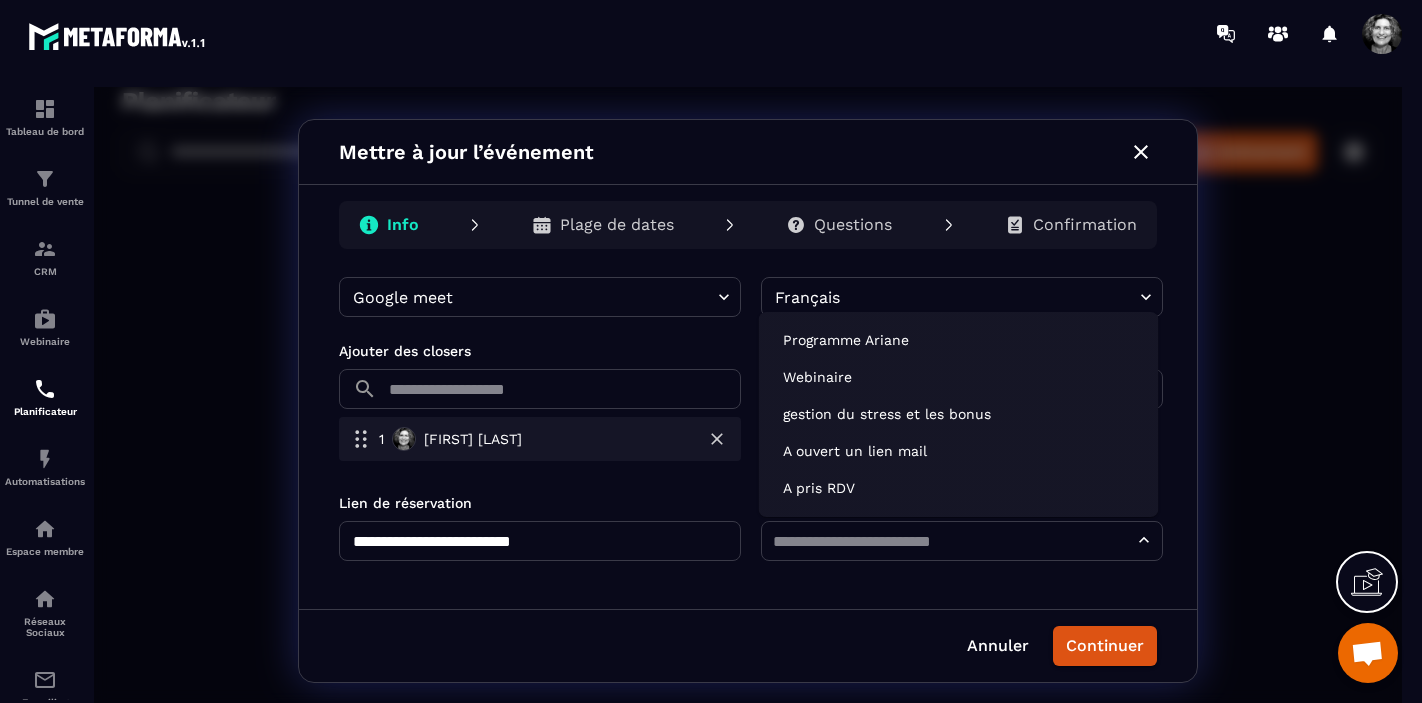 click on "A pris RDV" at bounding box center [959, 488] 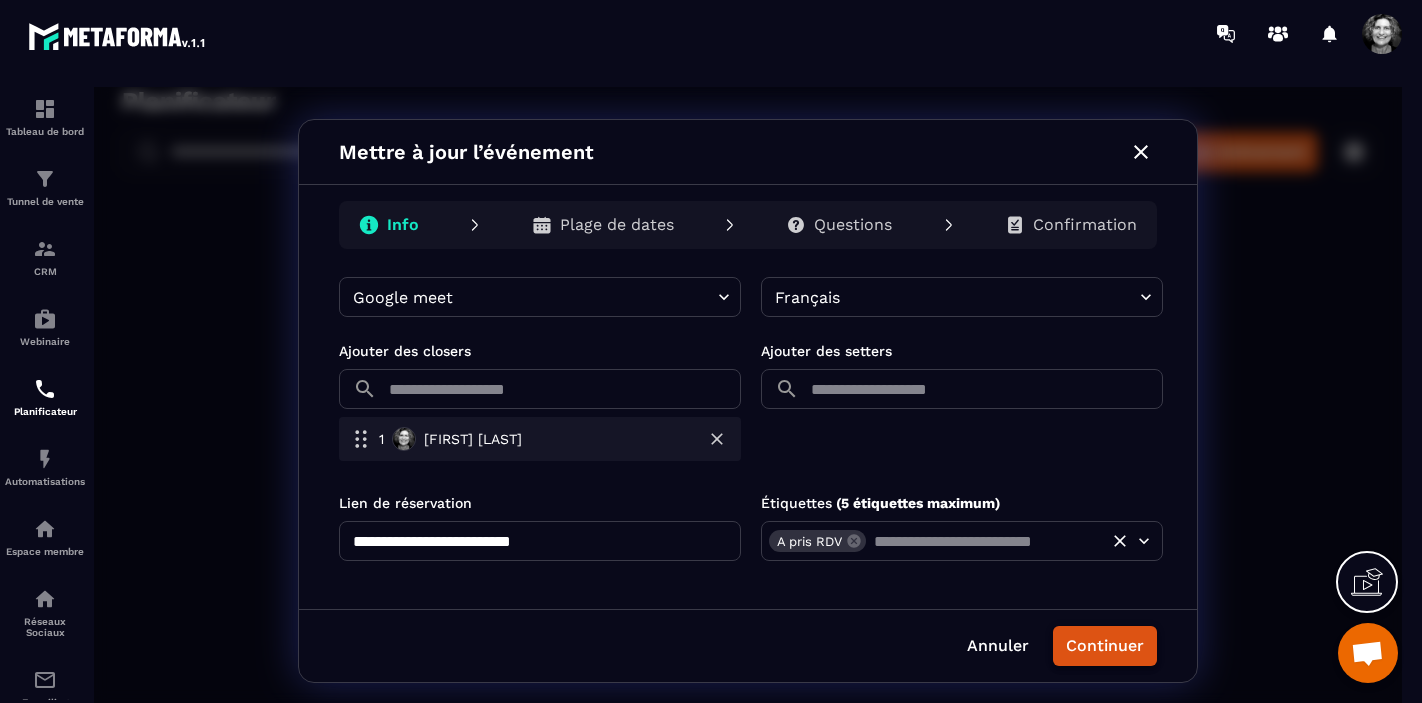 click on "Continuer" at bounding box center (1105, 646) 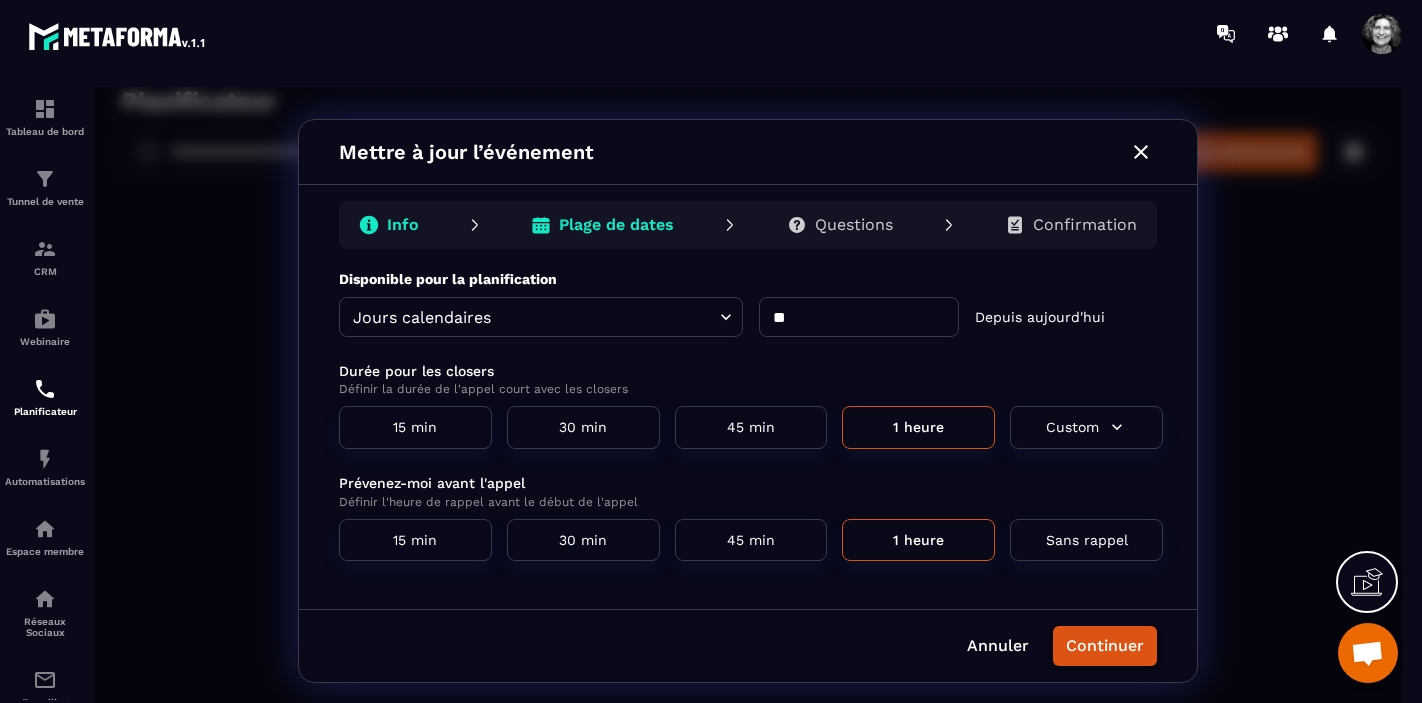 scroll, scrollTop: 0, scrollLeft: 0, axis: both 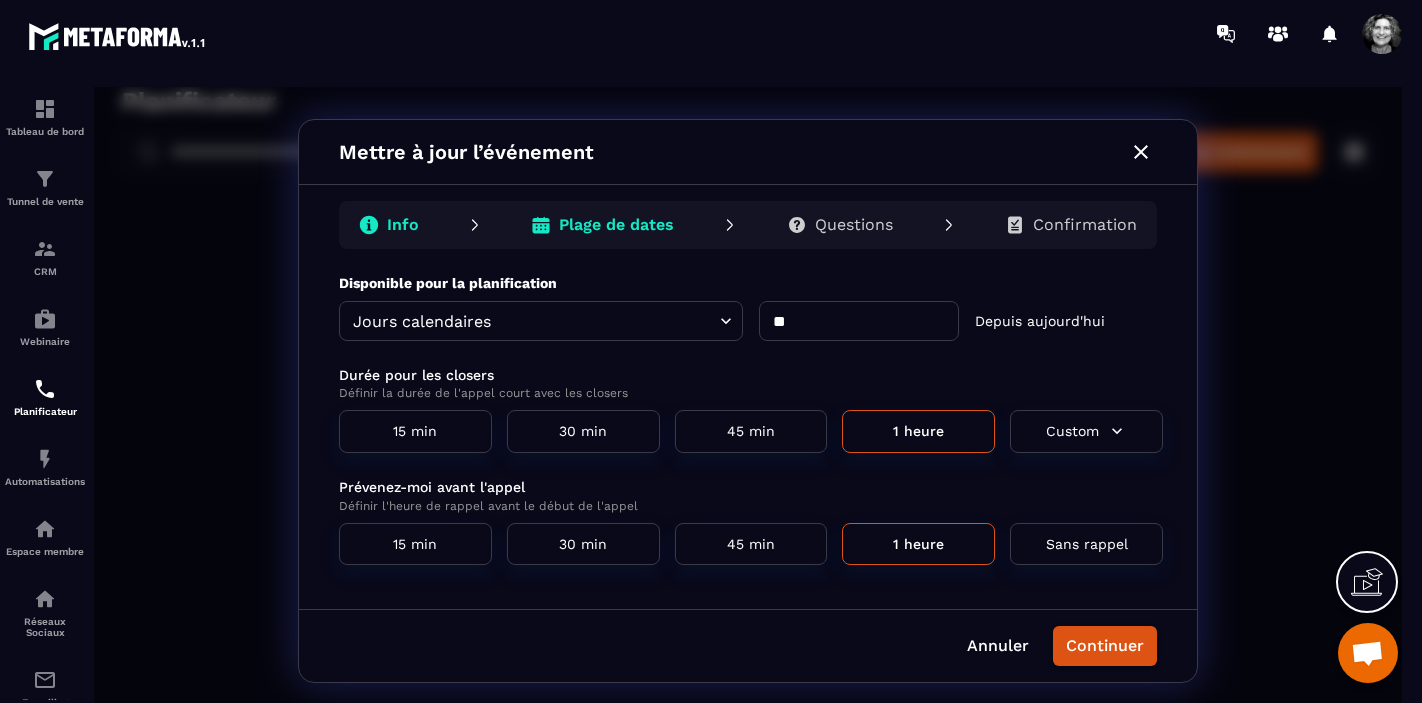 click 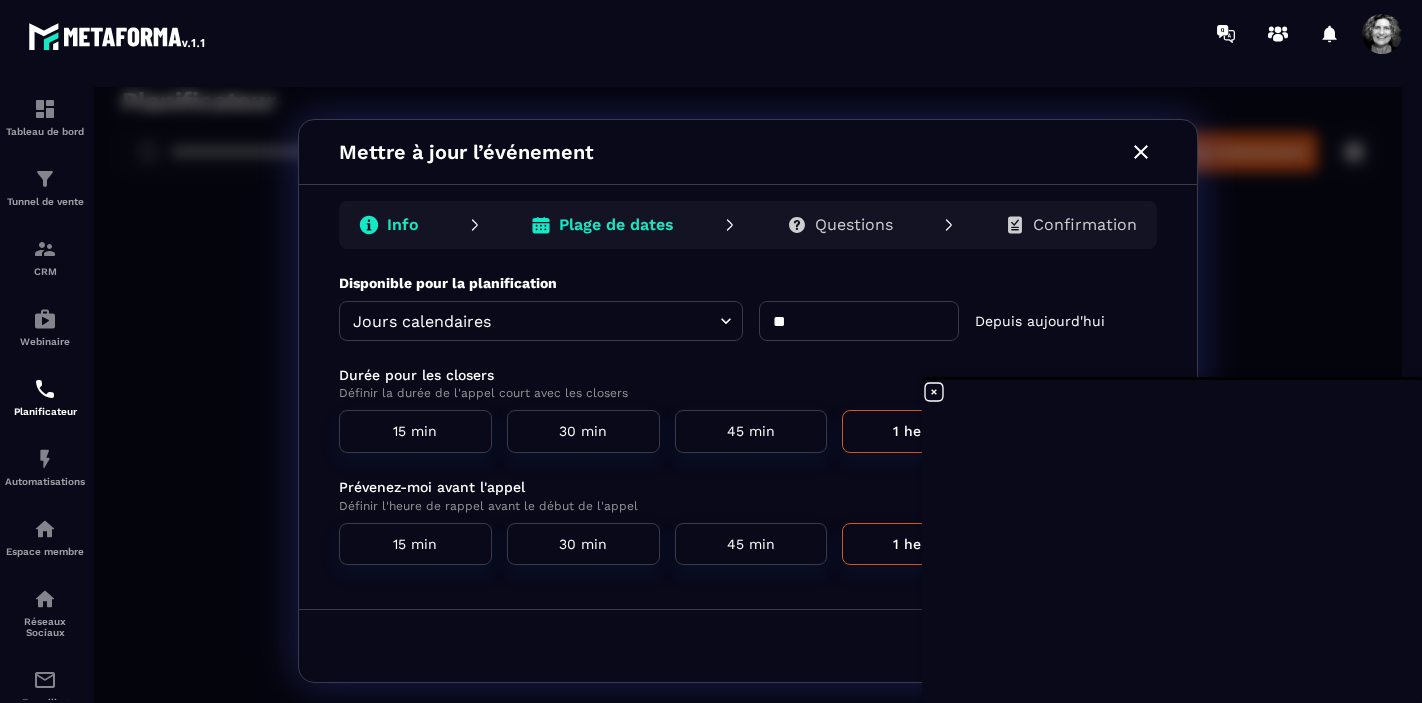click on "**********" at bounding box center [748, 401] 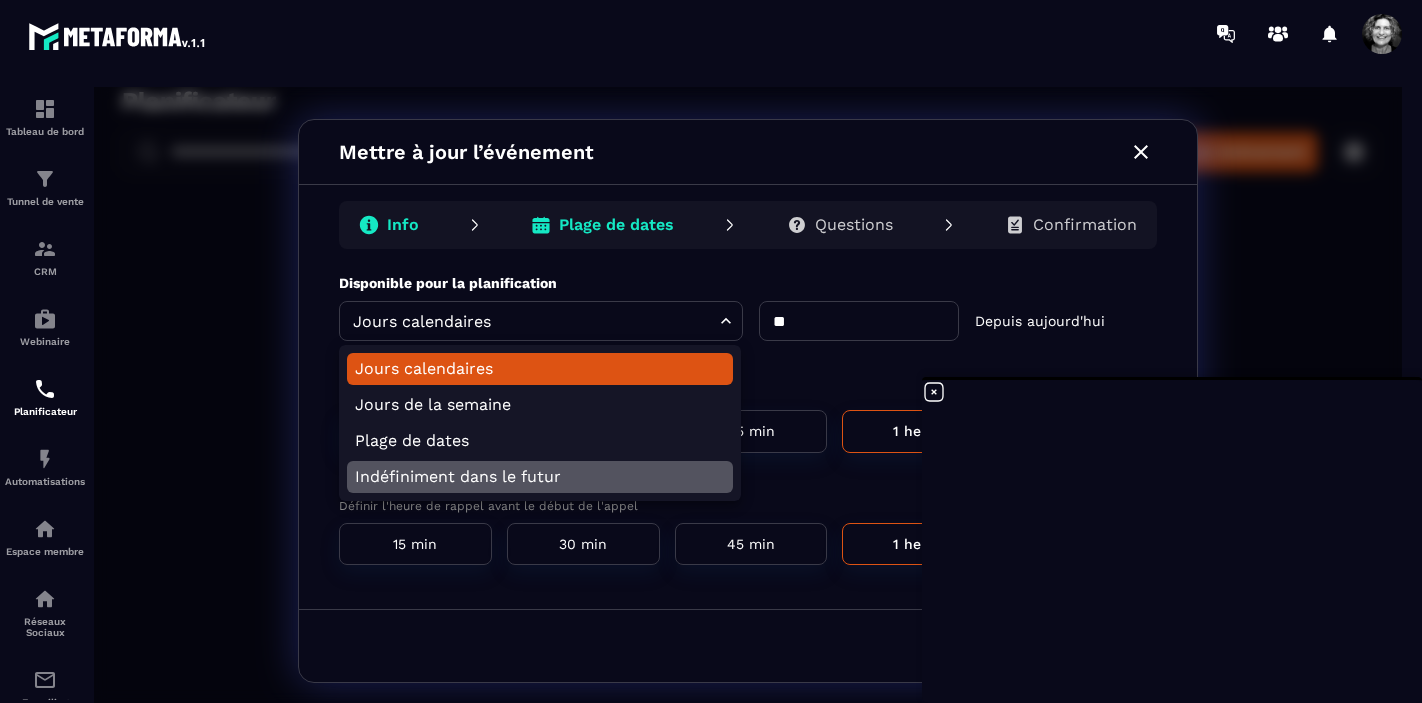 click on "Indéfiniment dans le futur" at bounding box center (540, 477) 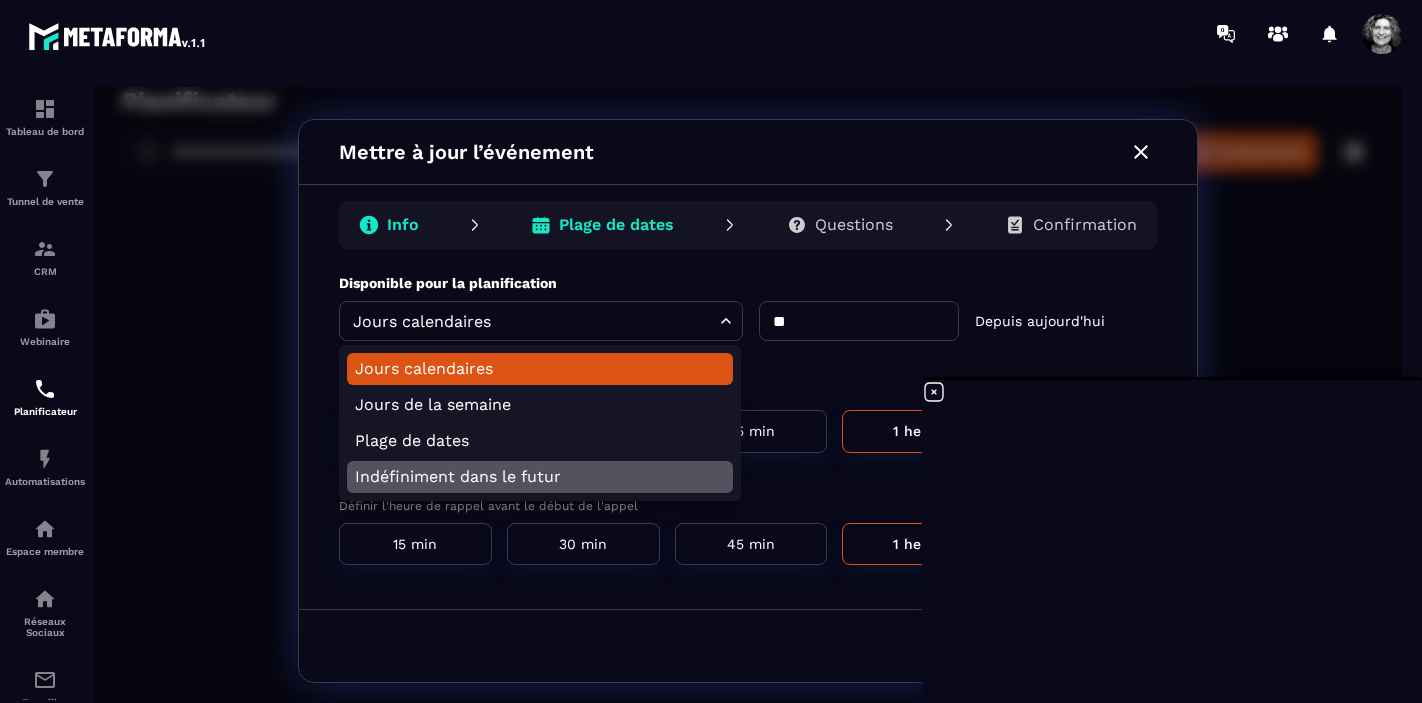 type on "********" 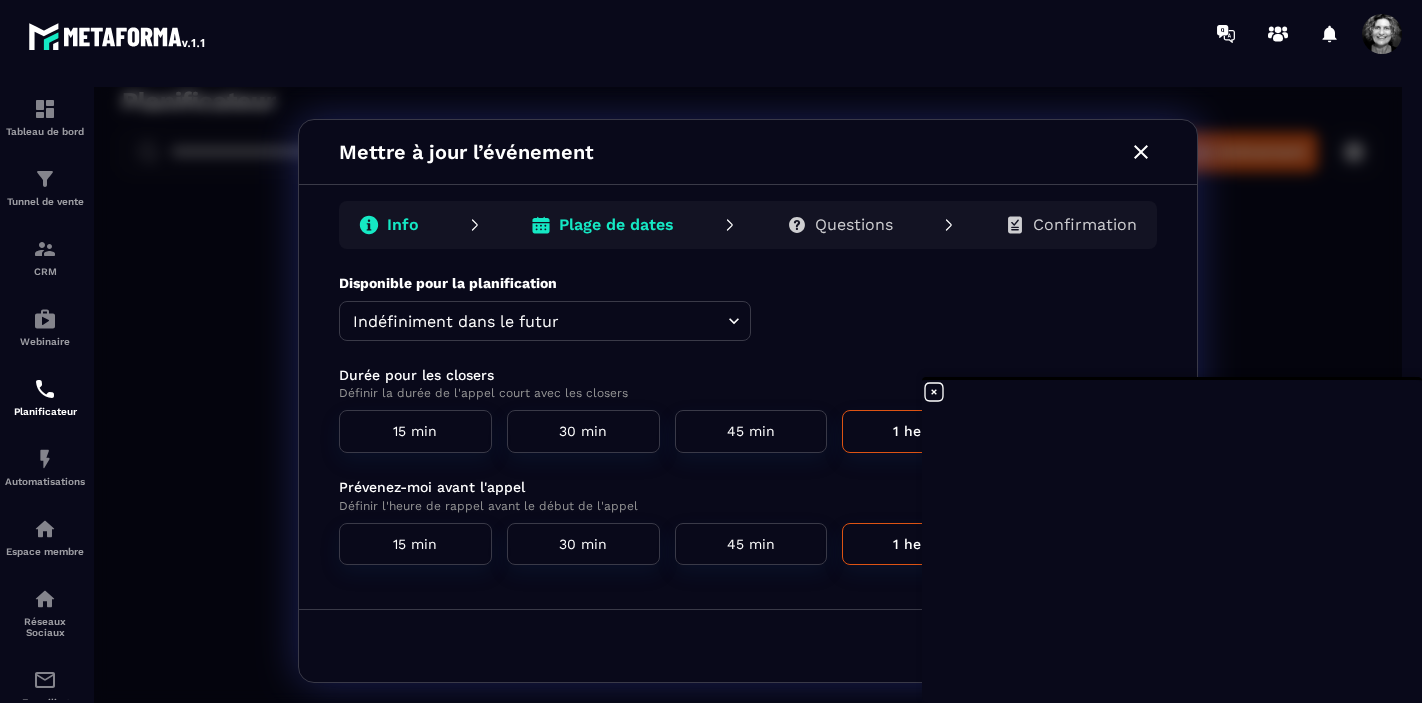 scroll, scrollTop: 4, scrollLeft: 0, axis: vertical 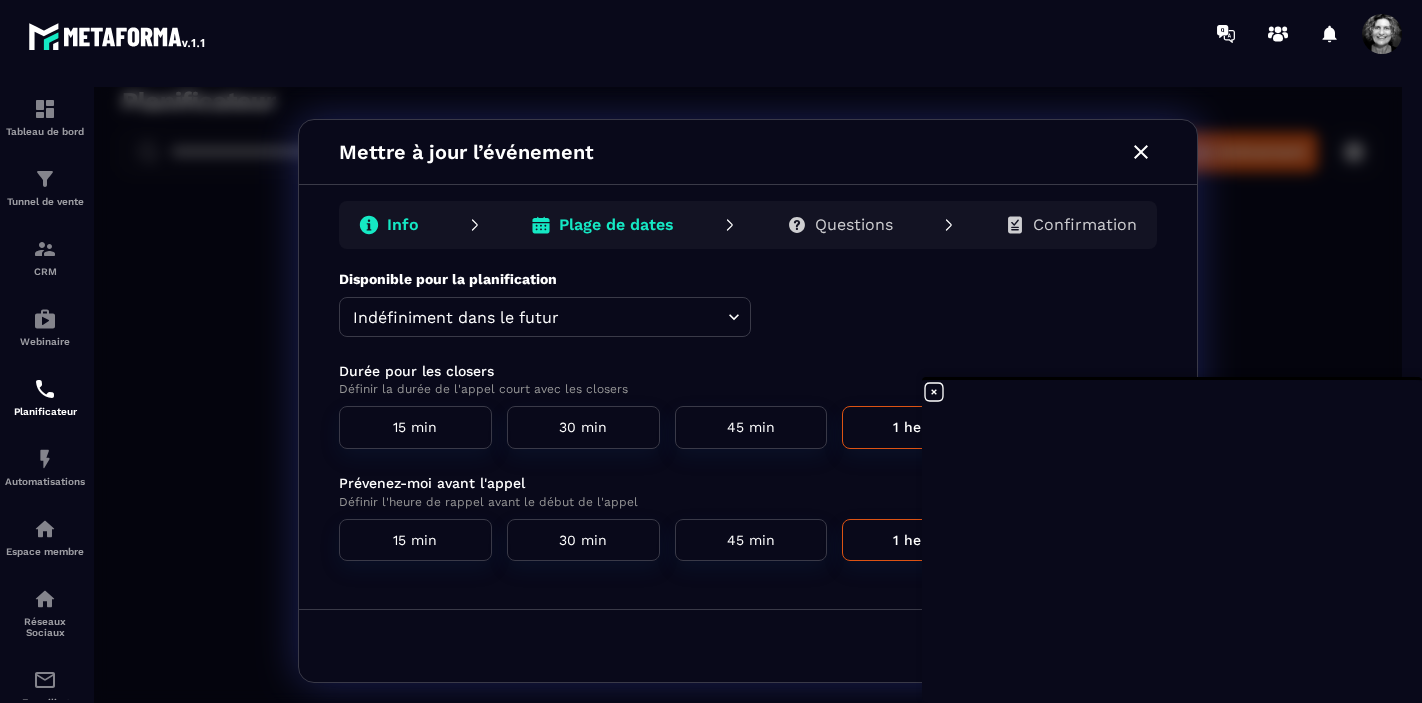 click 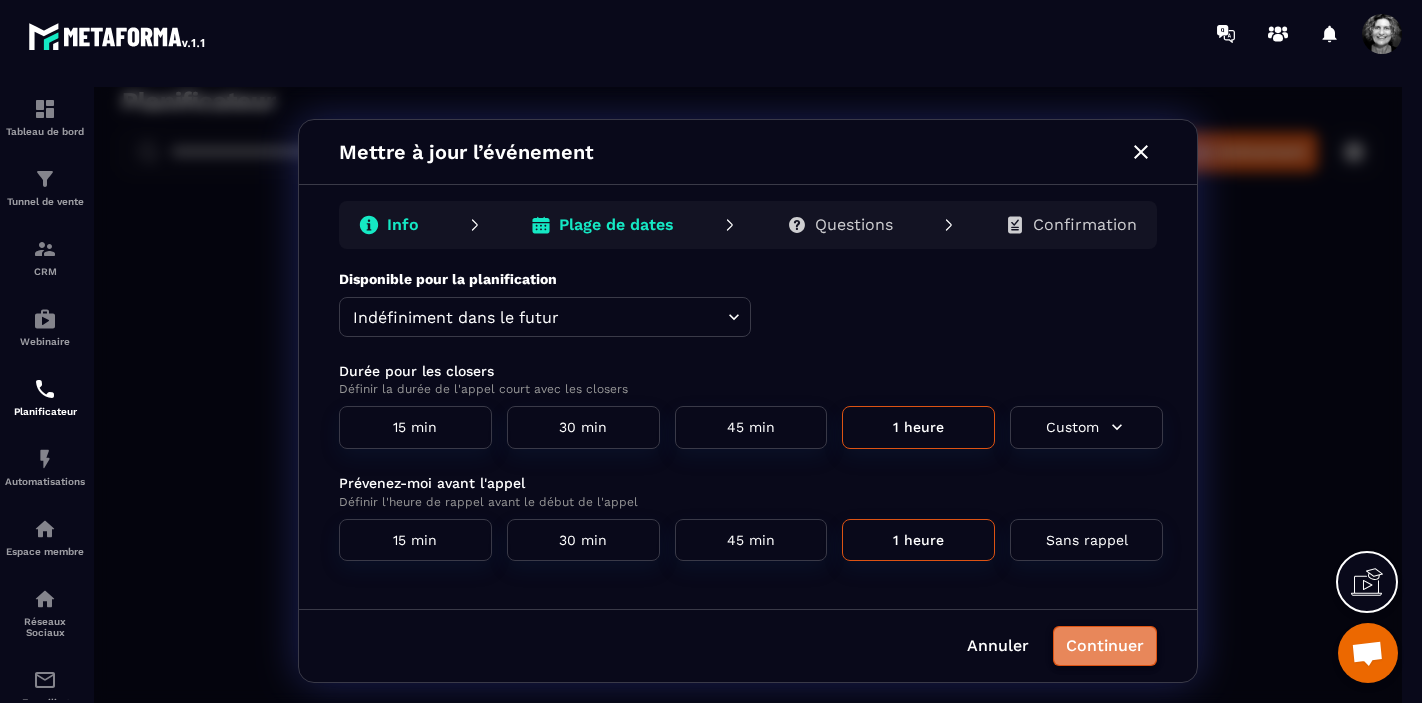 click on "Continuer" at bounding box center [1105, 646] 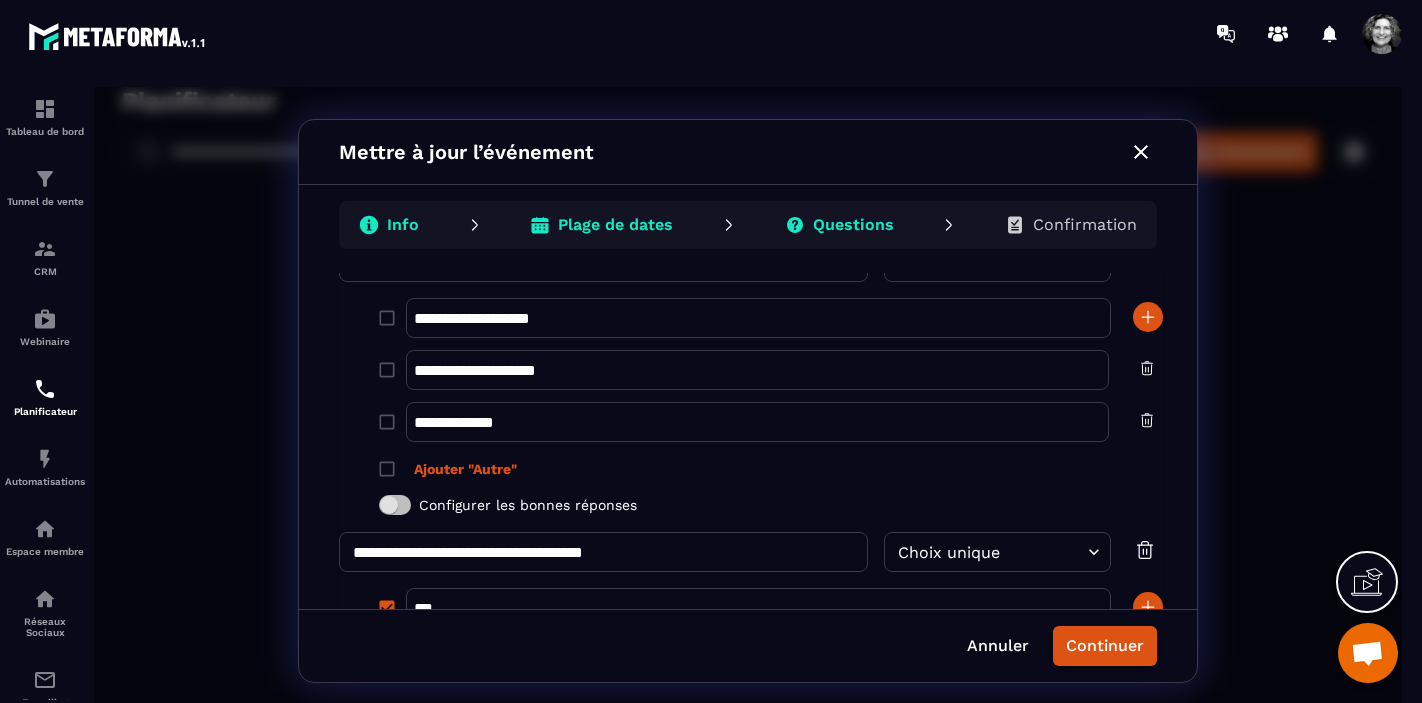 scroll, scrollTop: 327, scrollLeft: 0, axis: vertical 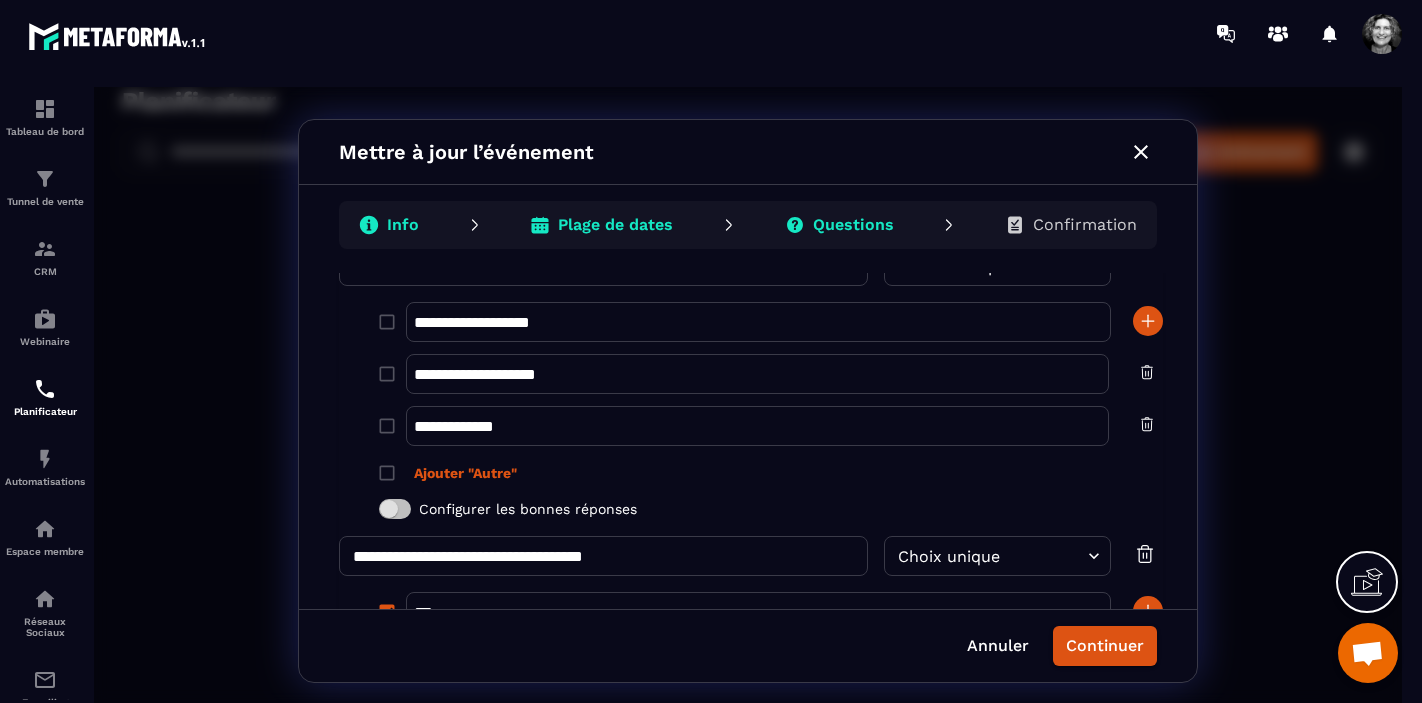 click on "**********" at bounding box center (758, 322) 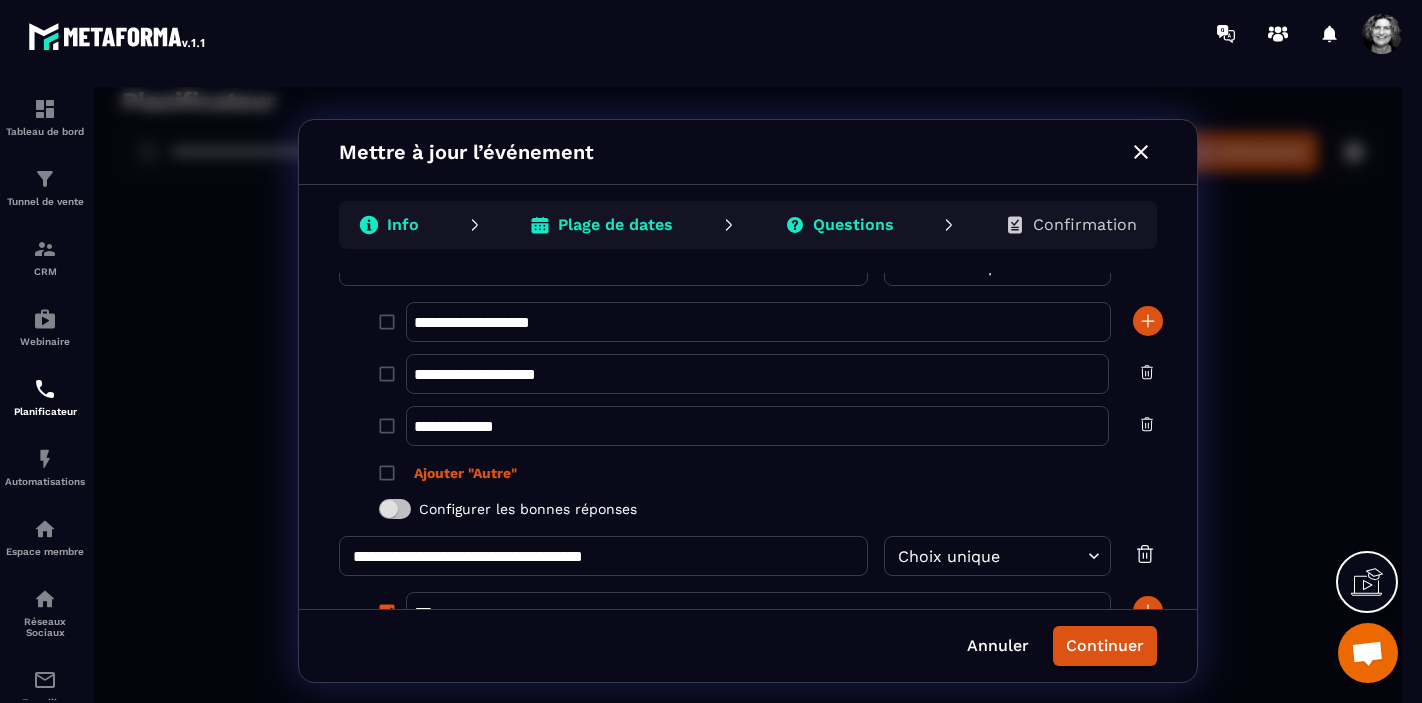 type on "**********" 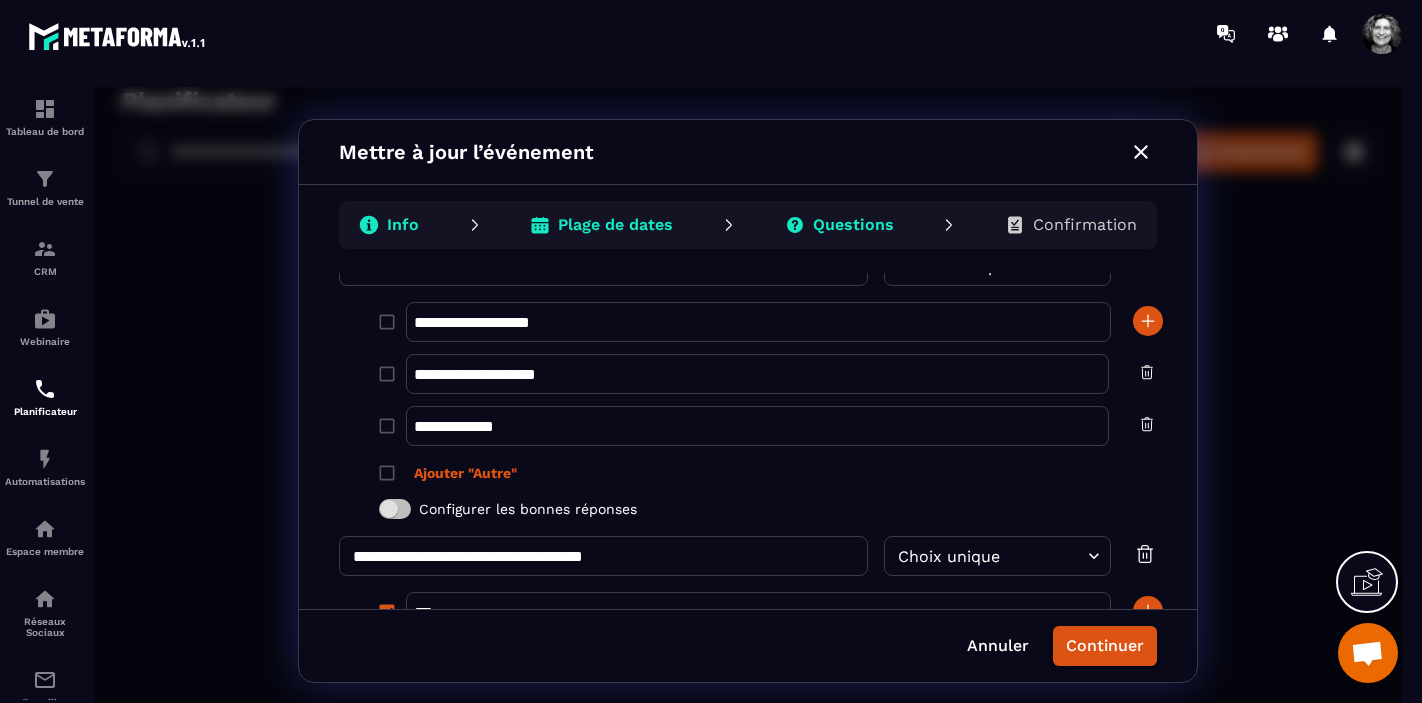 click on "**********" at bounding box center [757, 426] 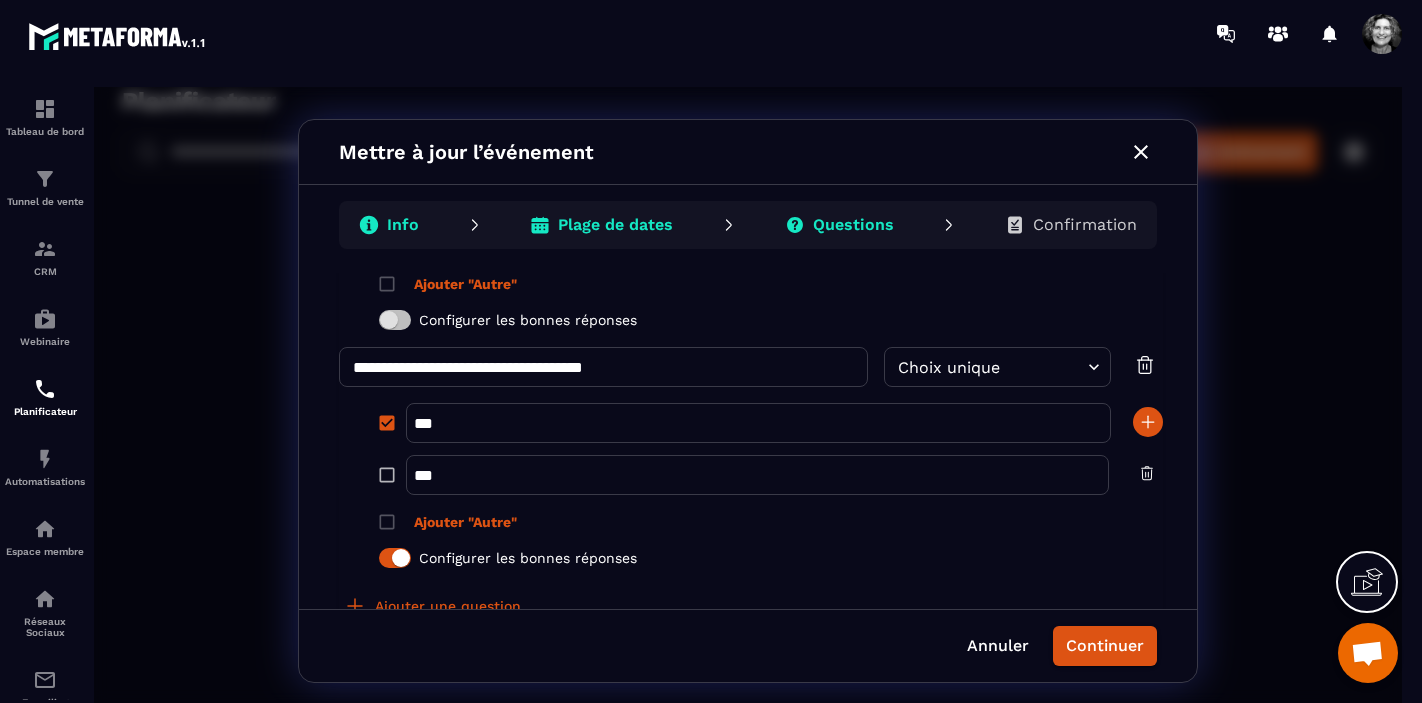 scroll, scrollTop: 582, scrollLeft: 0, axis: vertical 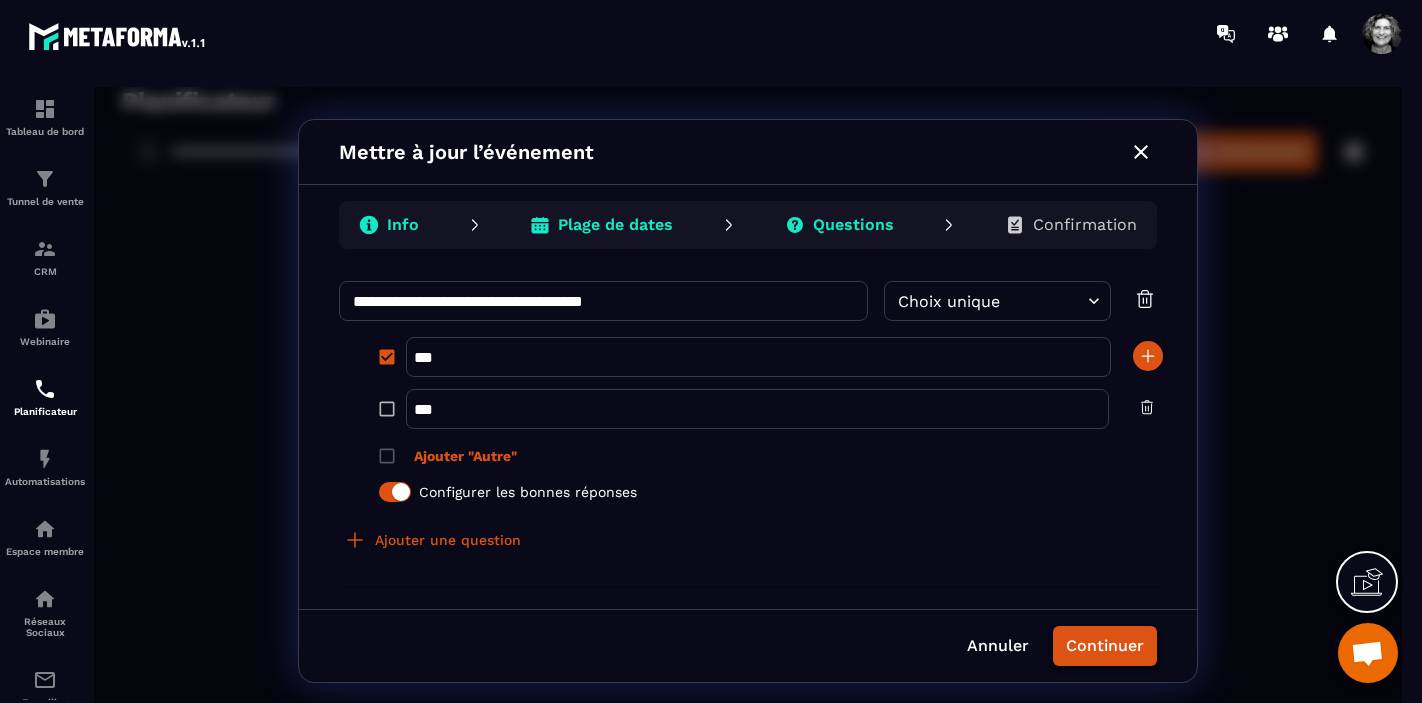 type on "**********" 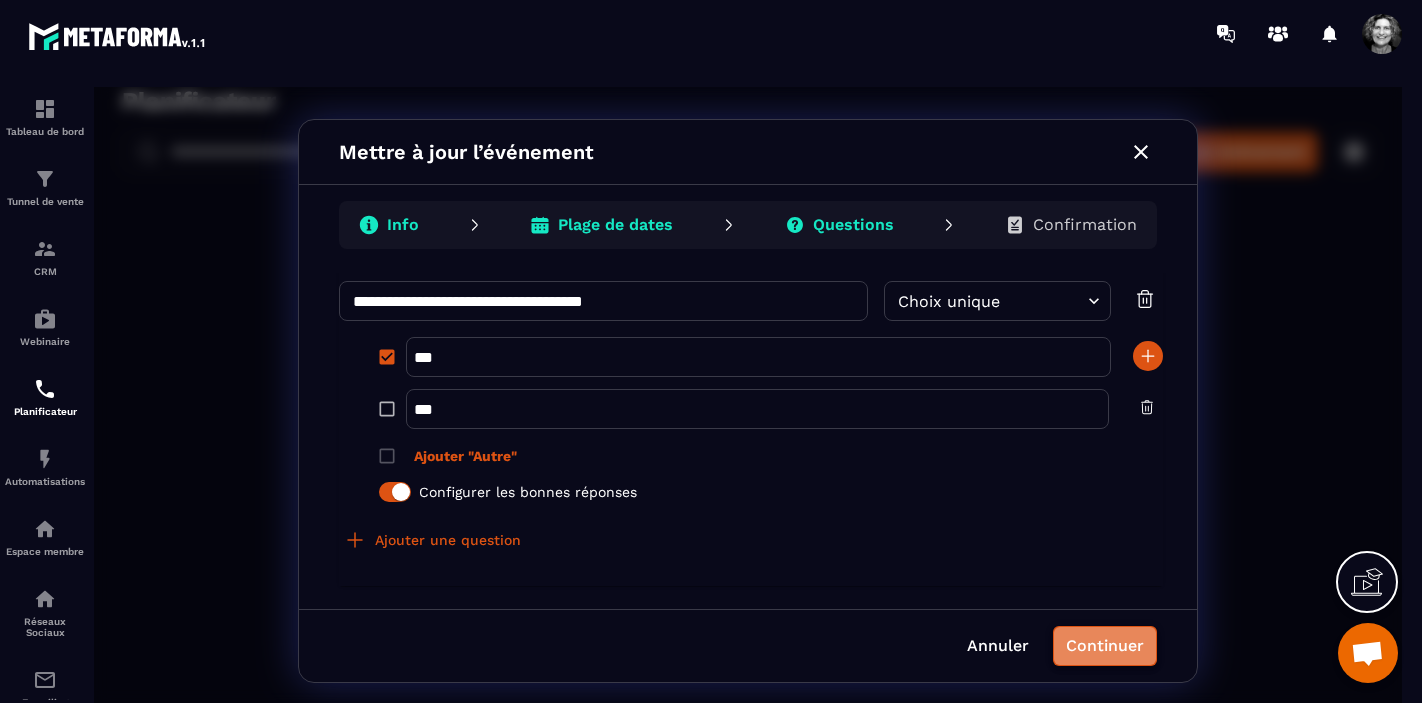 click on "Continuer" at bounding box center [1105, 646] 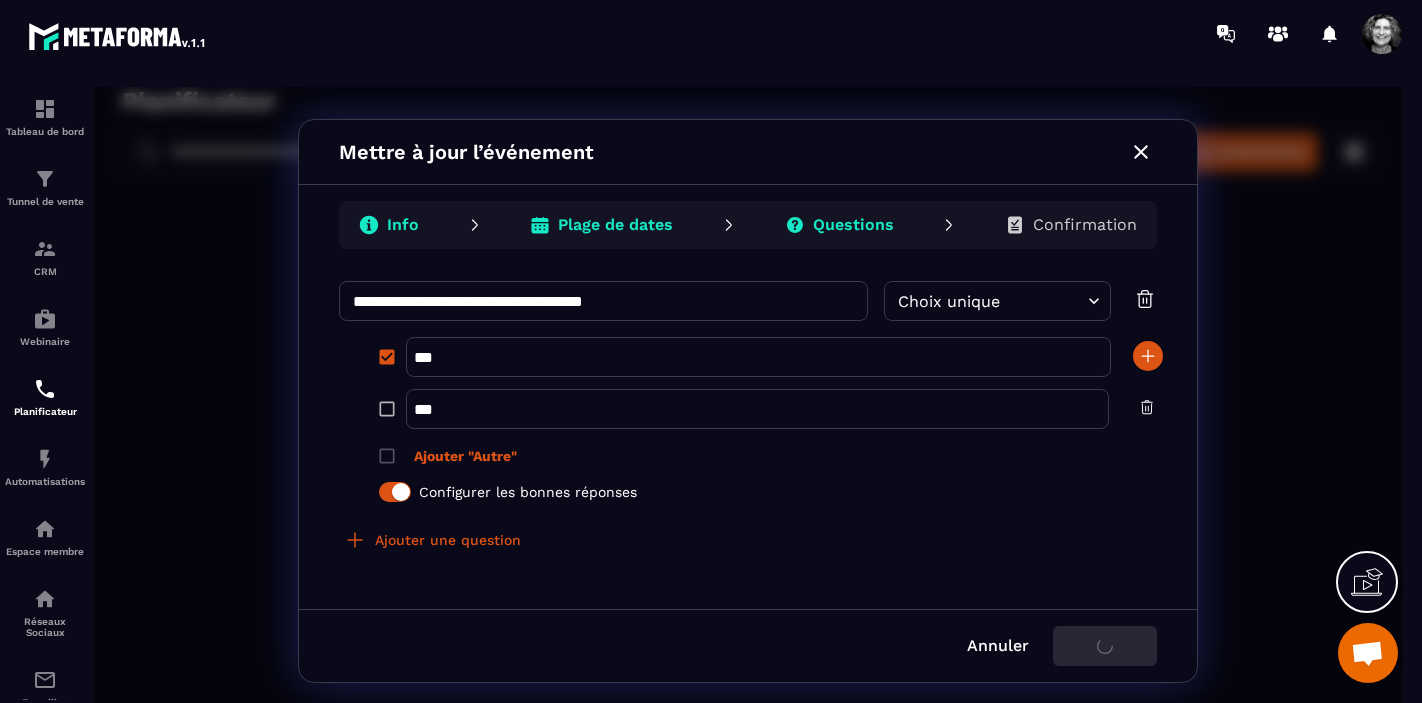 scroll, scrollTop: 0, scrollLeft: 0, axis: both 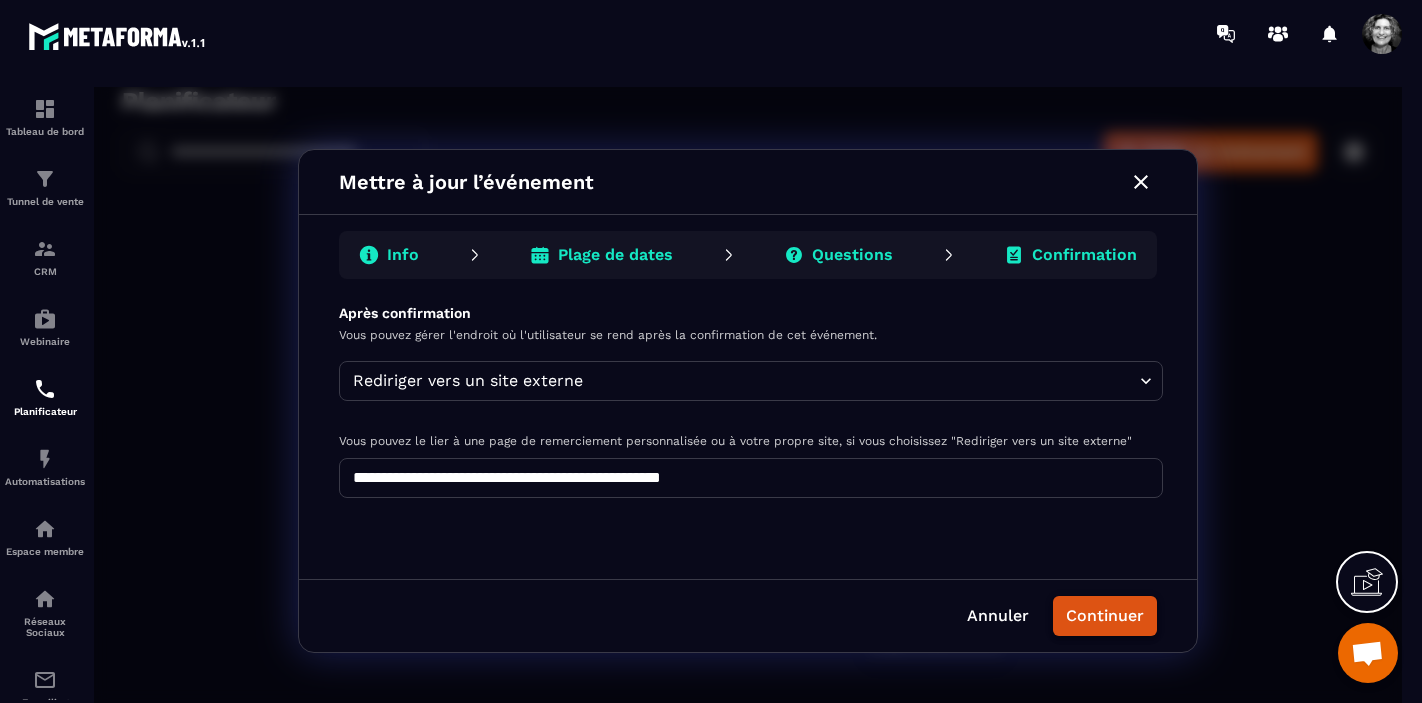 click on "Continuer" at bounding box center [1105, 616] 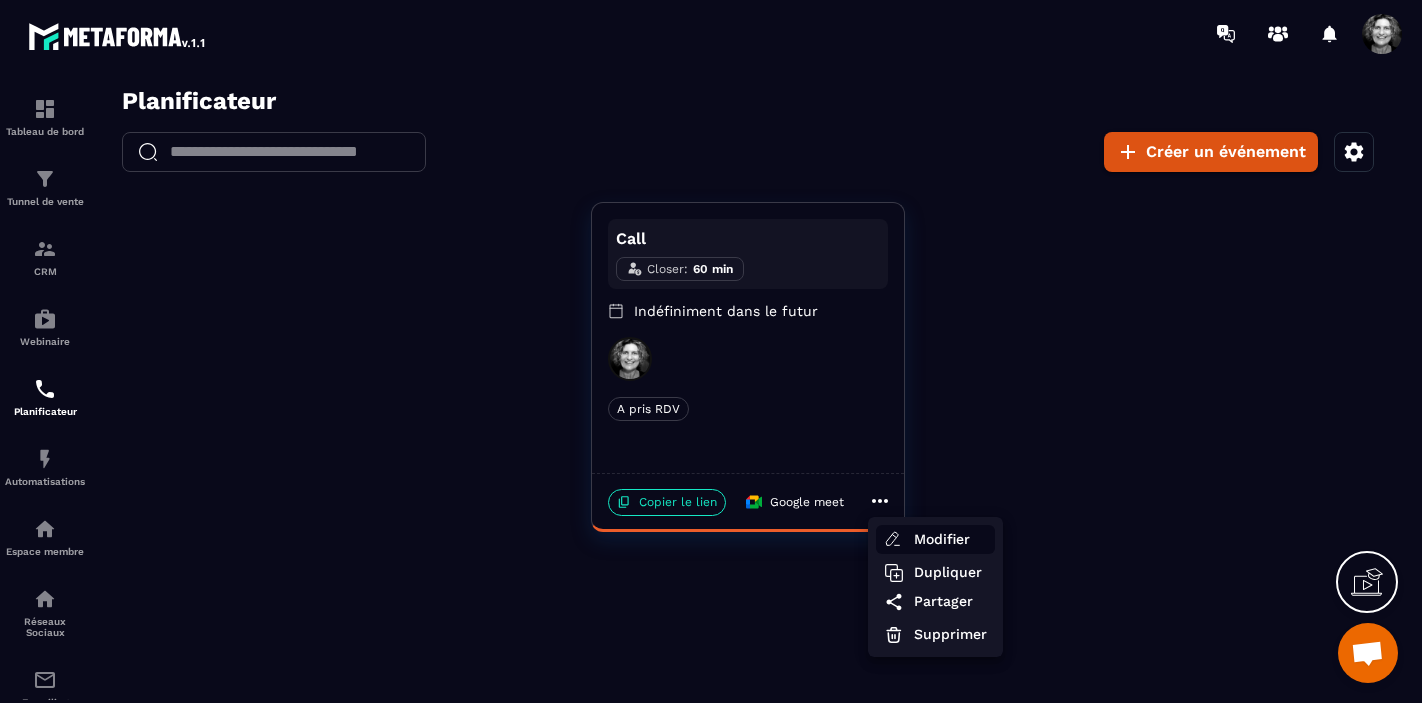 click on "Modifier" at bounding box center [950, 539] 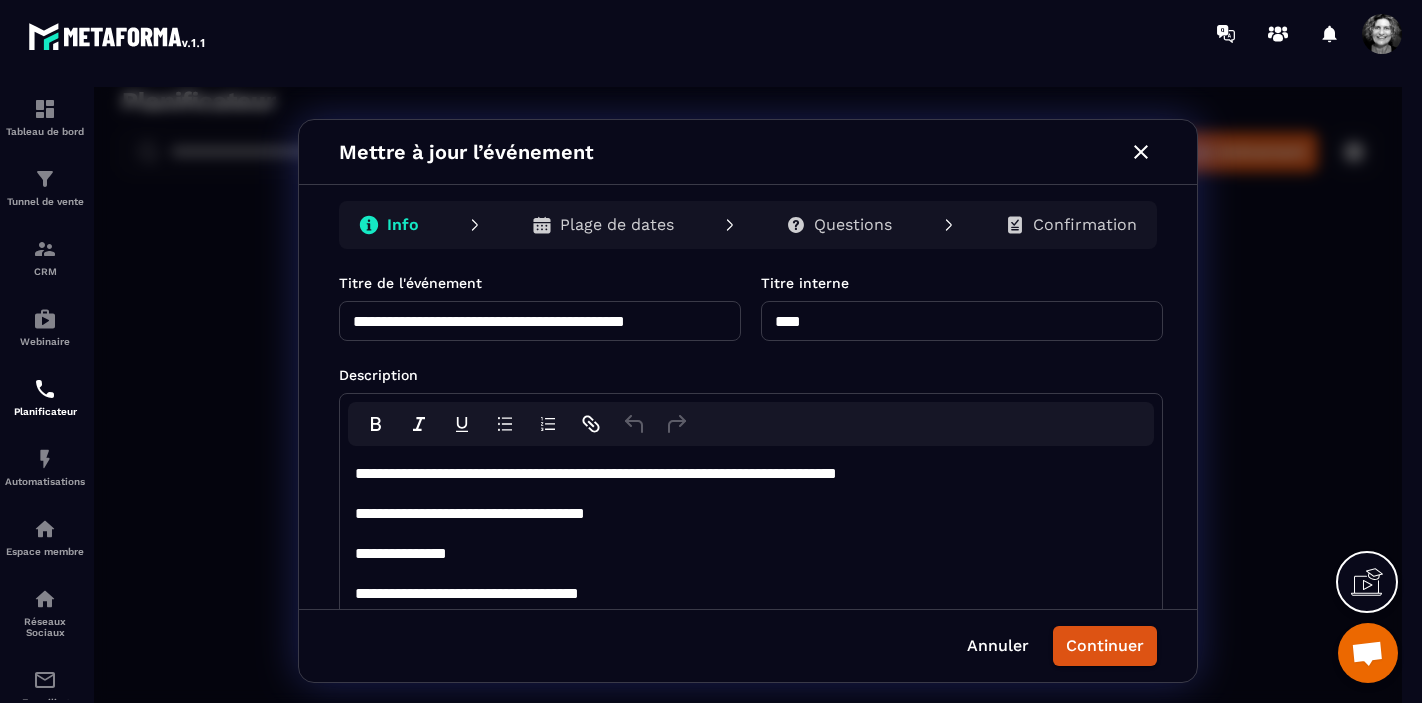 drag, startPoint x: 809, startPoint y: 326, endPoint x: 784, endPoint y: 325, distance: 25.019993 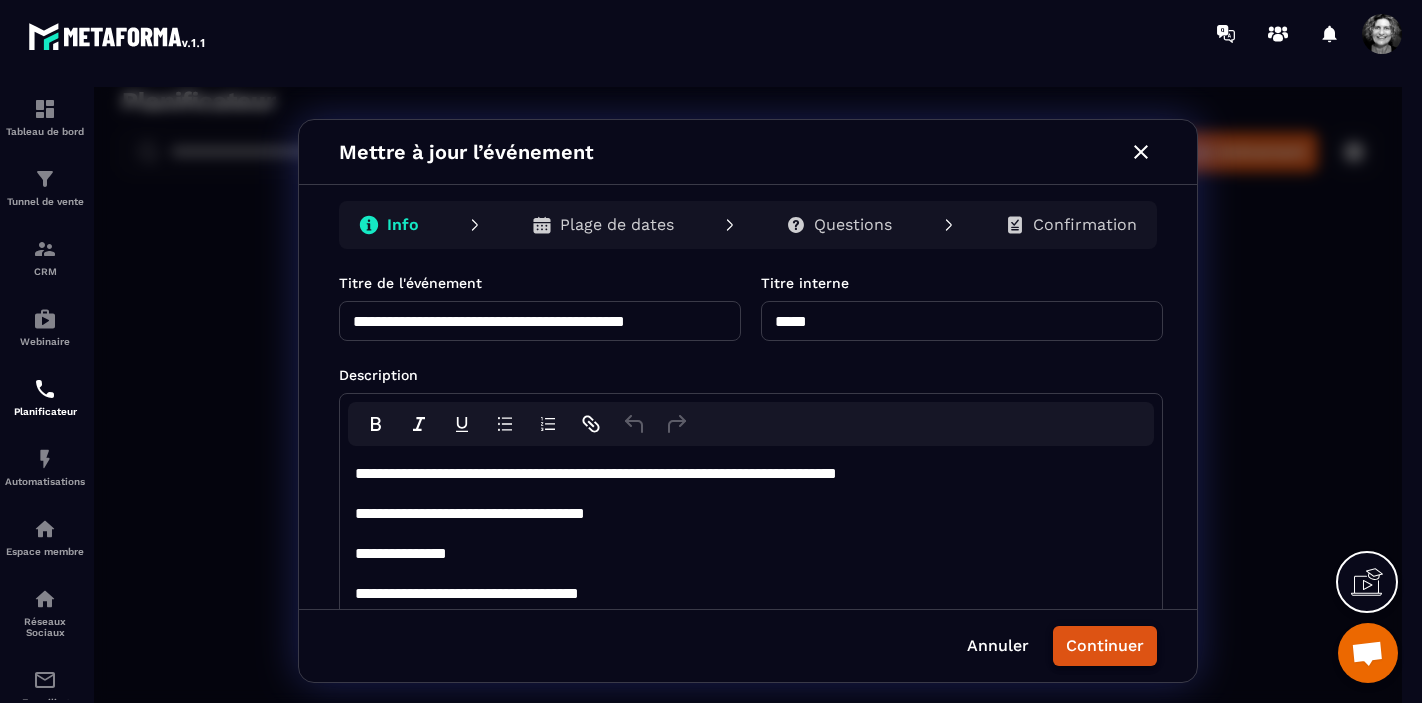 type on "*****" 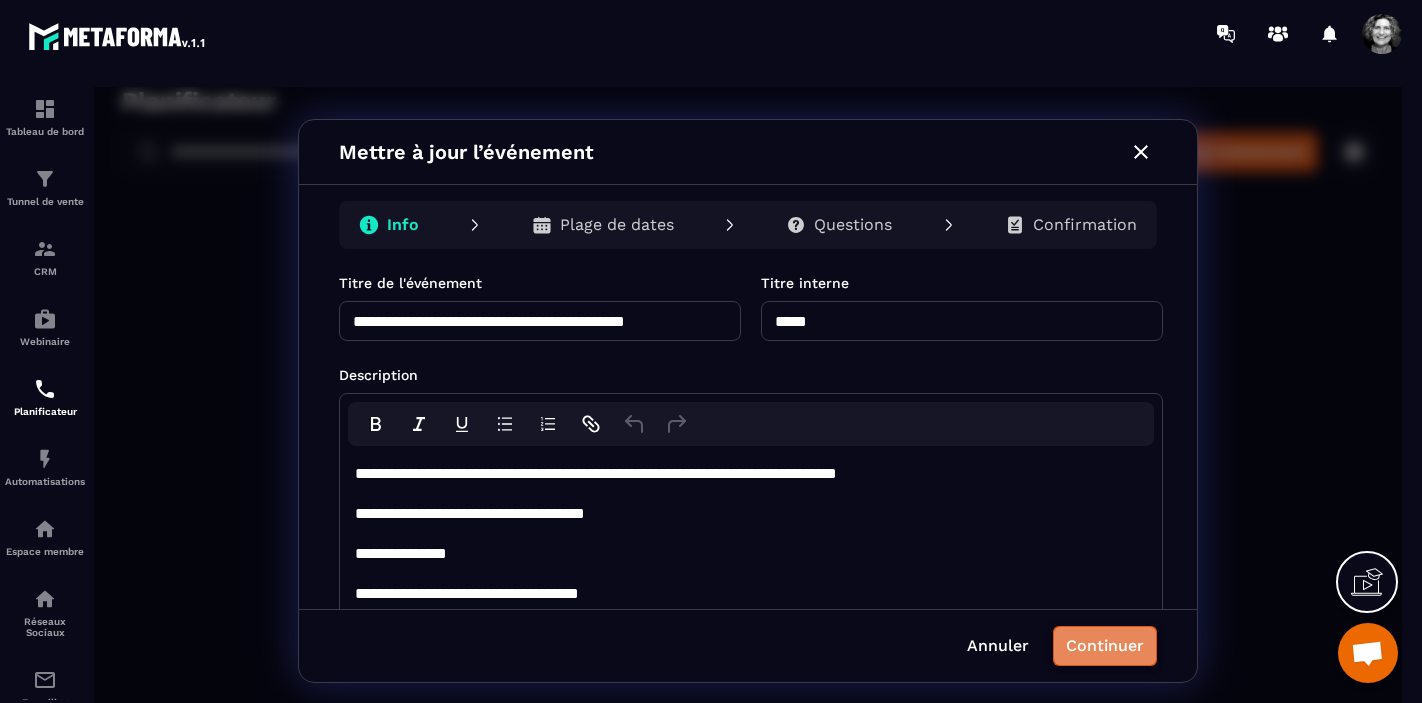 click on "Continuer" at bounding box center (1105, 646) 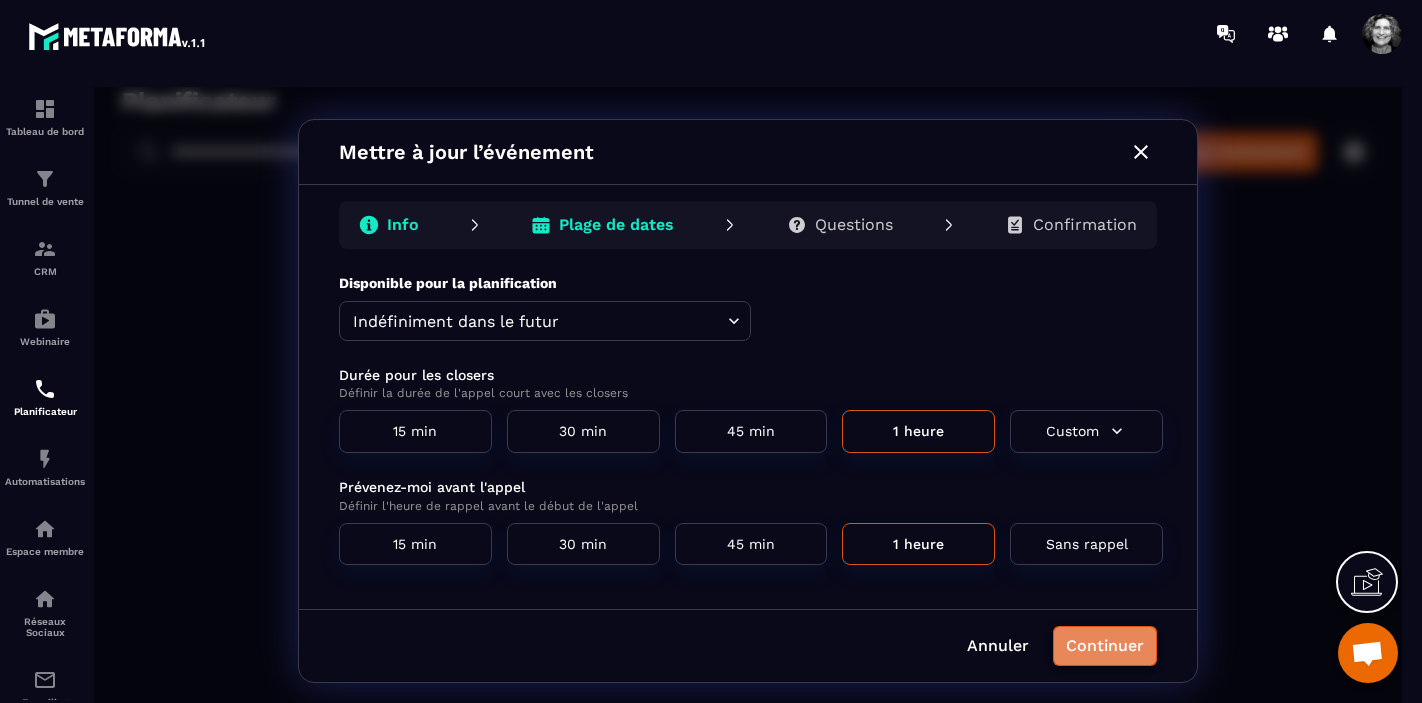 click on "Continuer" at bounding box center [1105, 646] 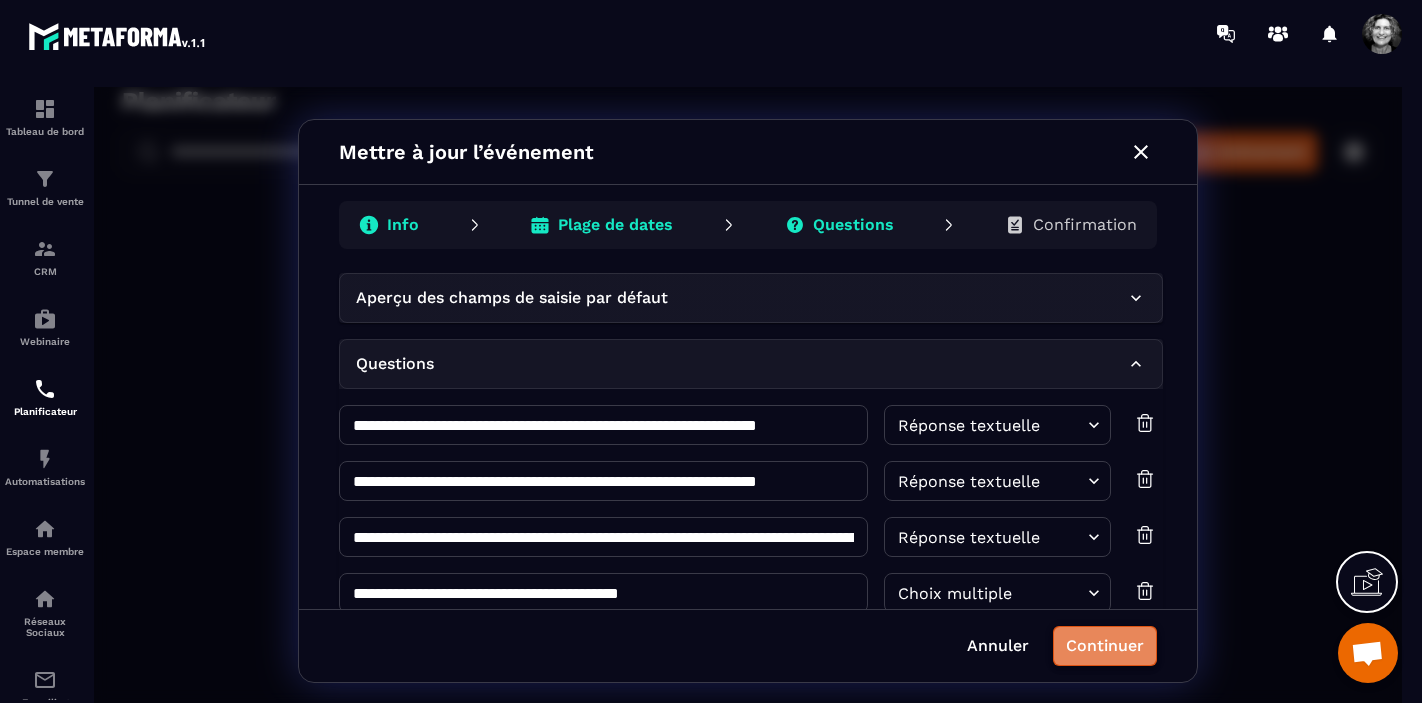 click on "Continuer" at bounding box center (1105, 646) 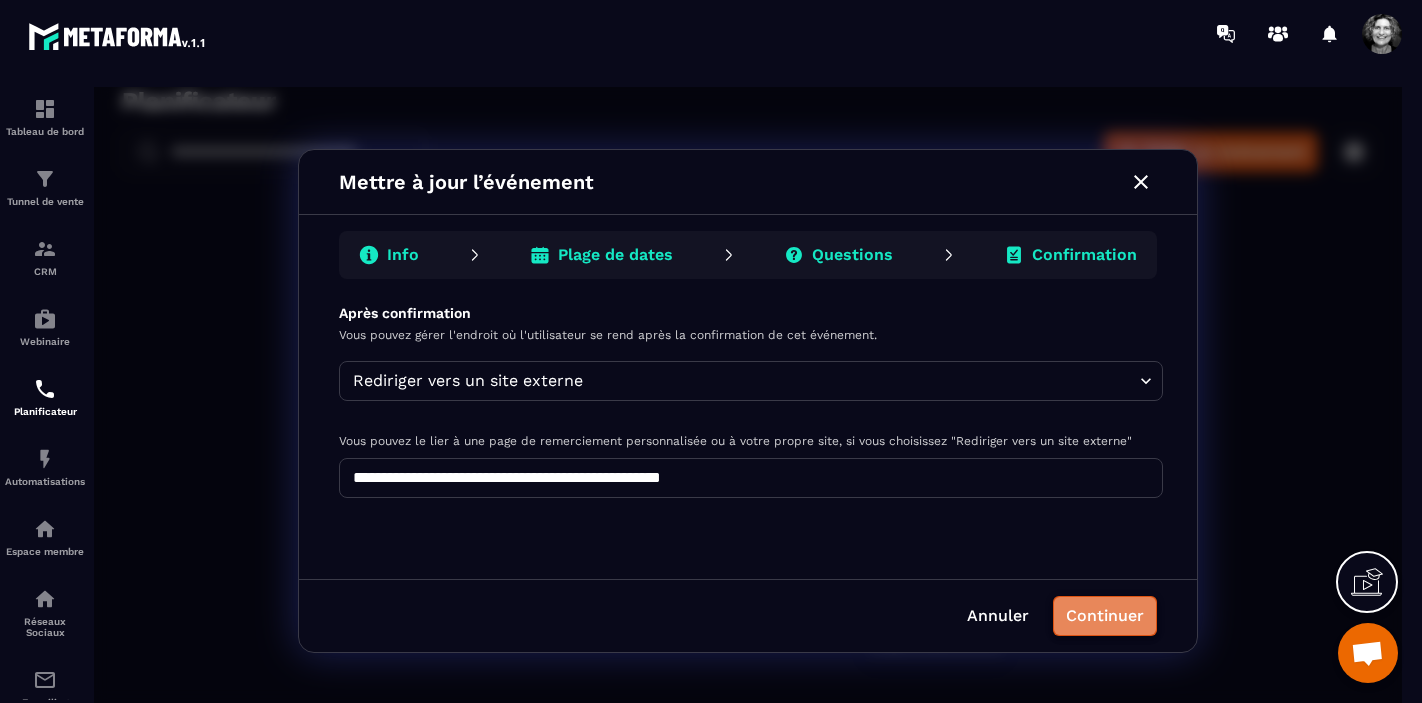 click on "Continuer" at bounding box center (1105, 616) 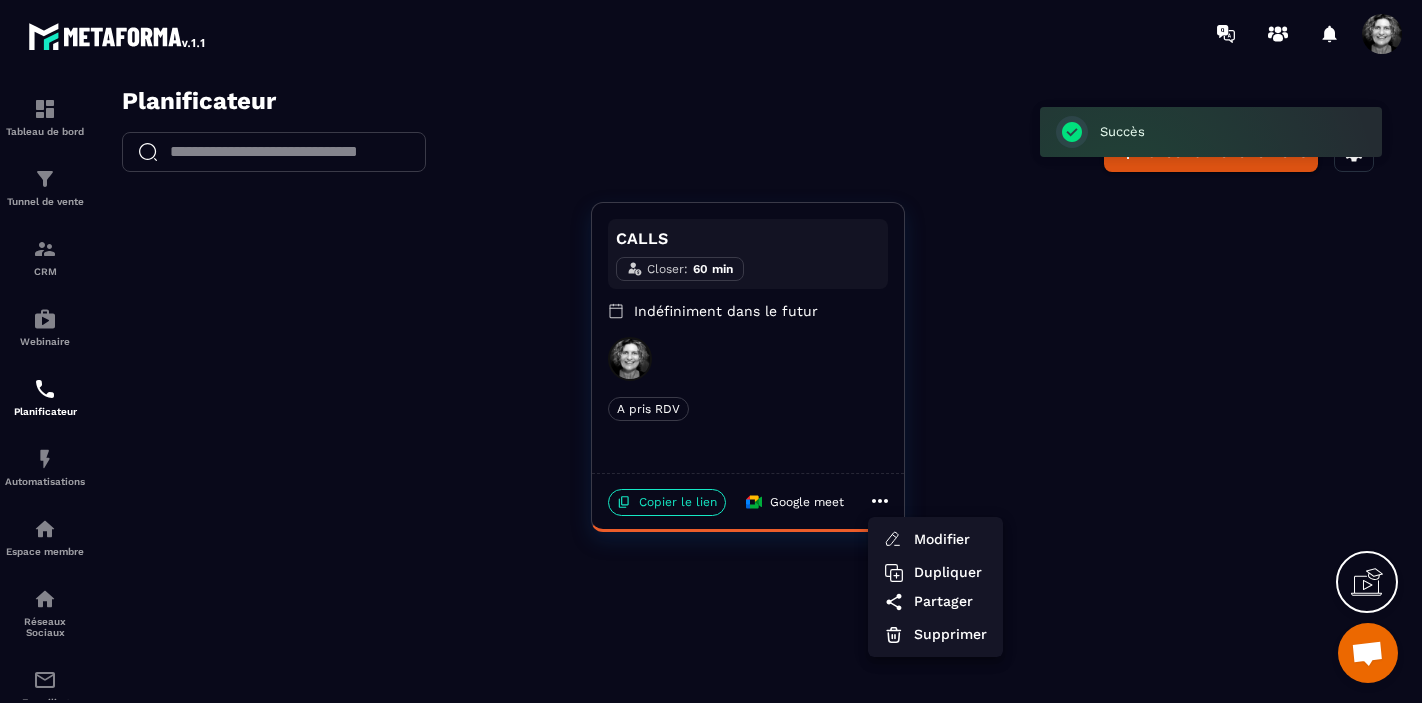 click at bounding box center (748, 401) 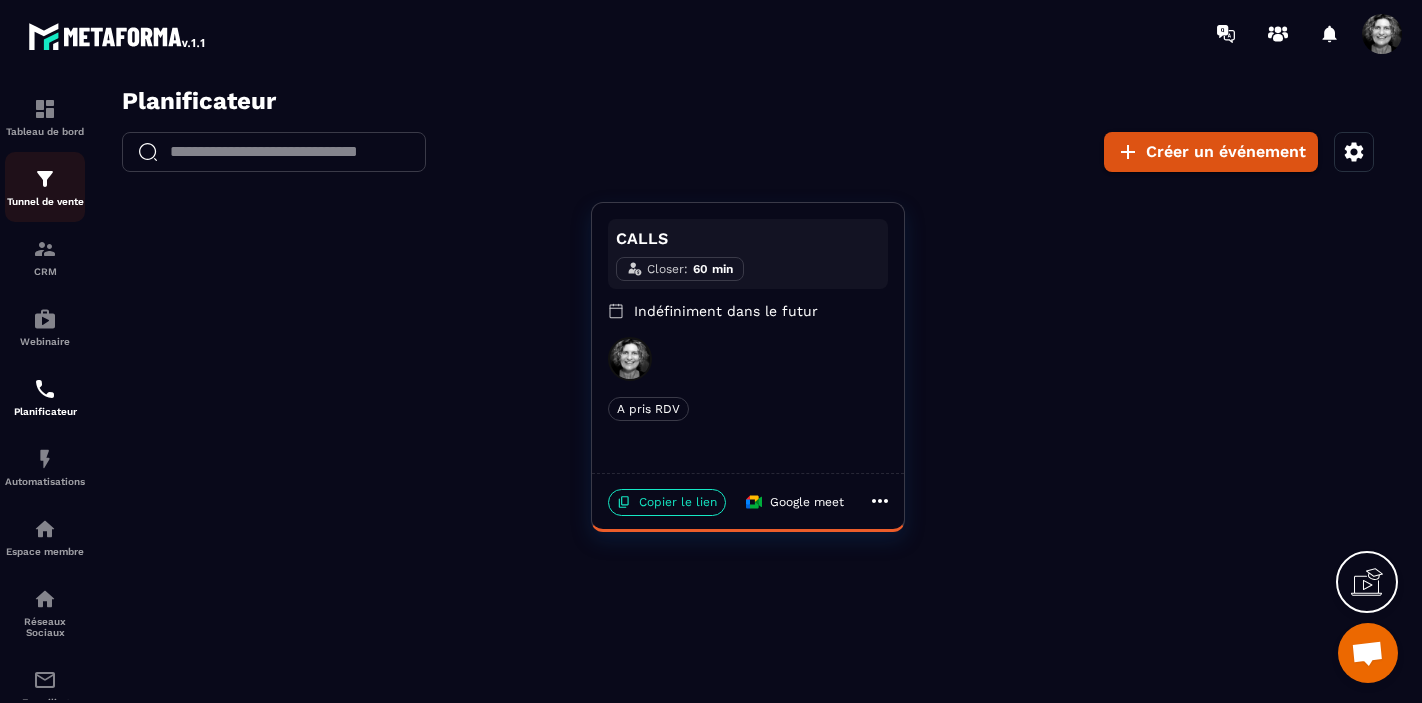 click at bounding box center [45, 179] 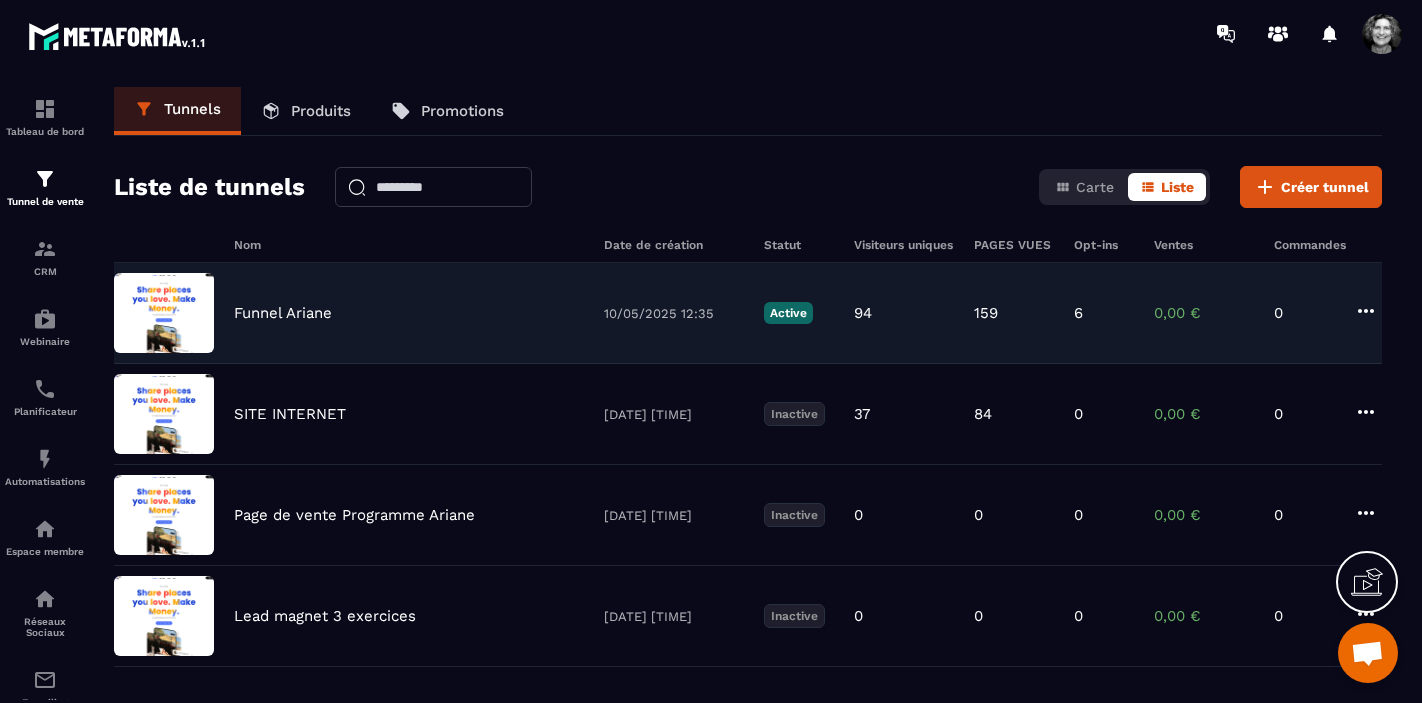 click on "Funnel Ariane 10/05/2025 12:35 Active 94 159 6 0,00 € 0" 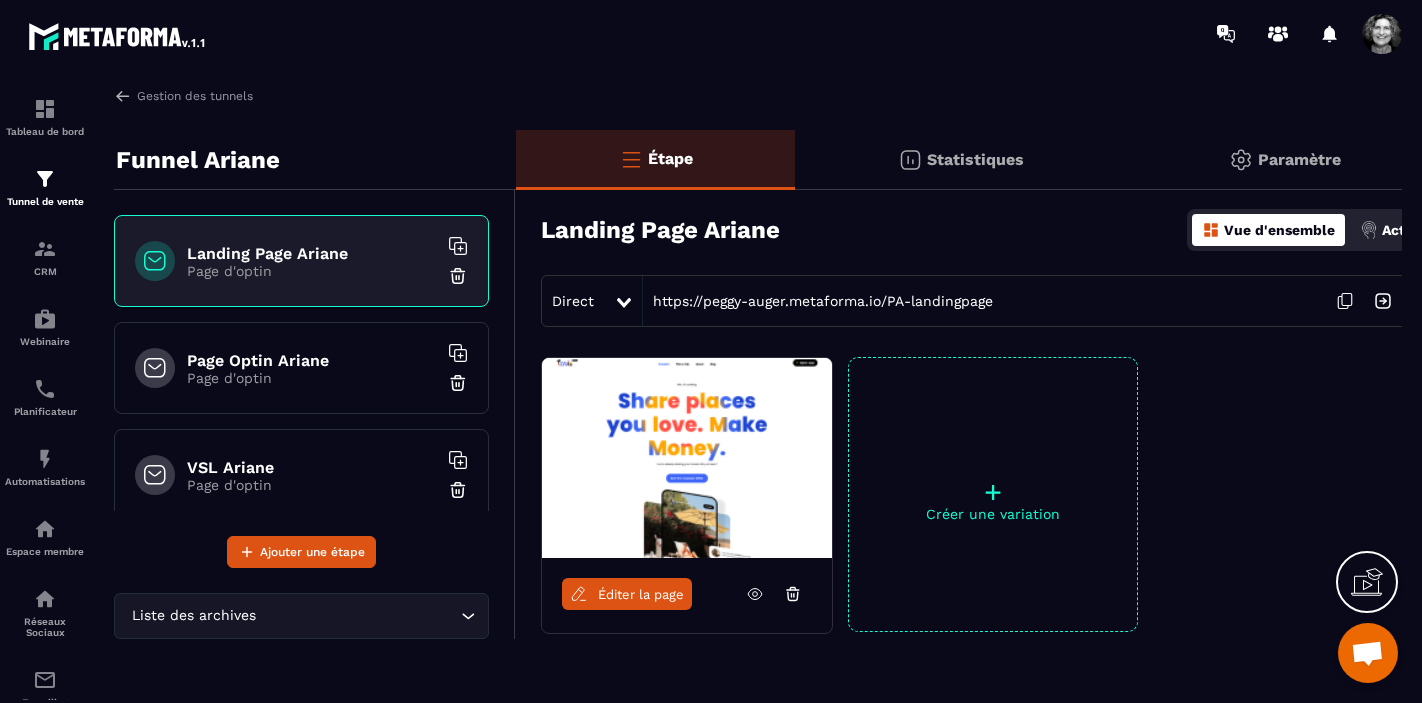 scroll, scrollTop: 132, scrollLeft: 0, axis: vertical 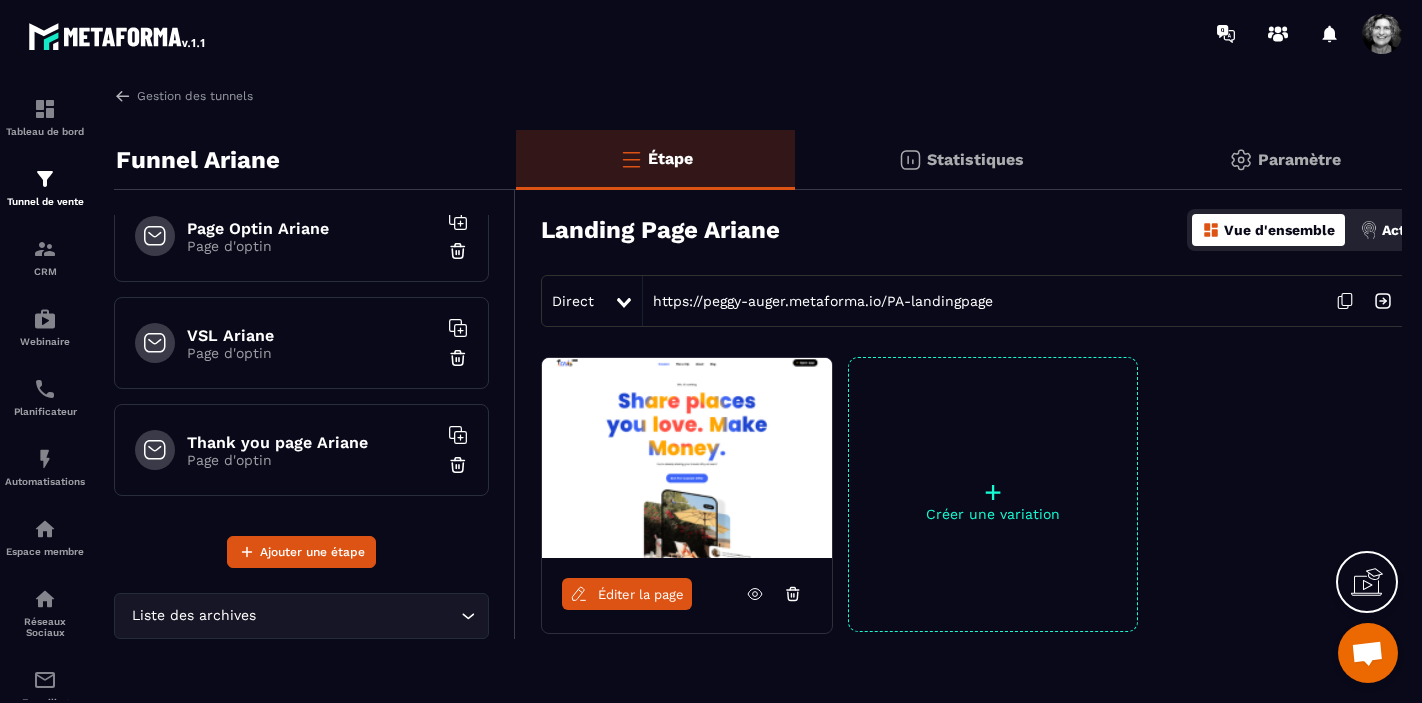 click on "Page d'optin" at bounding box center [312, 460] 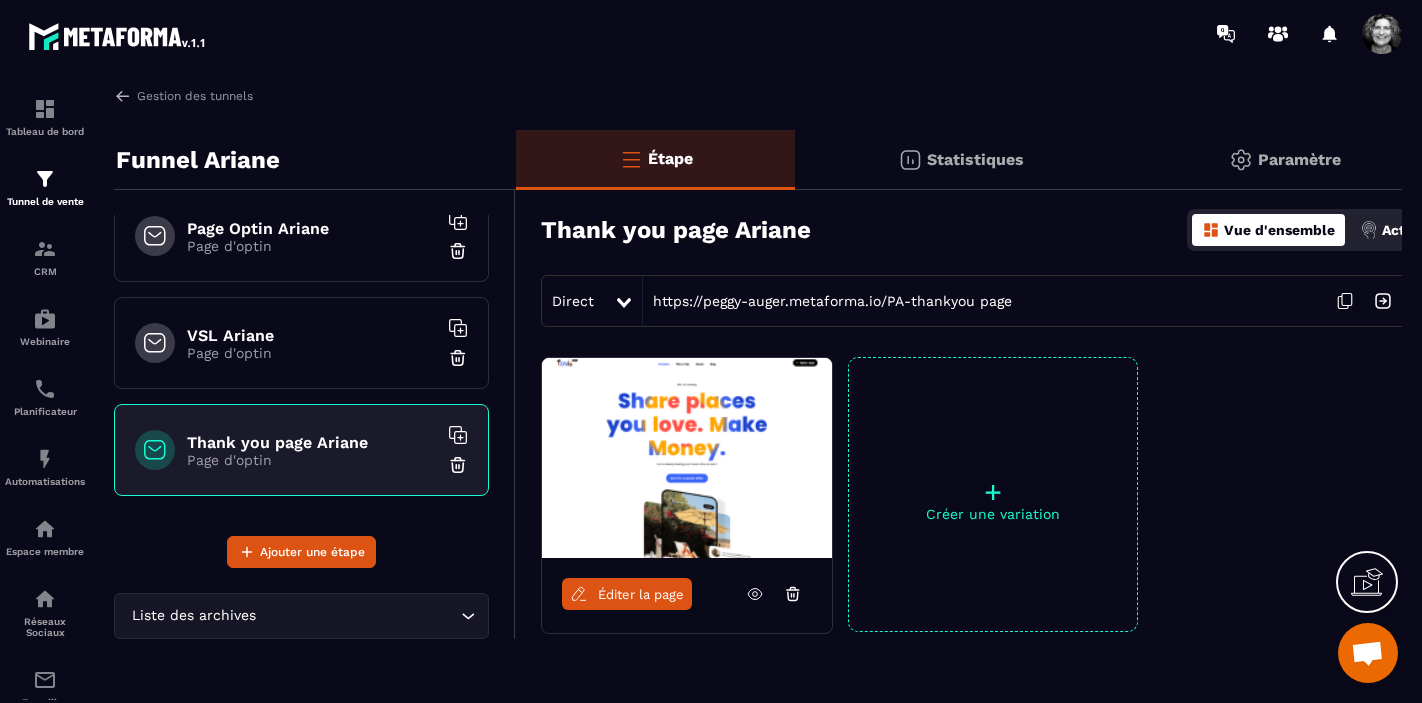 click on "Actions" at bounding box center [1407, 230] 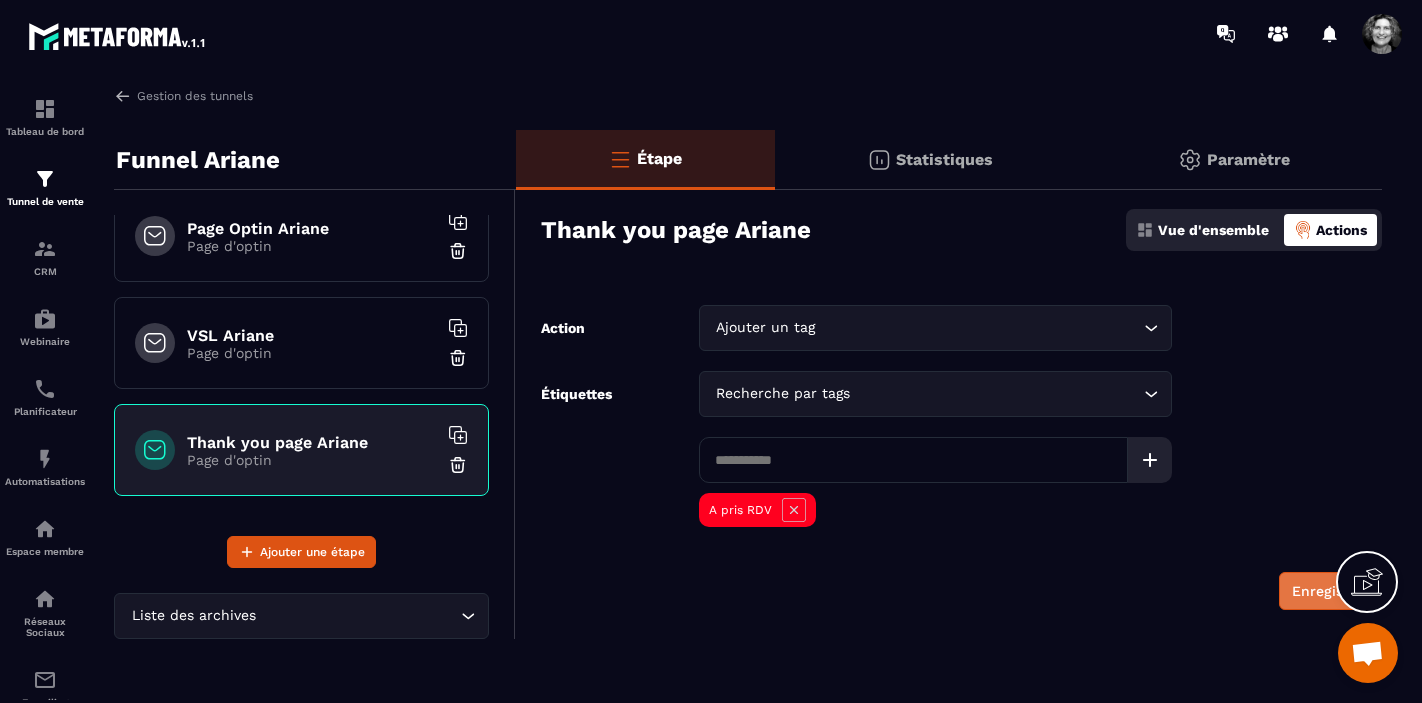 click on "Enregistrer" at bounding box center [1330, 591] 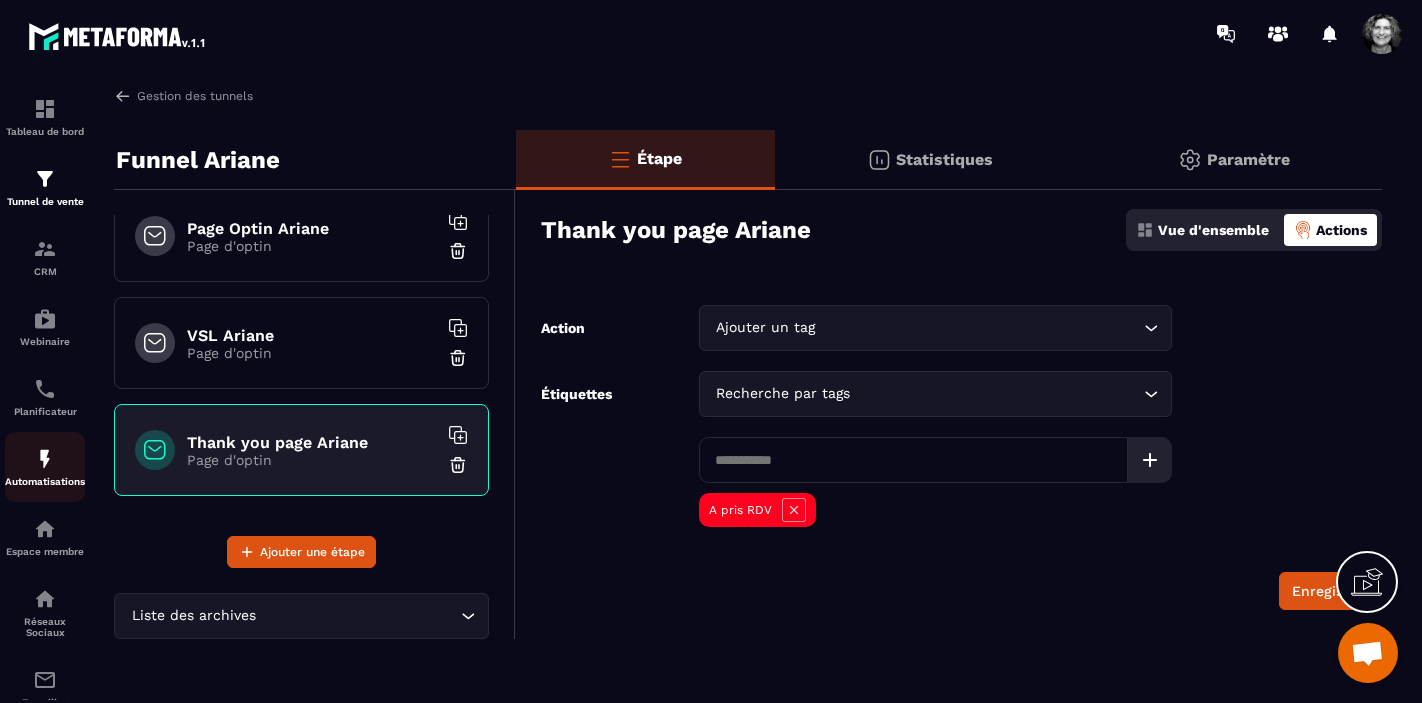 click on "Automatisations" at bounding box center (45, 467) 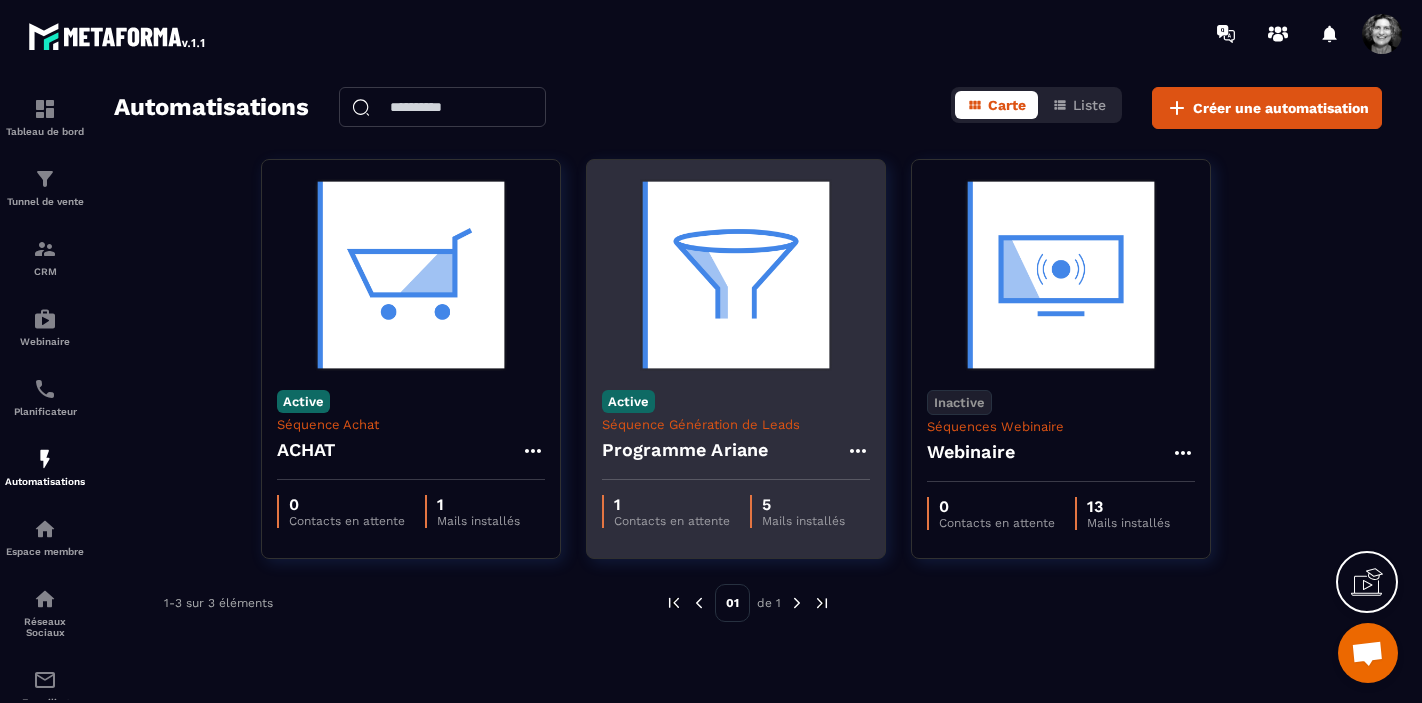 click at bounding box center (736, 275) 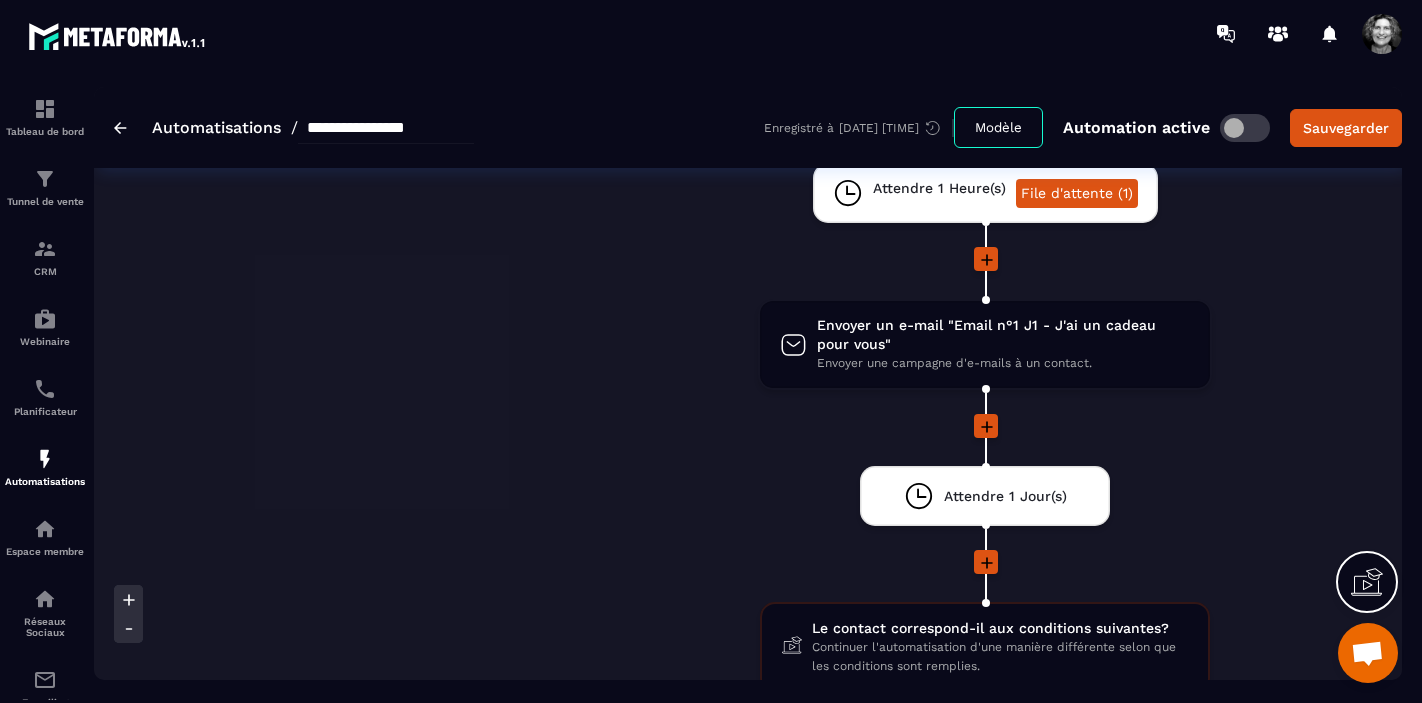 scroll, scrollTop: 269, scrollLeft: 0, axis: vertical 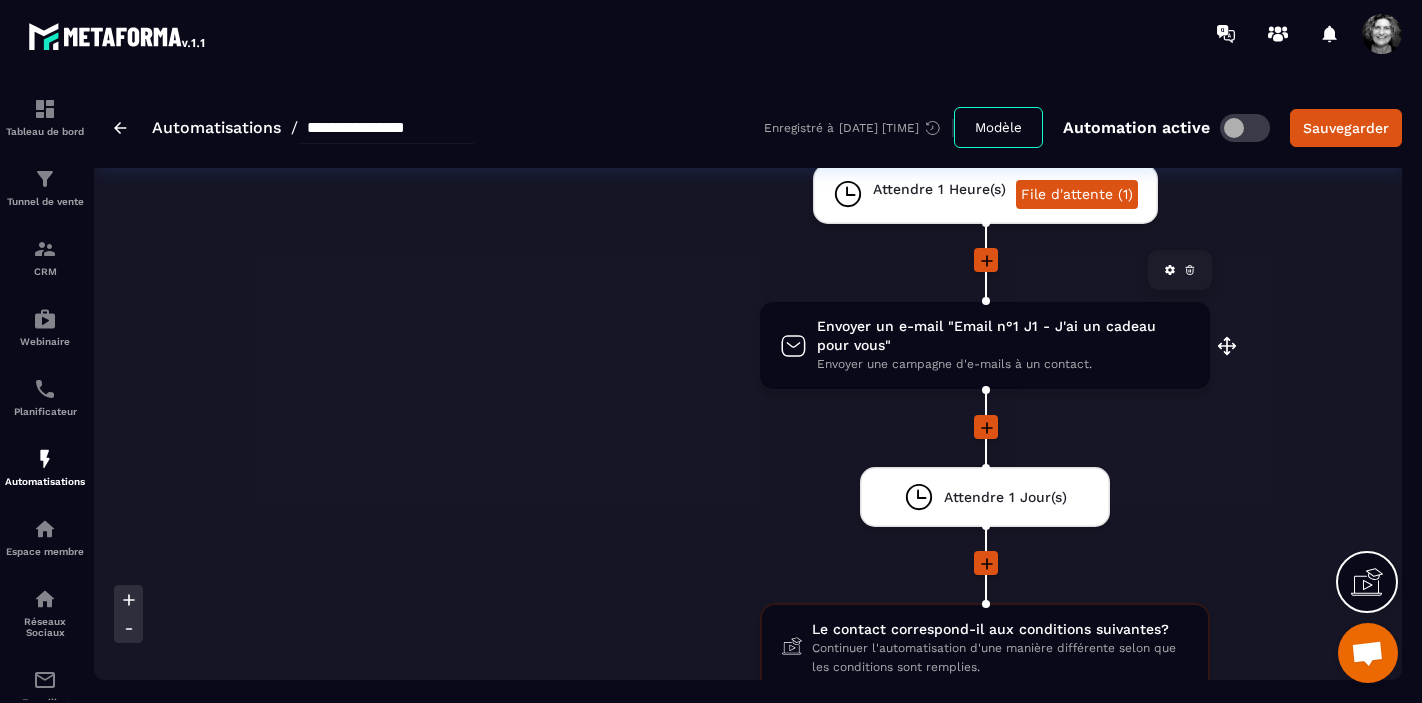 click on "Envoyer un e-mail "Email n°1 J1 - J'ai un cadeau pour vous"" at bounding box center (1003, 336) 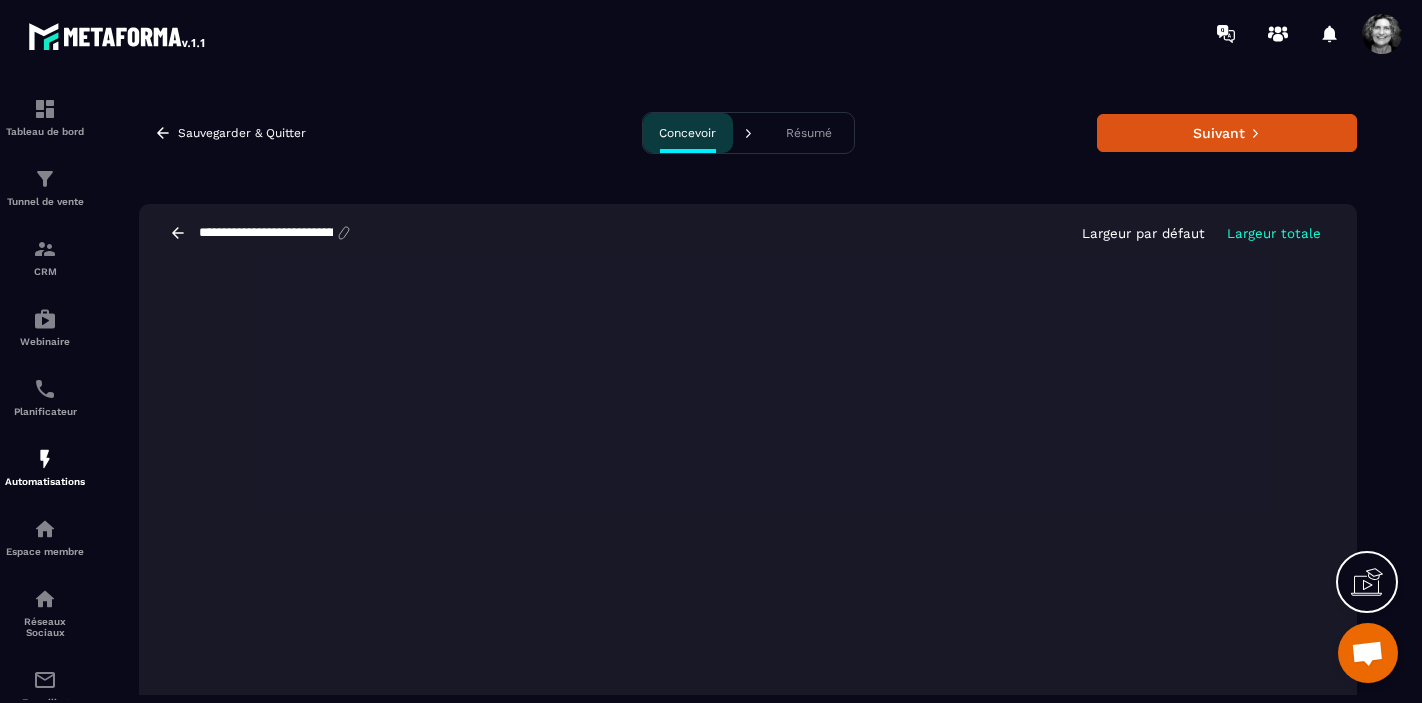 click on "**********" at bounding box center [266, 233] 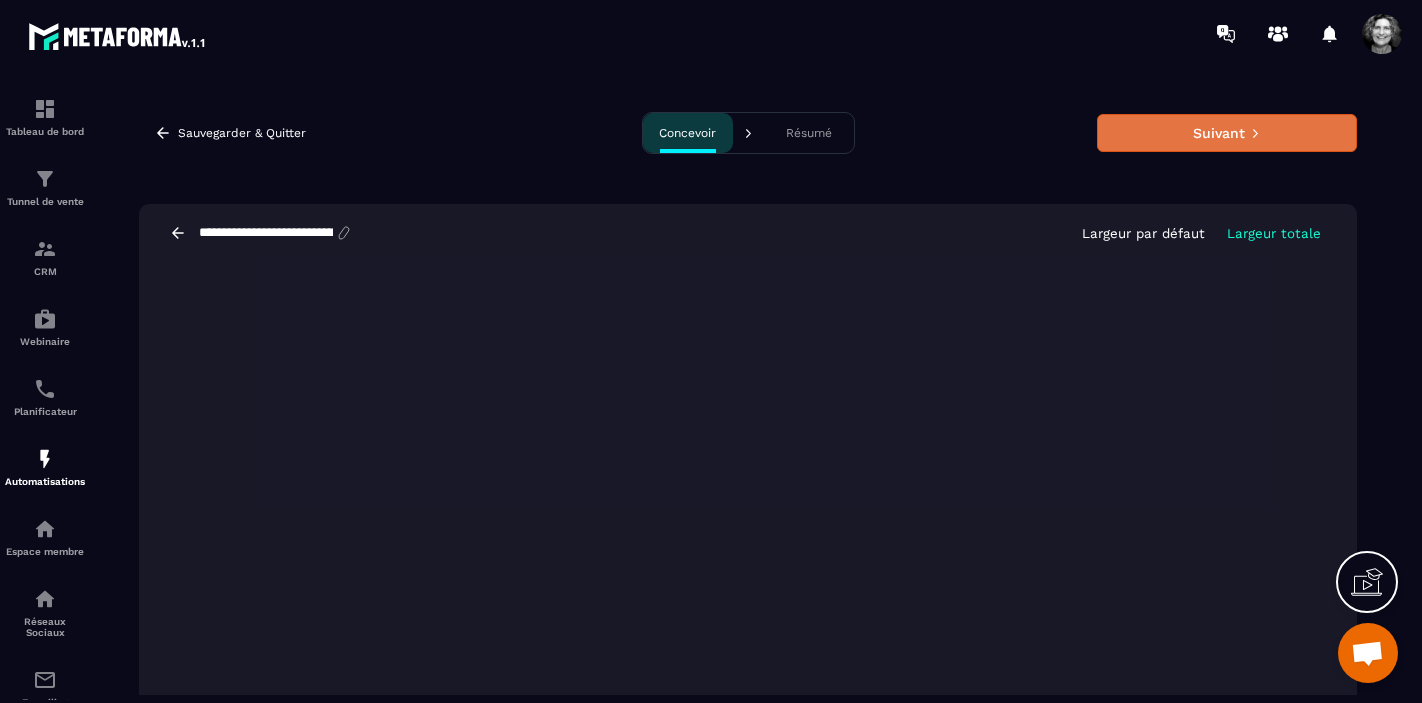 click on "Suivant" at bounding box center [1227, 133] 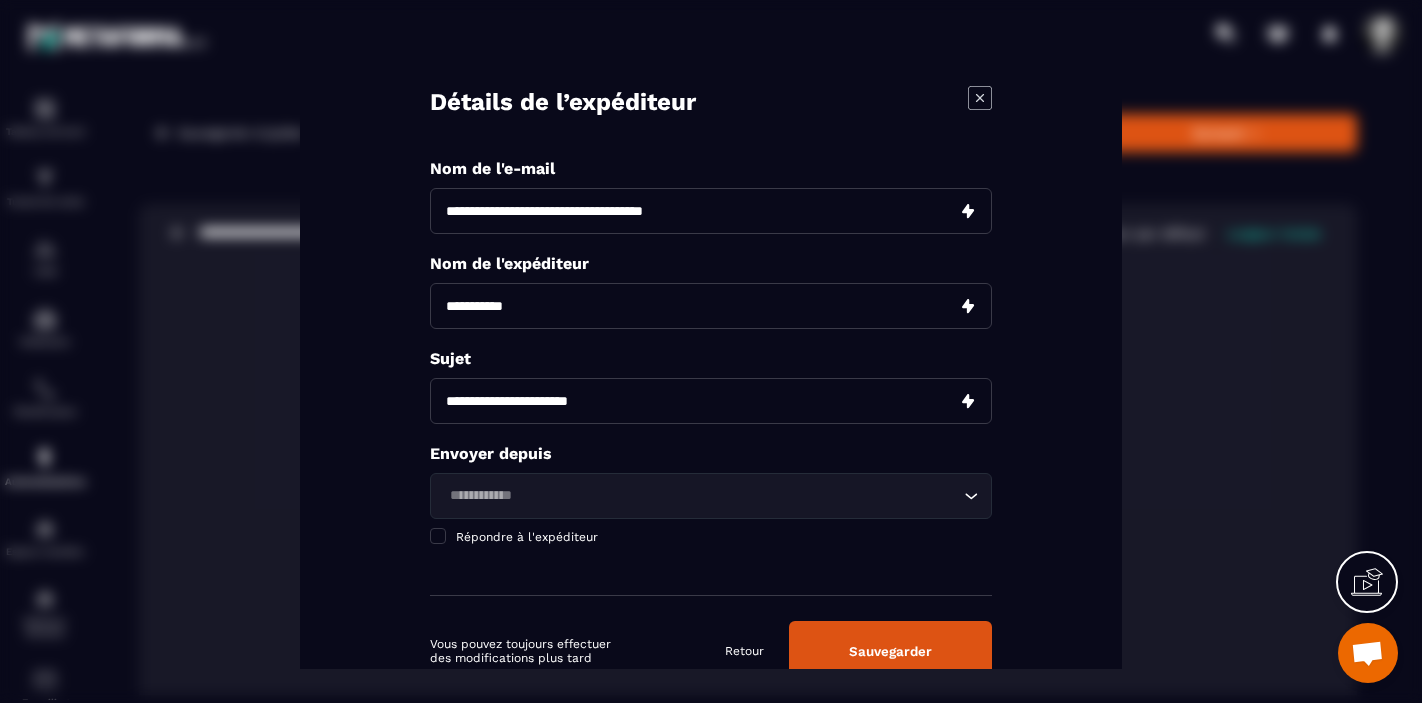 drag, startPoint x: 546, startPoint y: 207, endPoint x: 432, endPoint y: 210, distance: 114.03947 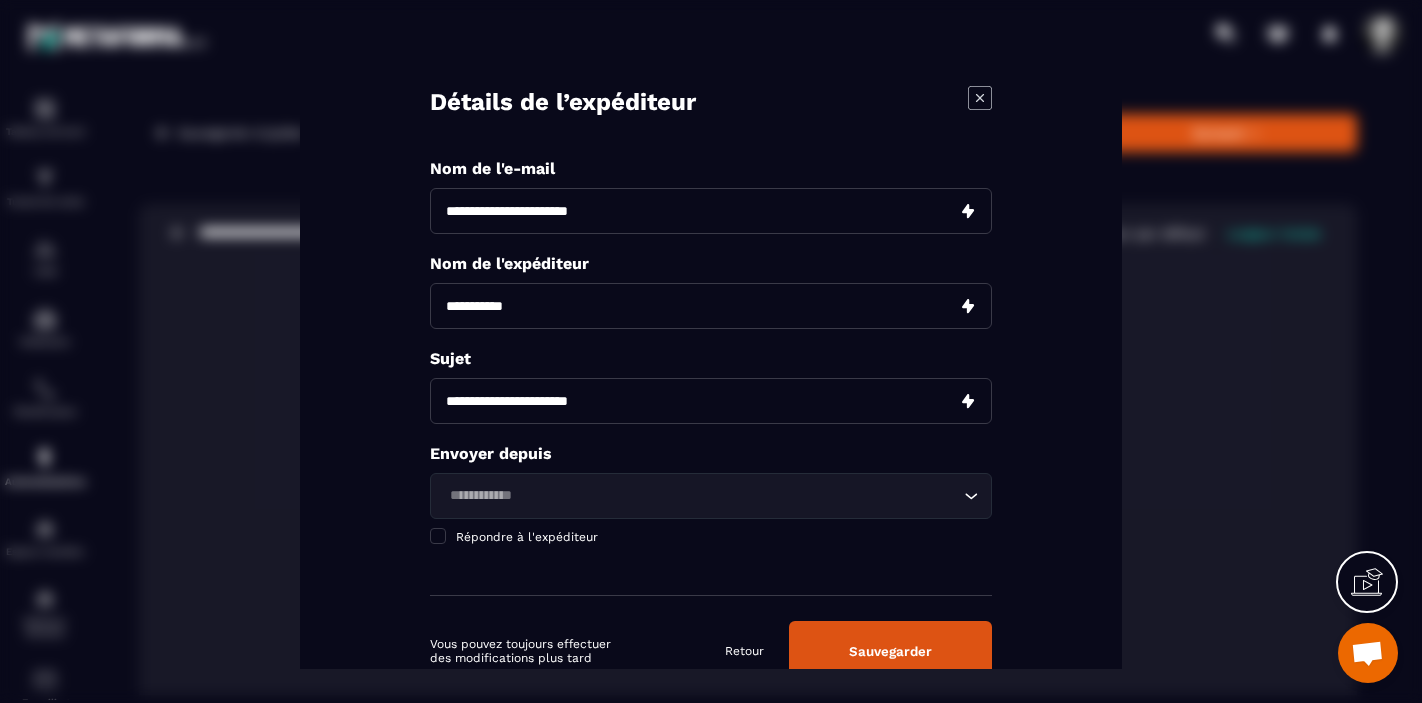 type on "**********" 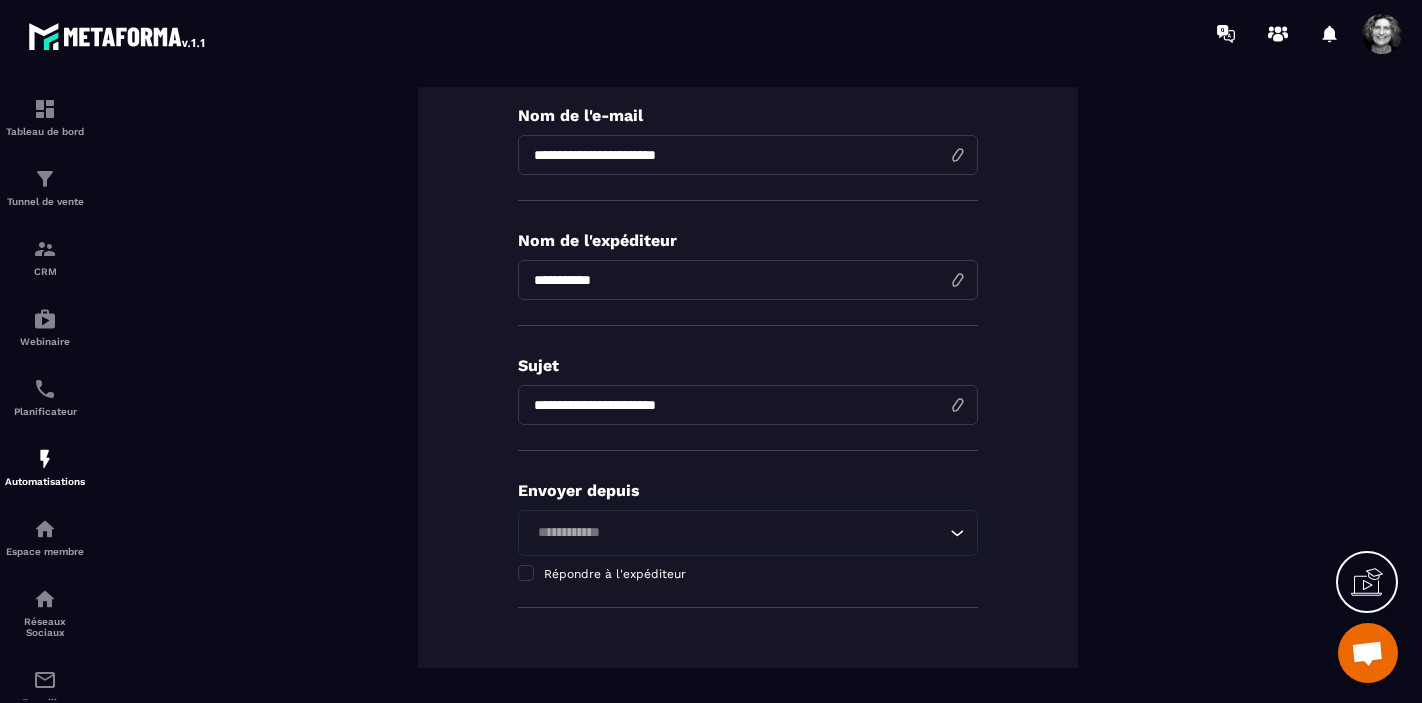 scroll, scrollTop: 0, scrollLeft: 0, axis: both 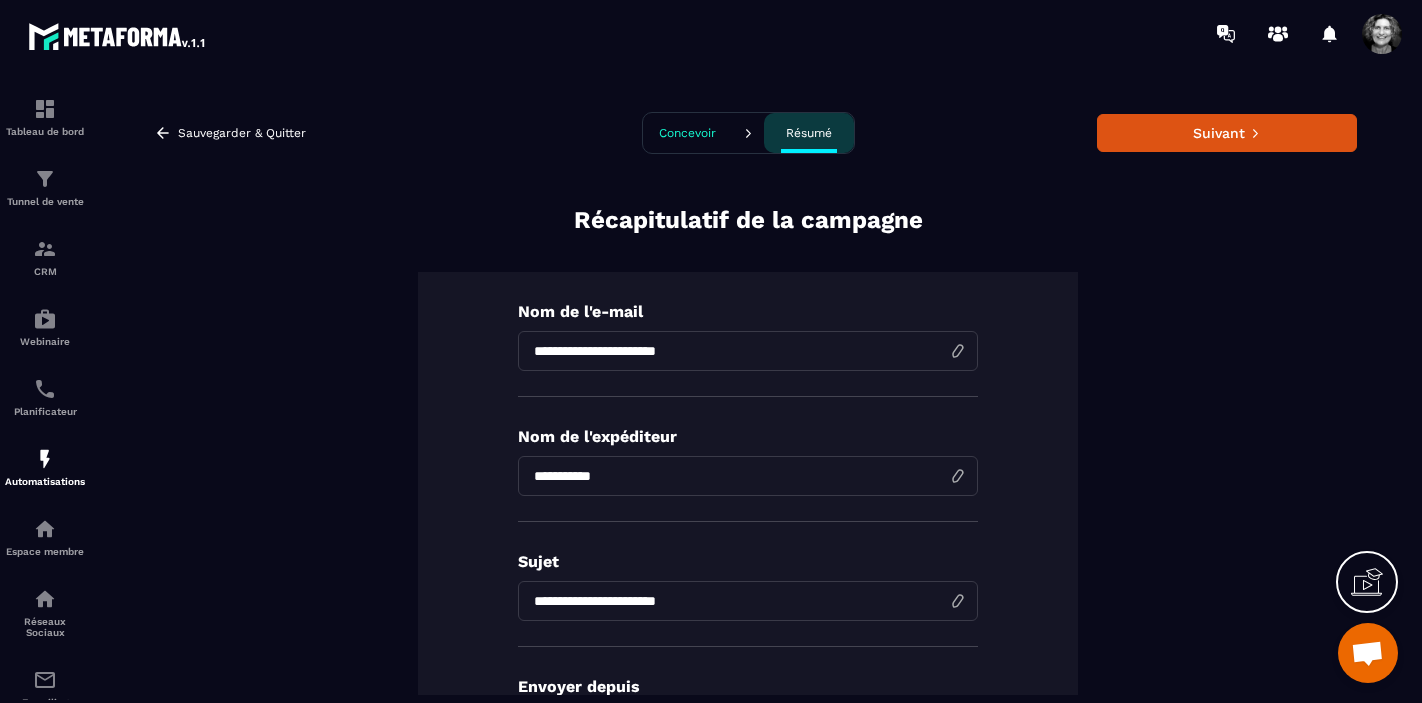 click on "Concevoir" at bounding box center [688, 133] 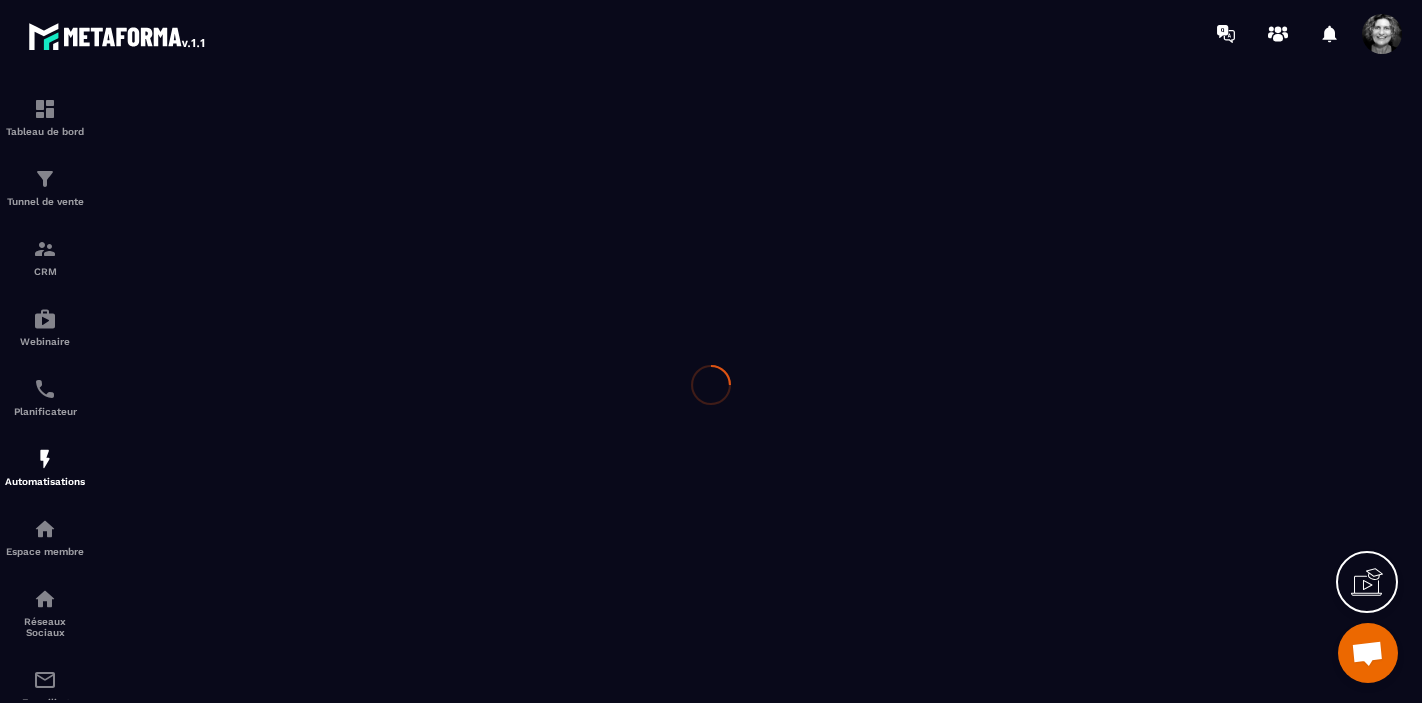 scroll, scrollTop: 0, scrollLeft: 0, axis: both 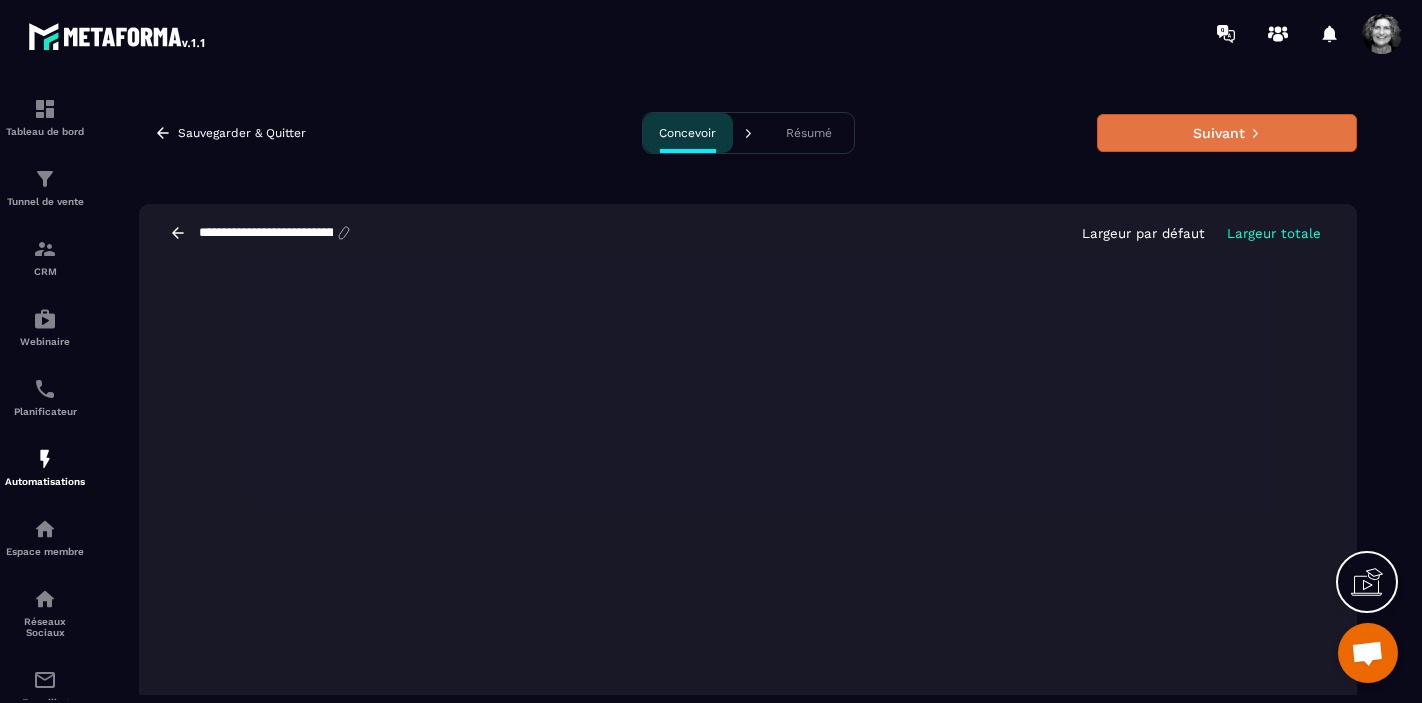 click on "Suivant" at bounding box center [1227, 133] 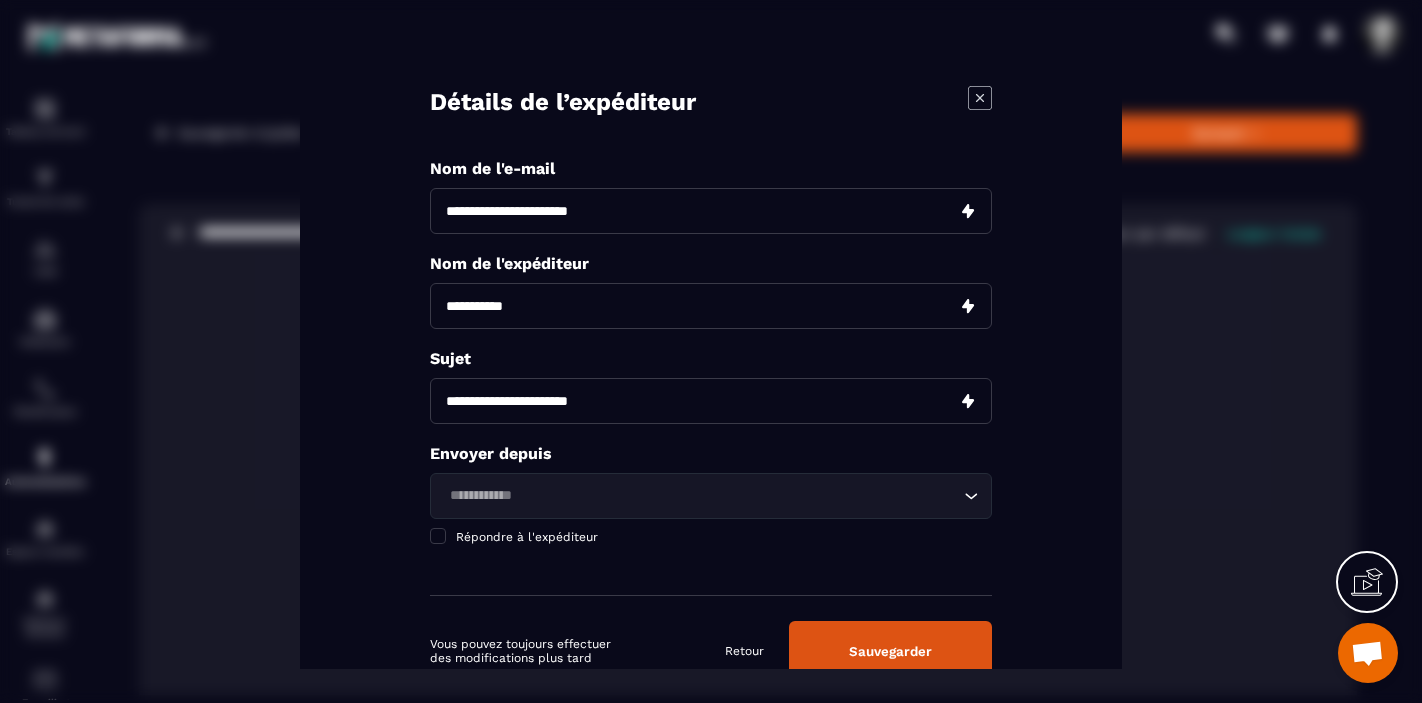 click 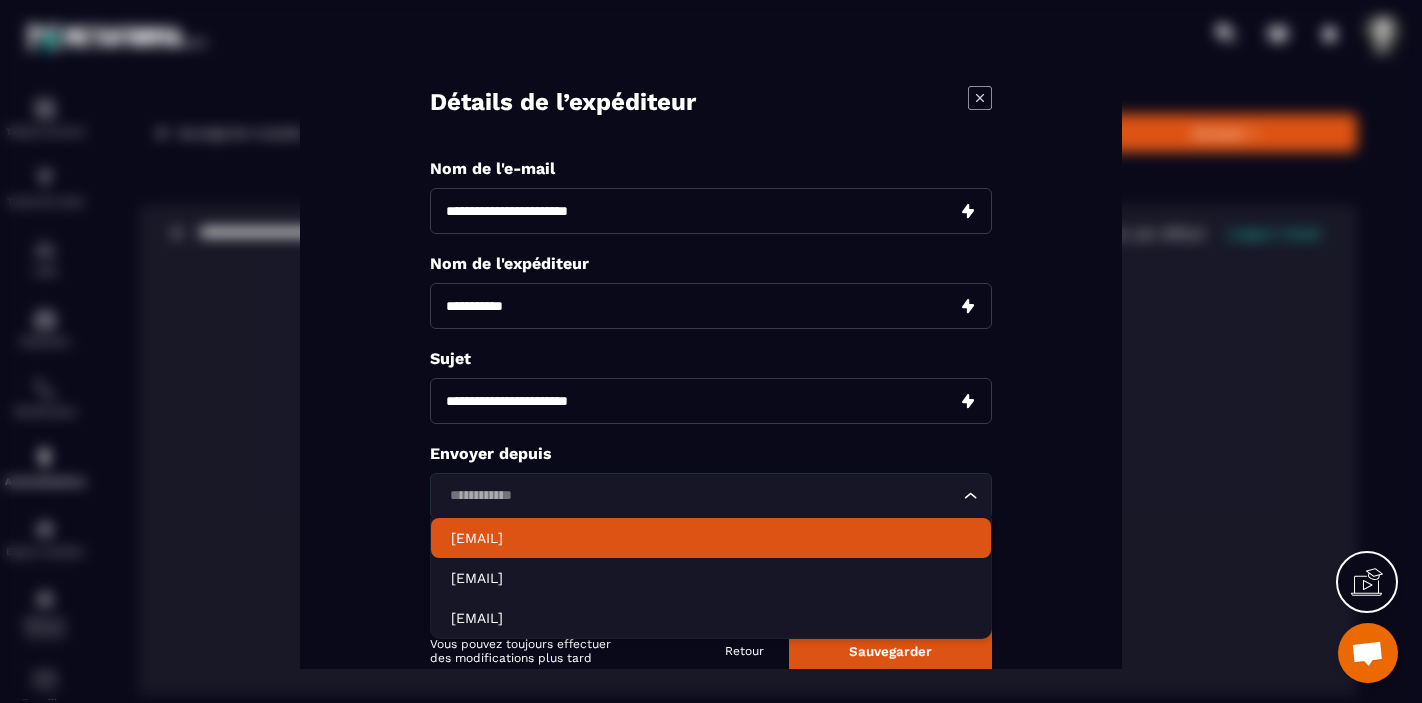 click on "[EMAIL]" 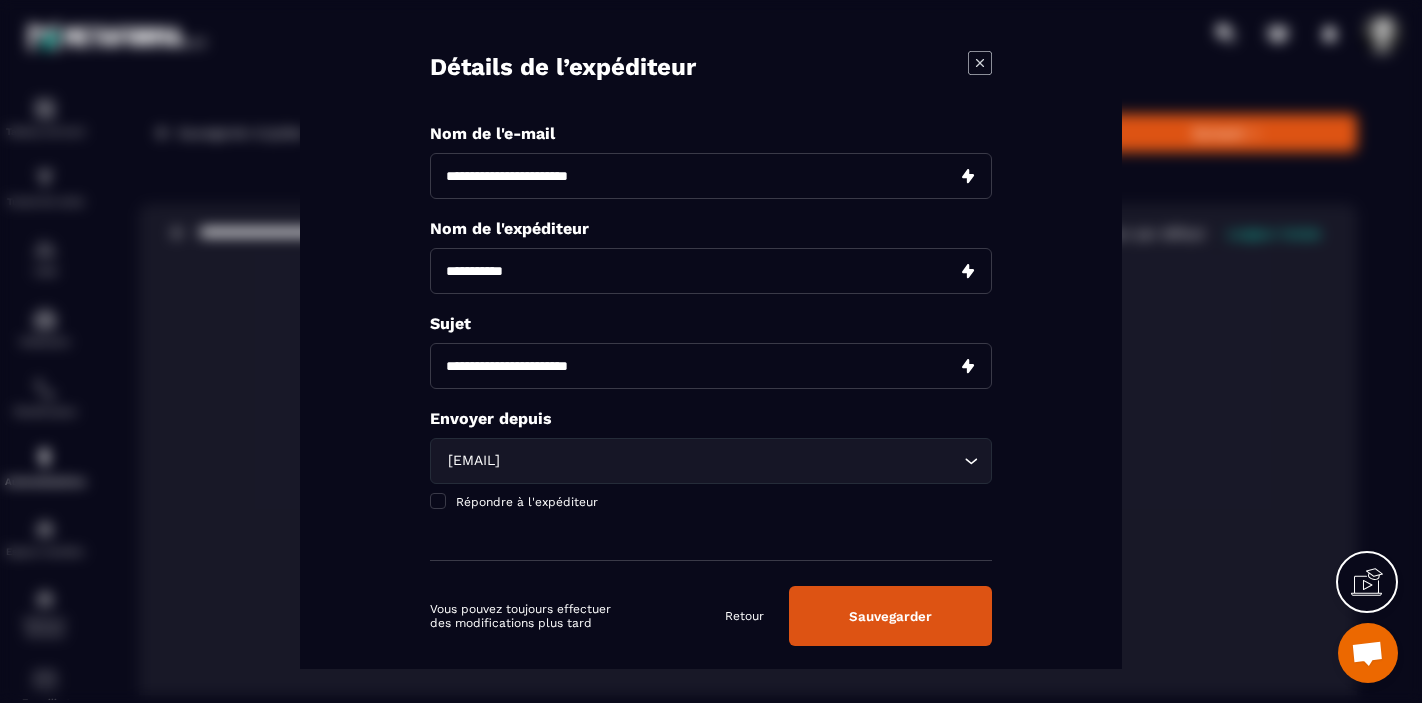 scroll, scrollTop: 62, scrollLeft: 0, axis: vertical 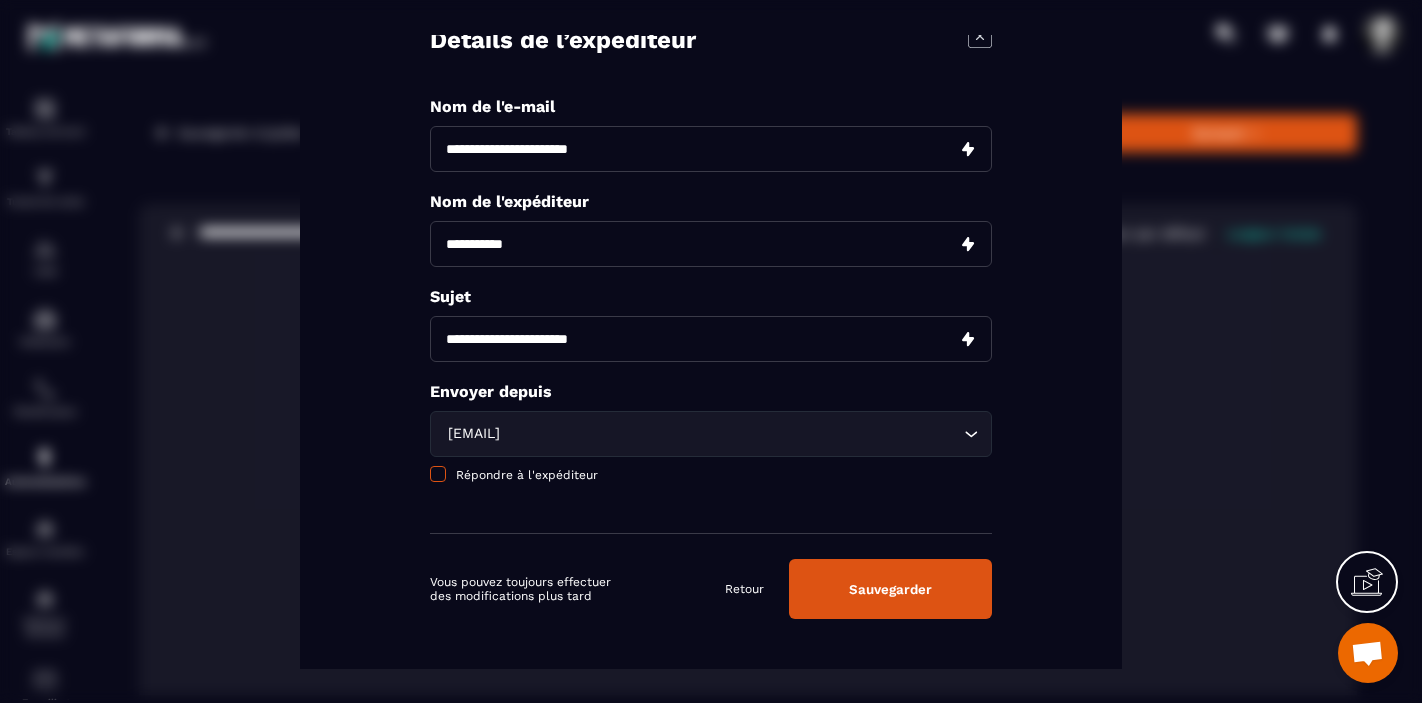 click at bounding box center [438, 473] 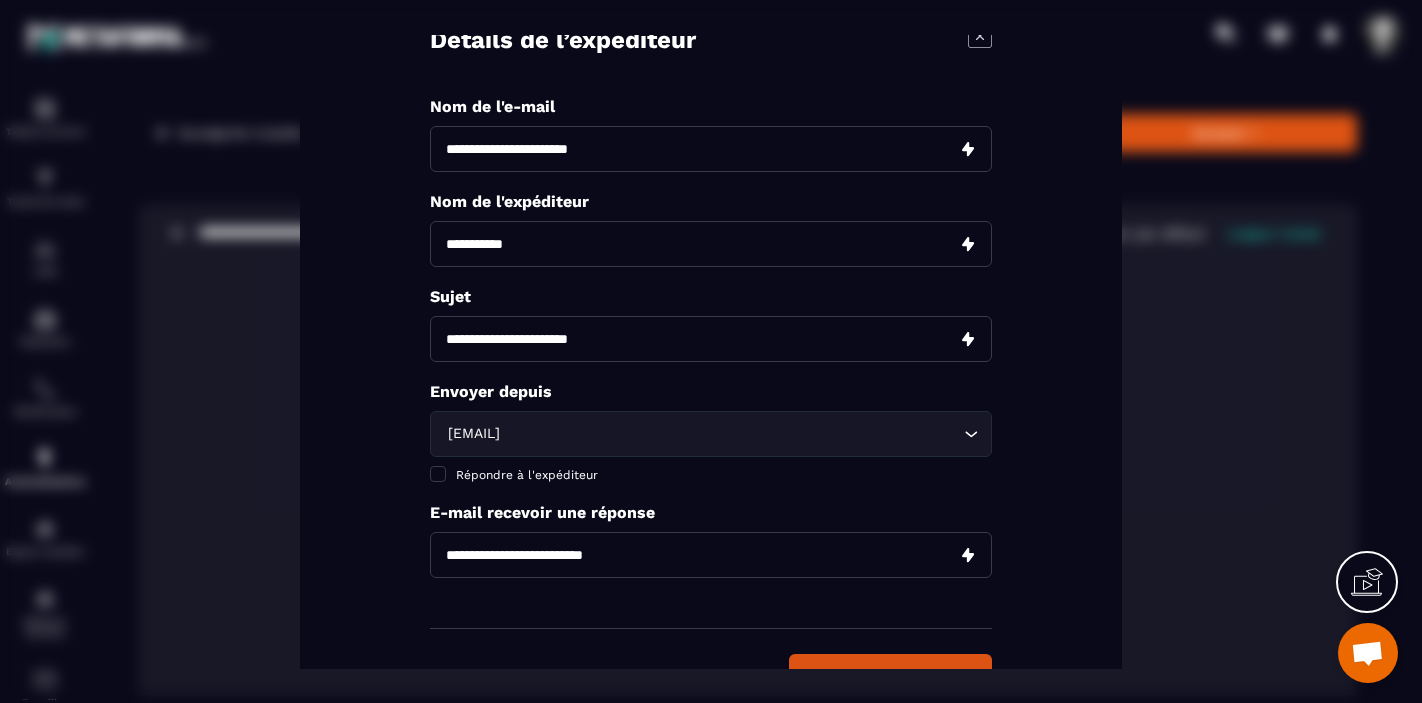 click at bounding box center [711, 554] 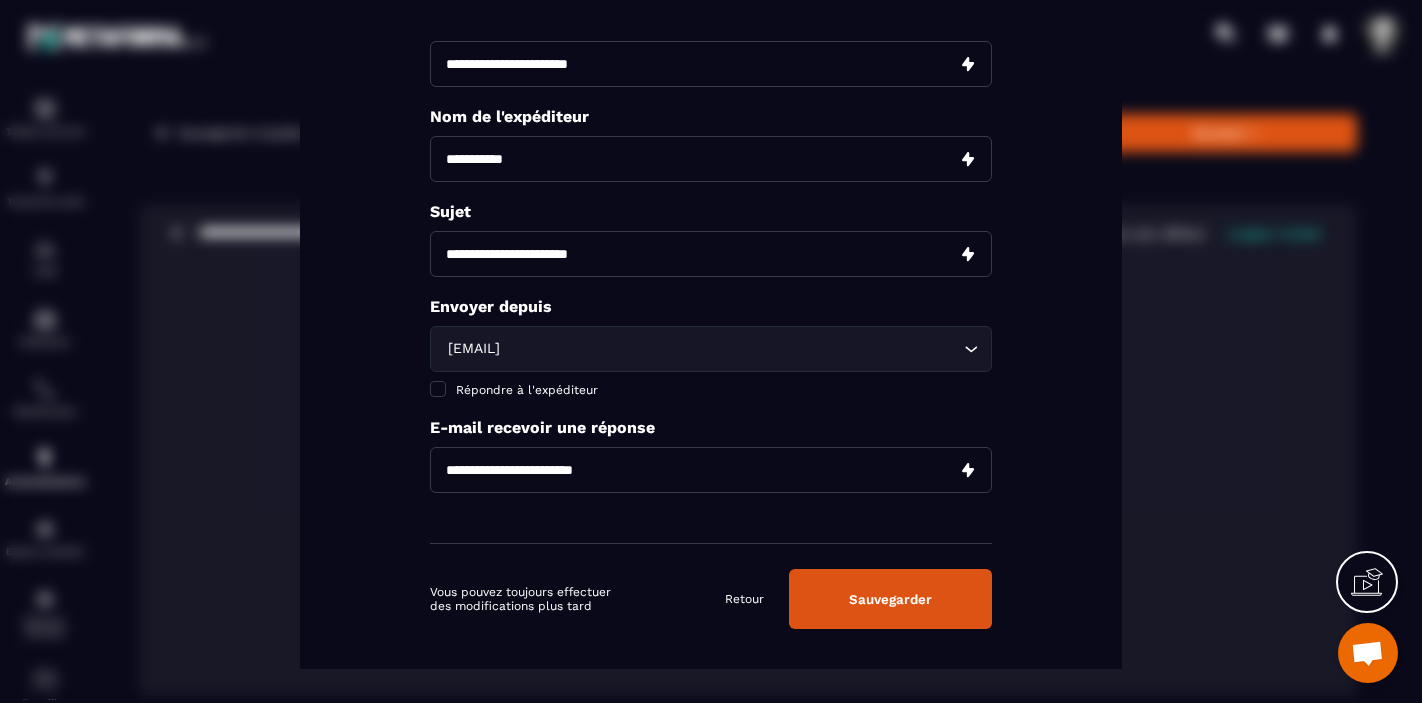 scroll, scrollTop: 157, scrollLeft: 0, axis: vertical 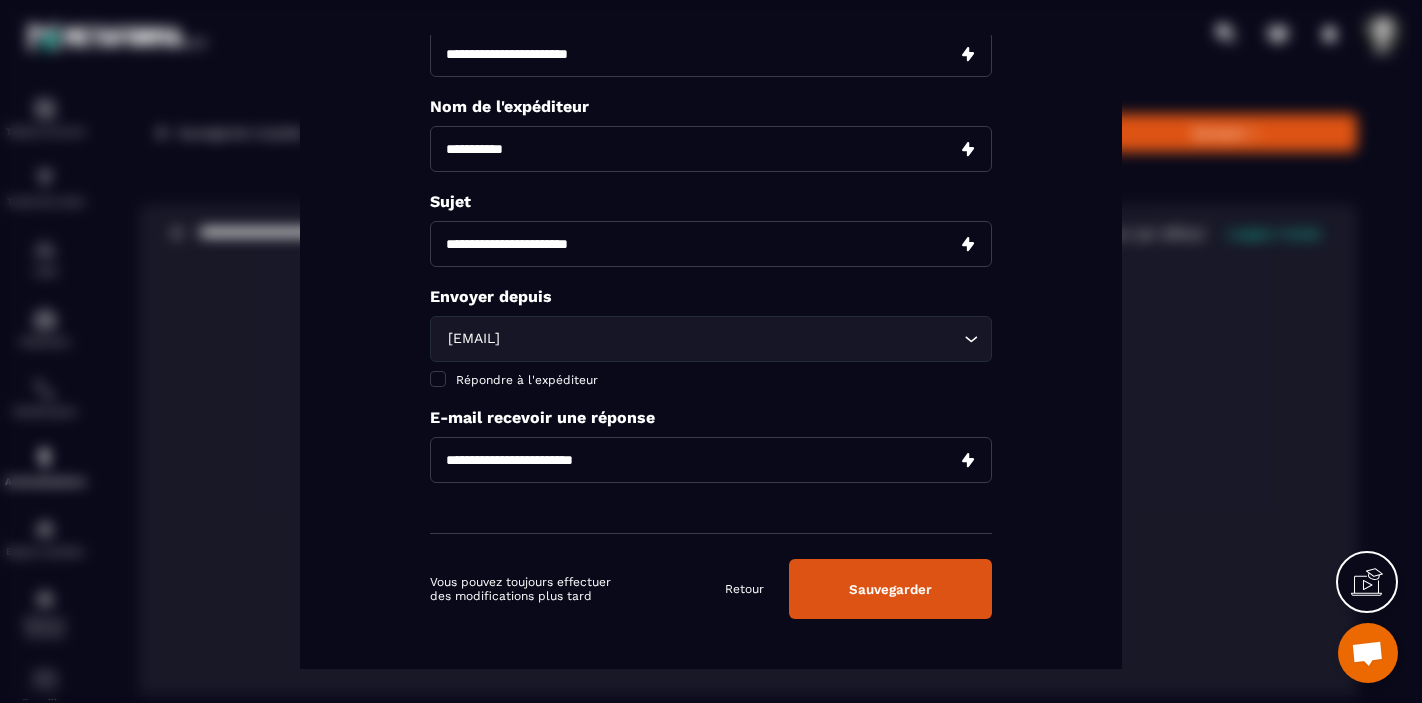 click 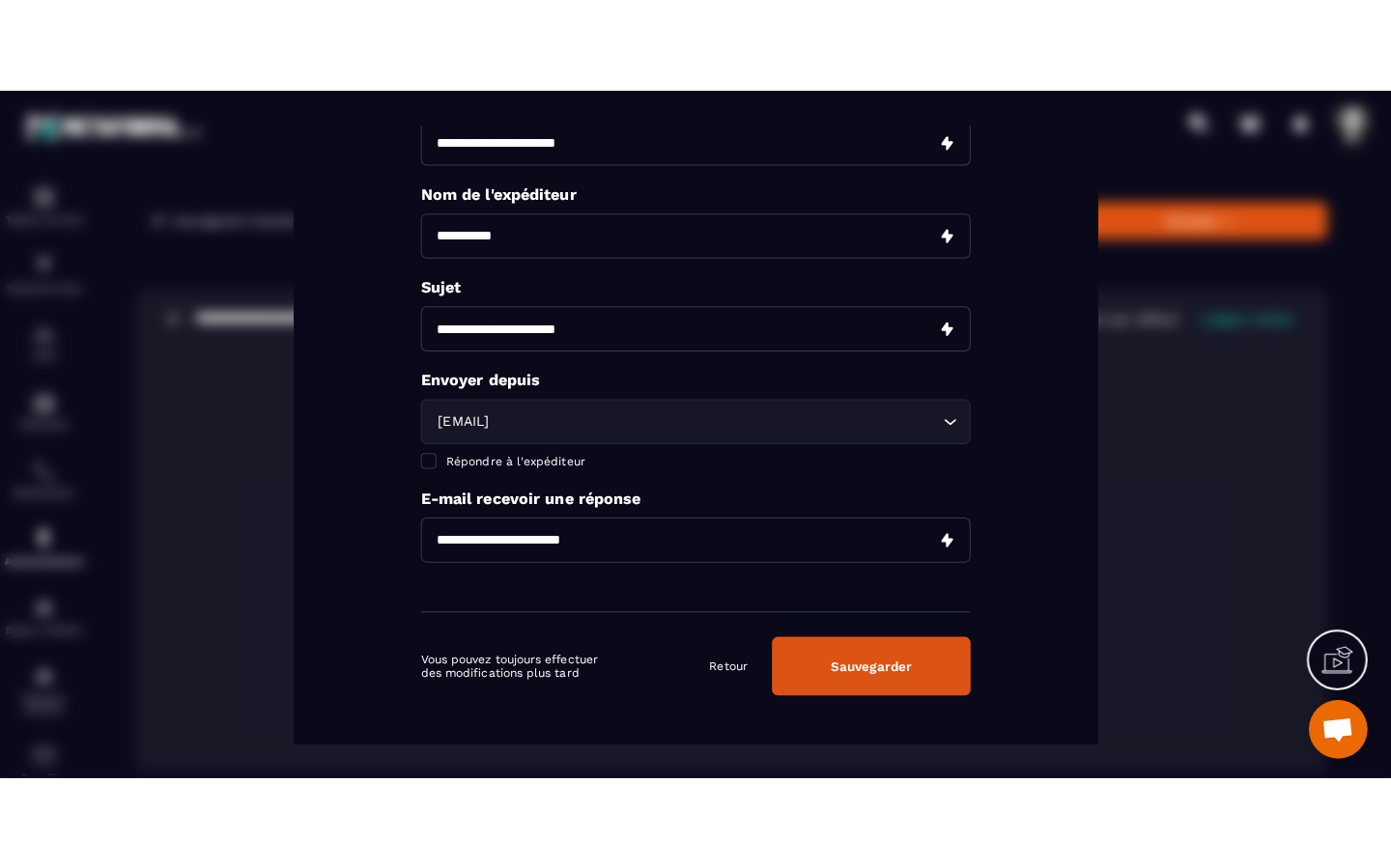 scroll, scrollTop: 60, scrollLeft: 0, axis: vertical 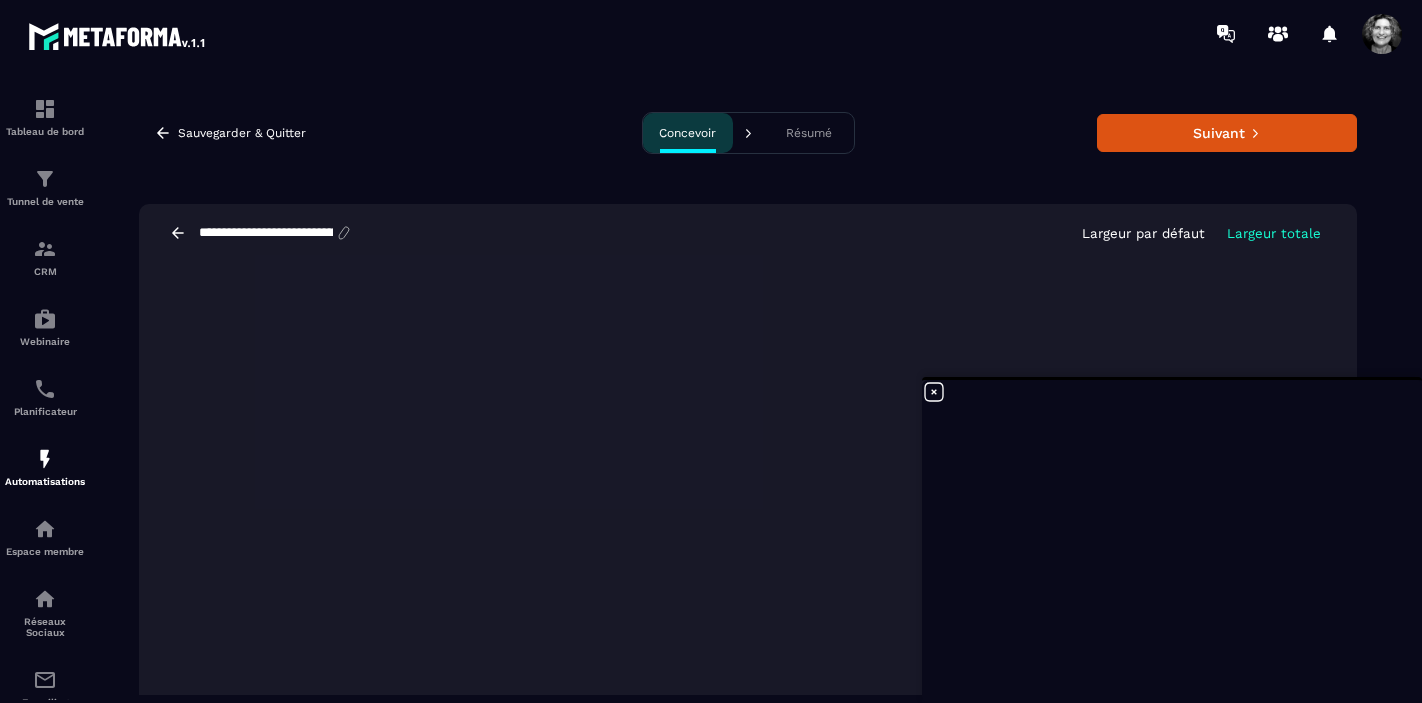 click 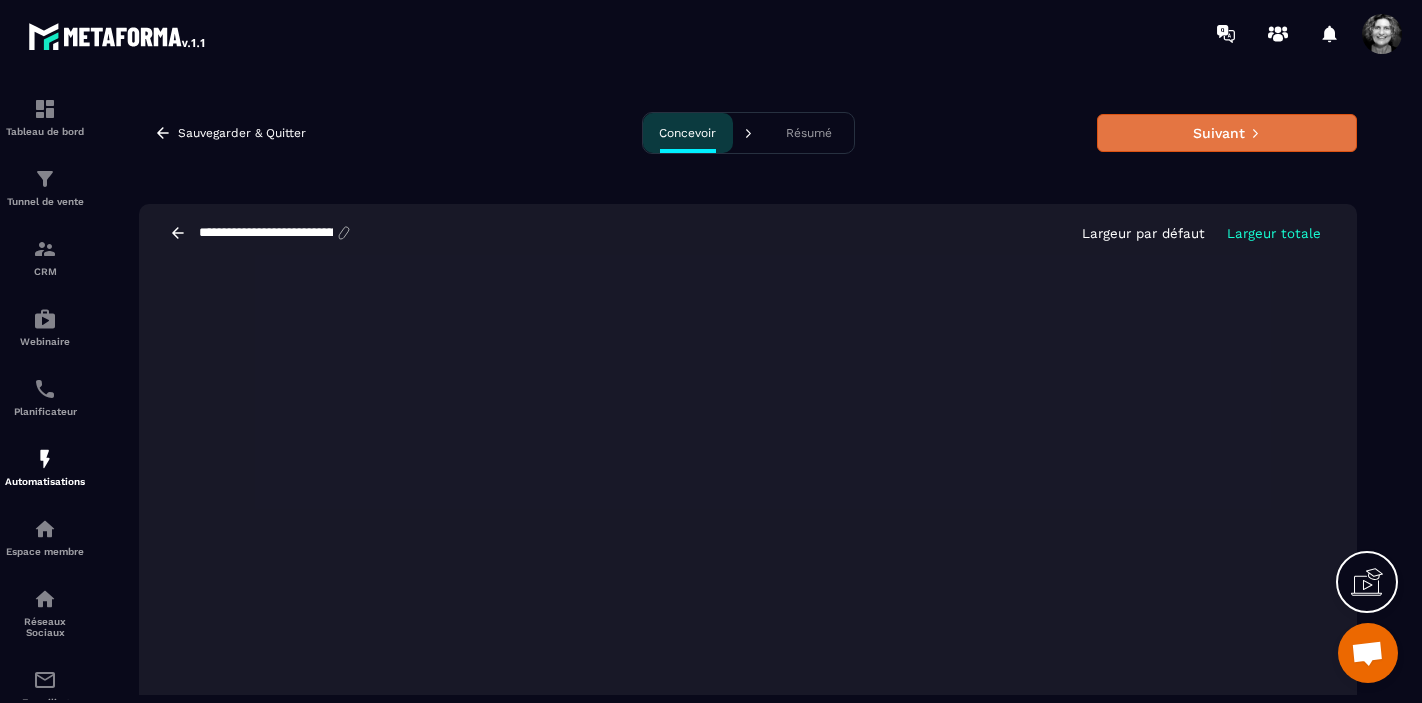 click 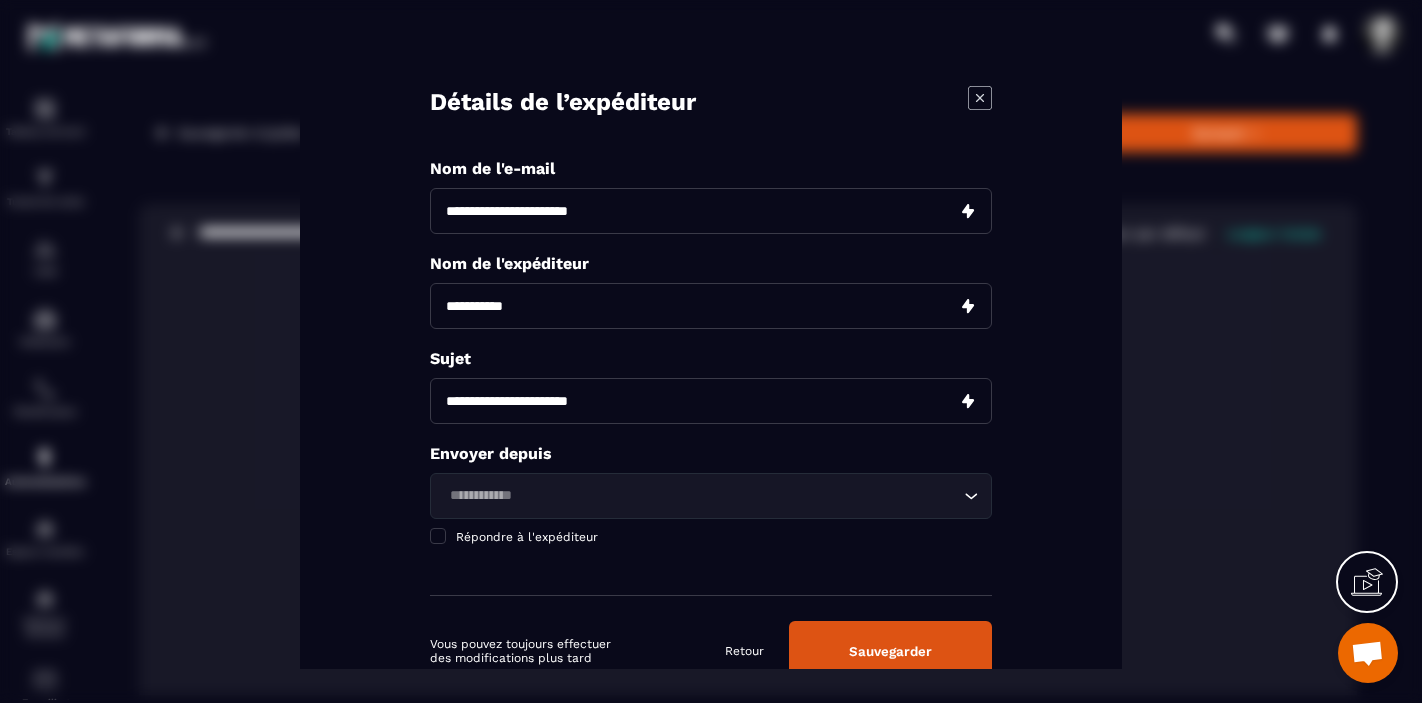 click 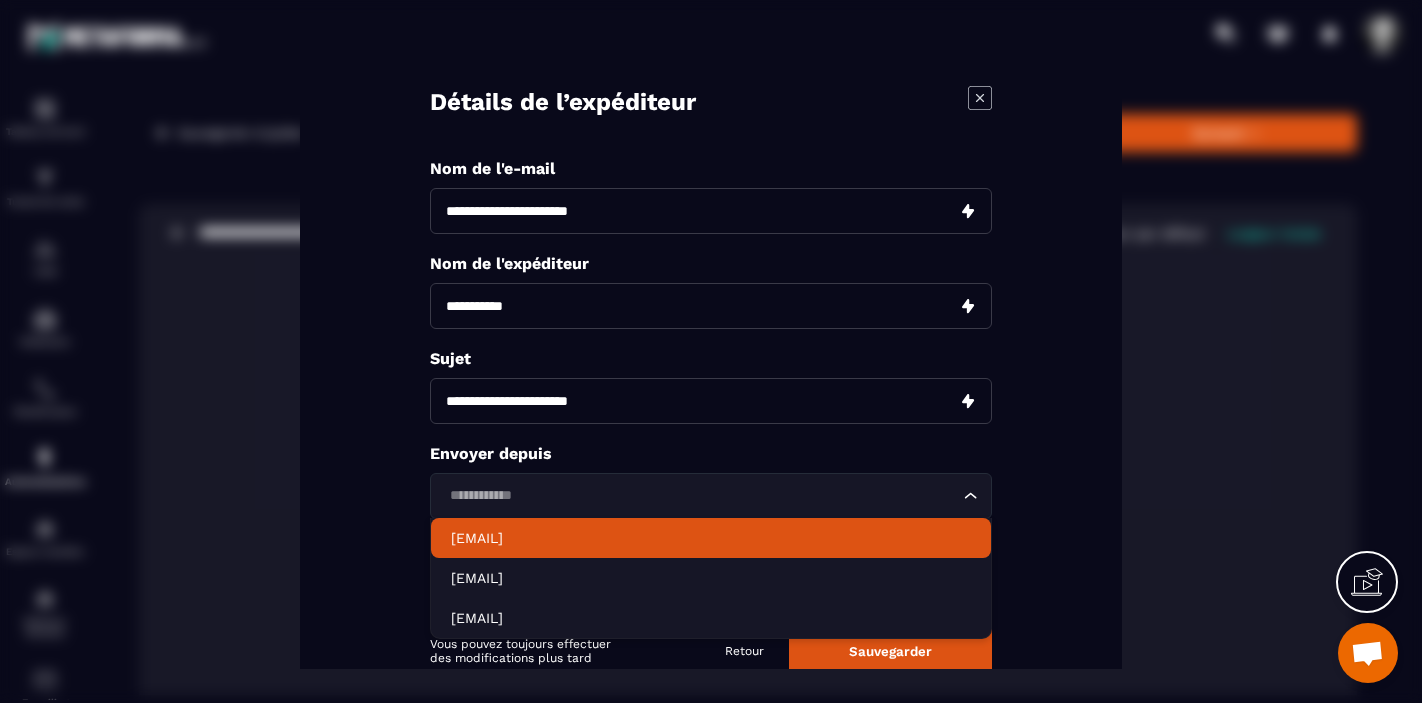 click on "[EMAIL]" 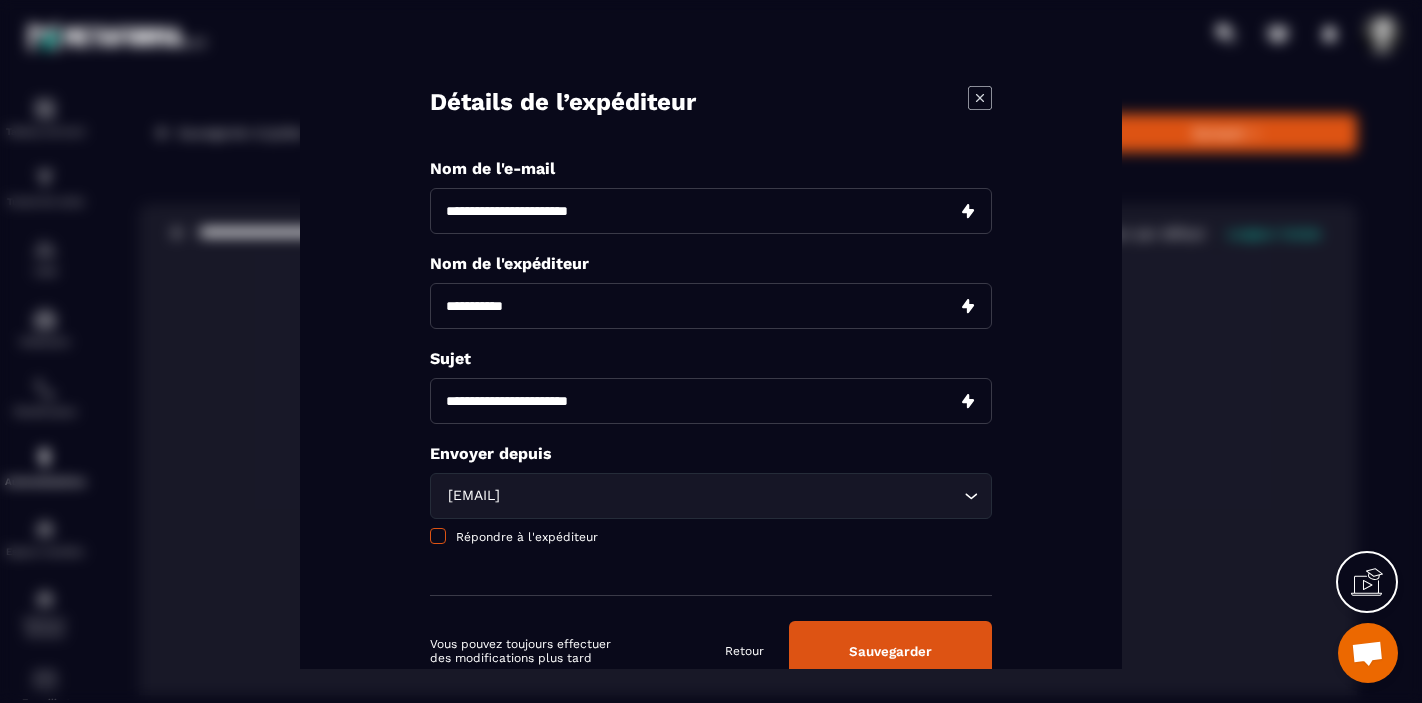 click at bounding box center [438, 535] 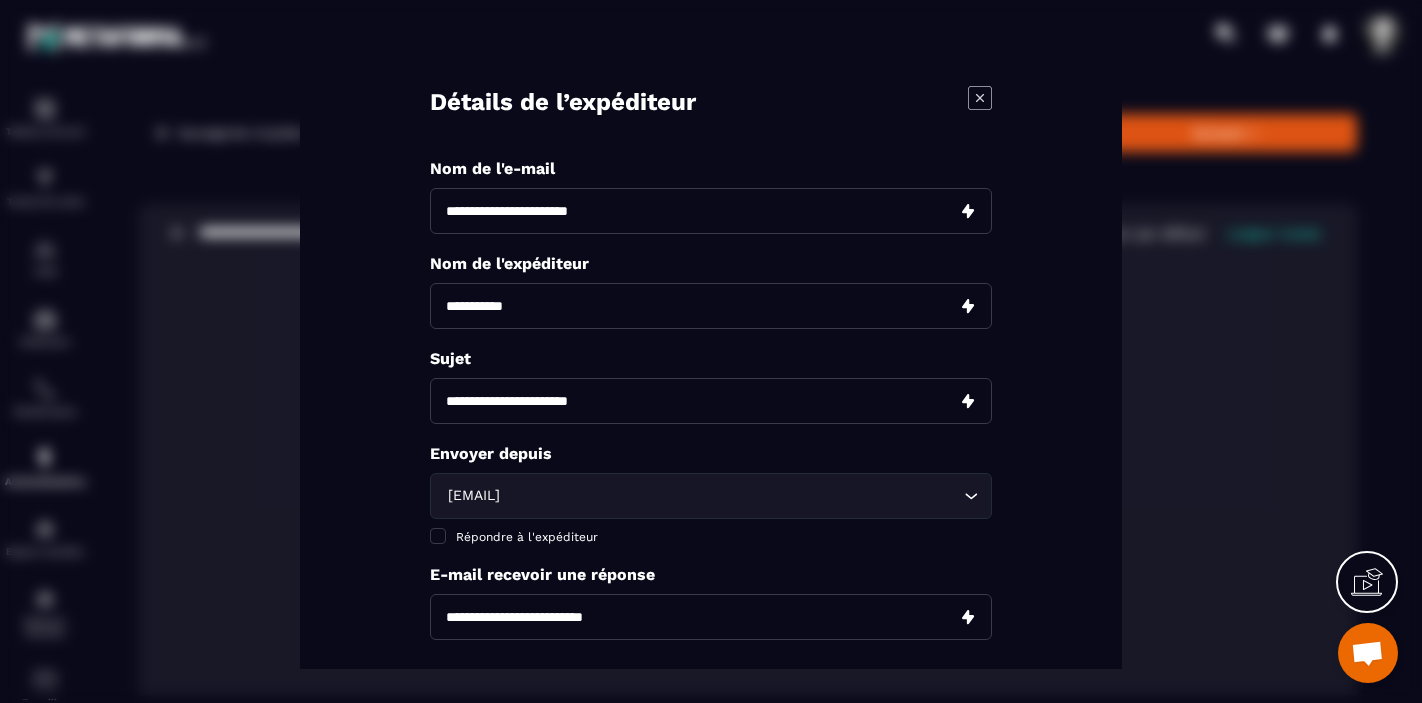 click at bounding box center [711, 616] 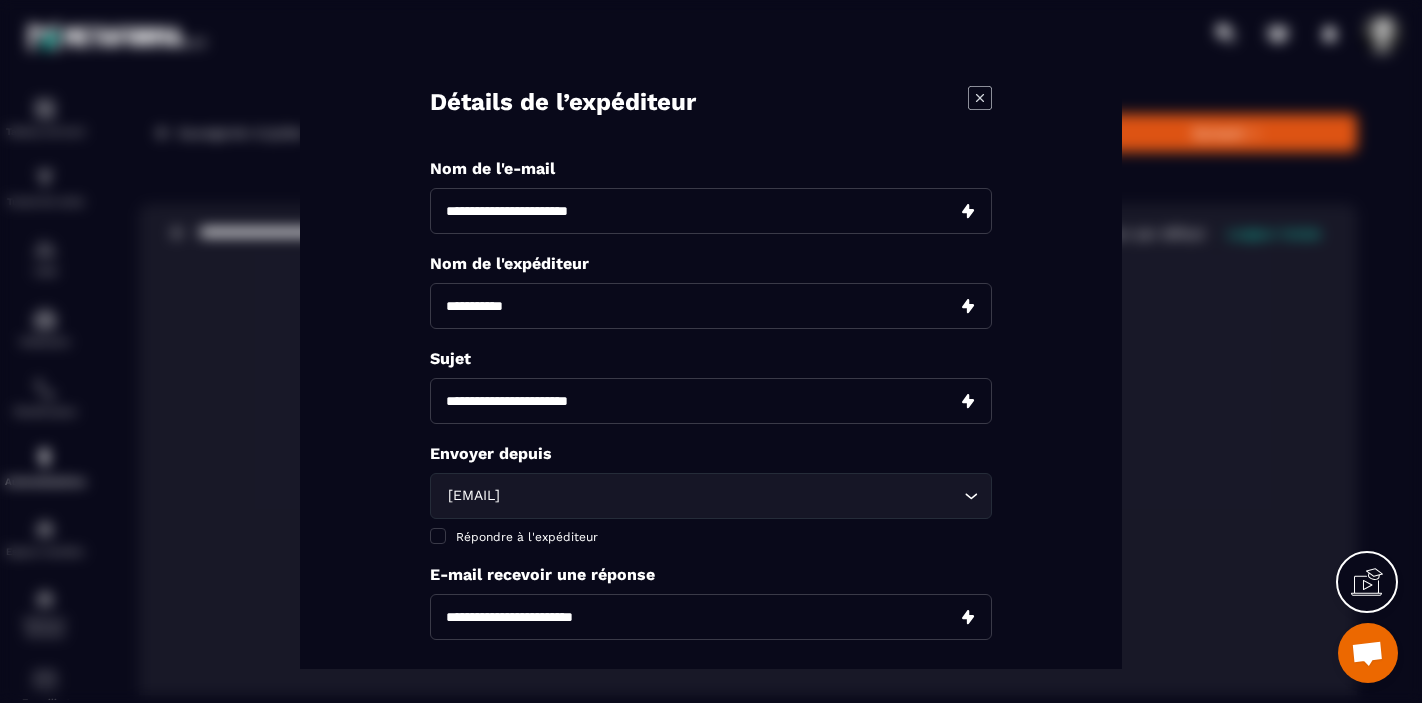 scroll, scrollTop: 157, scrollLeft: 0, axis: vertical 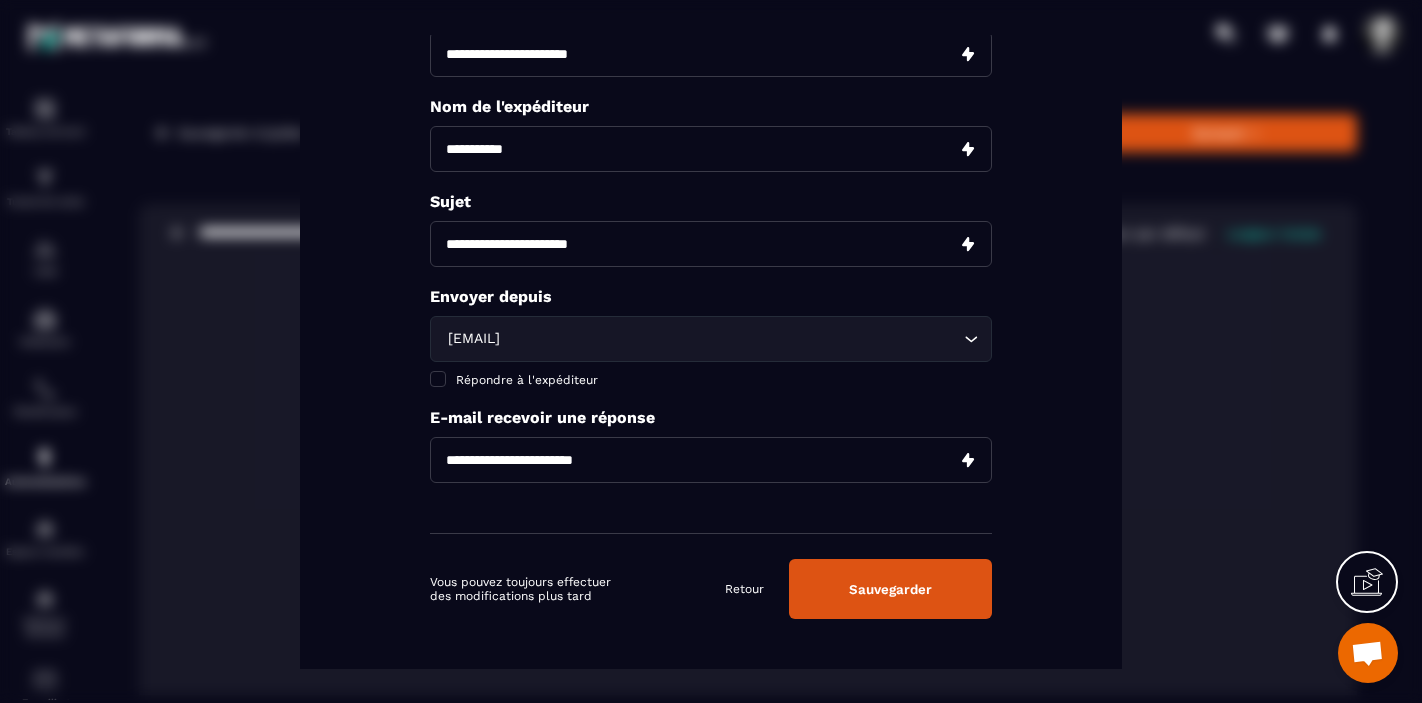 click on "Sauvegarder" at bounding box center (890, 588) 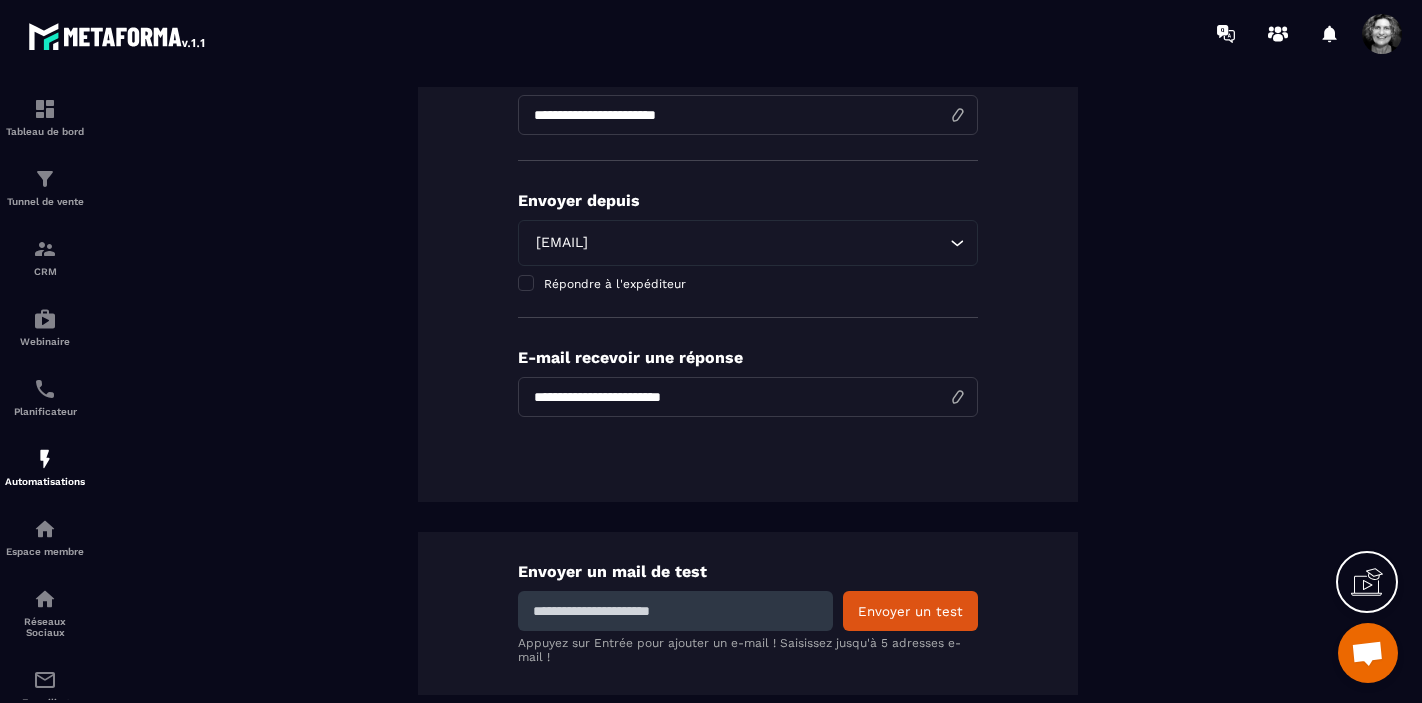scroll, scrollTop: 489, scrollLeft: 0, axis: vertical 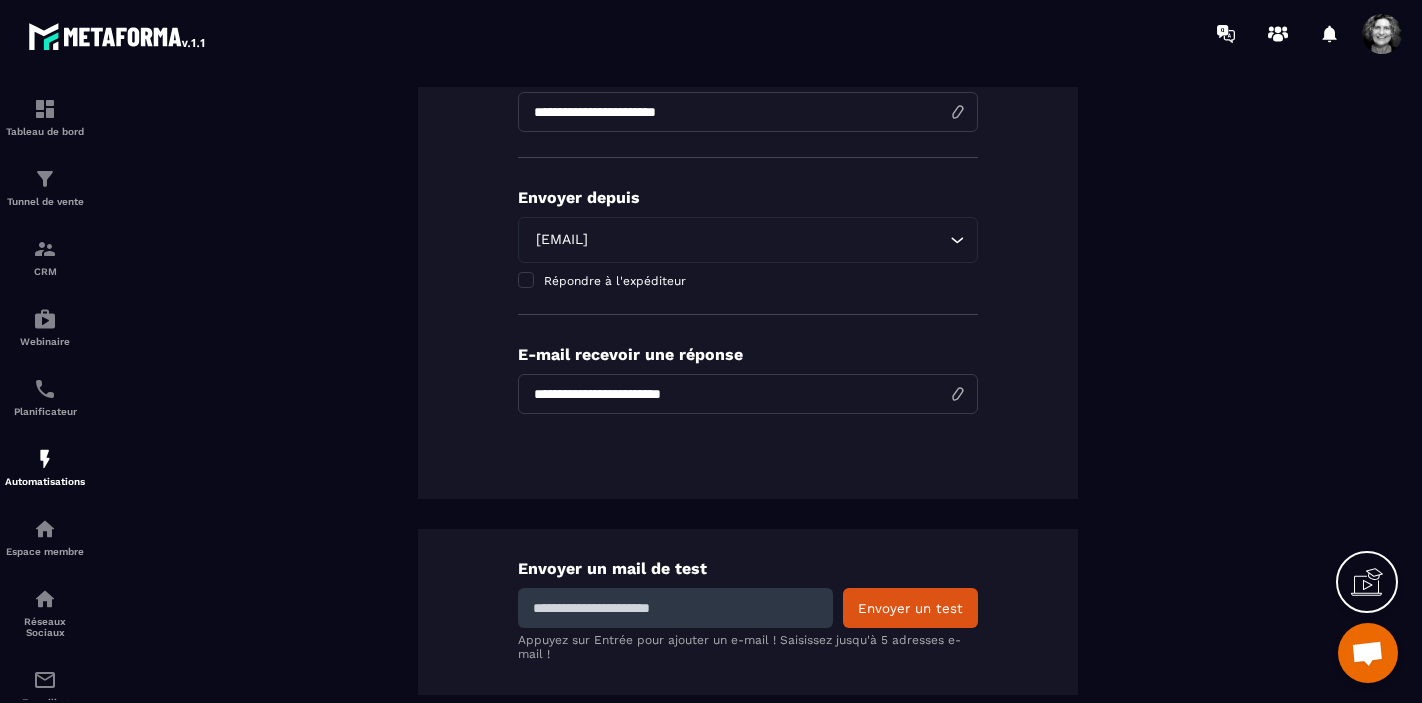 click at bounding box center [675, 608] 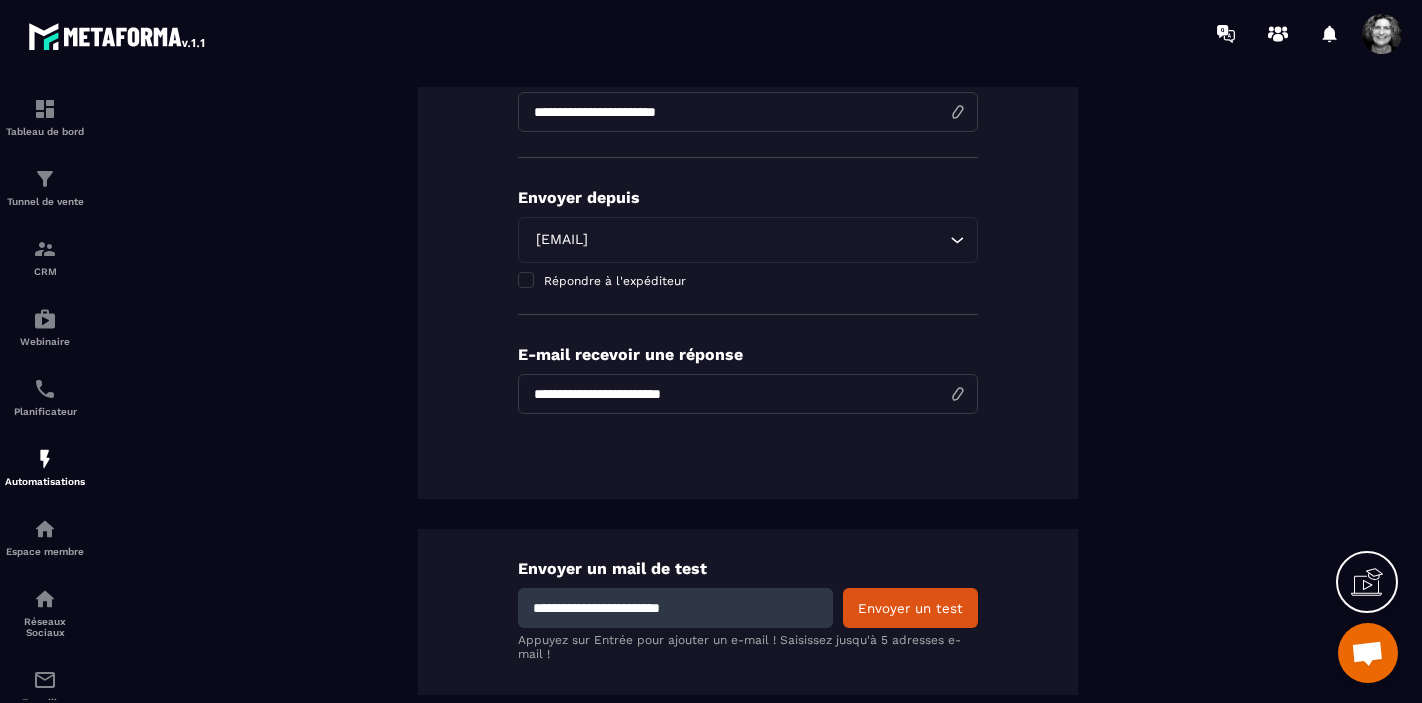 click on "Envoyer un test" at bounding box center (910, 608) 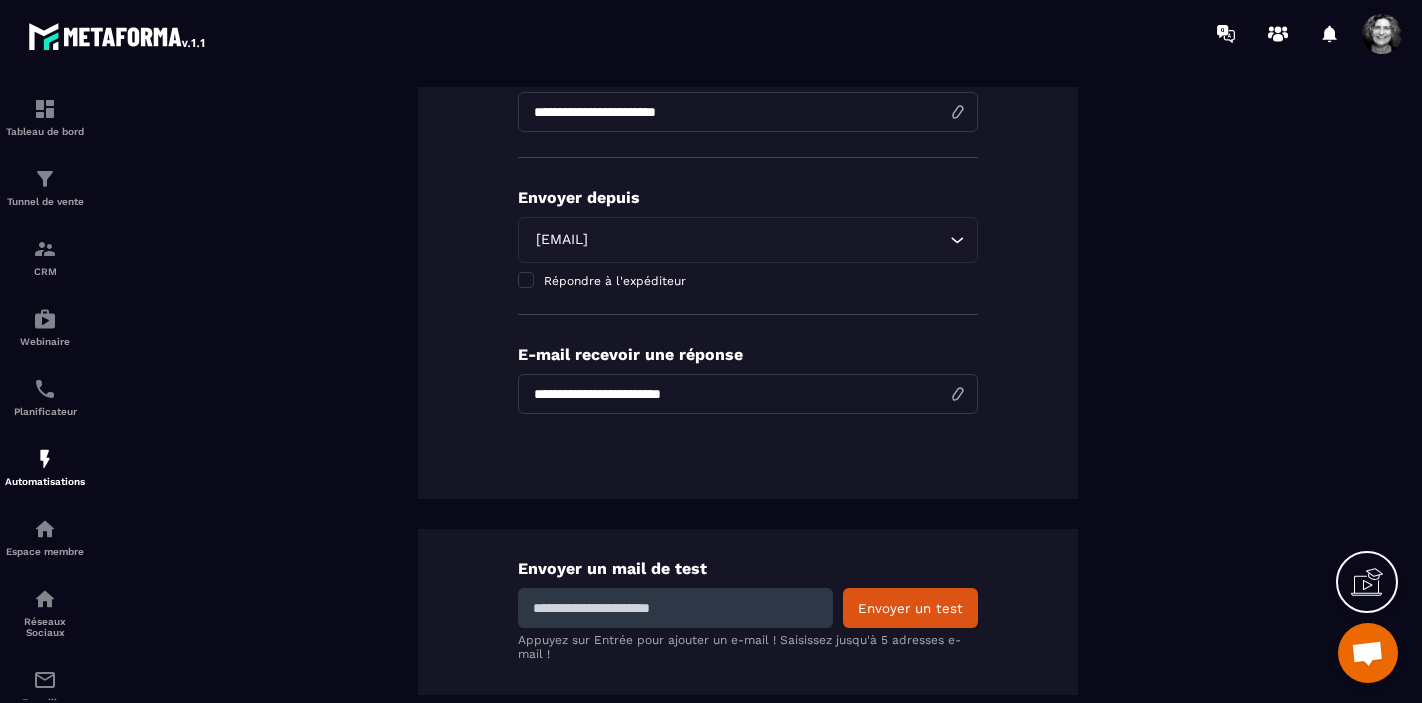 click at bounding box center [675, 608] 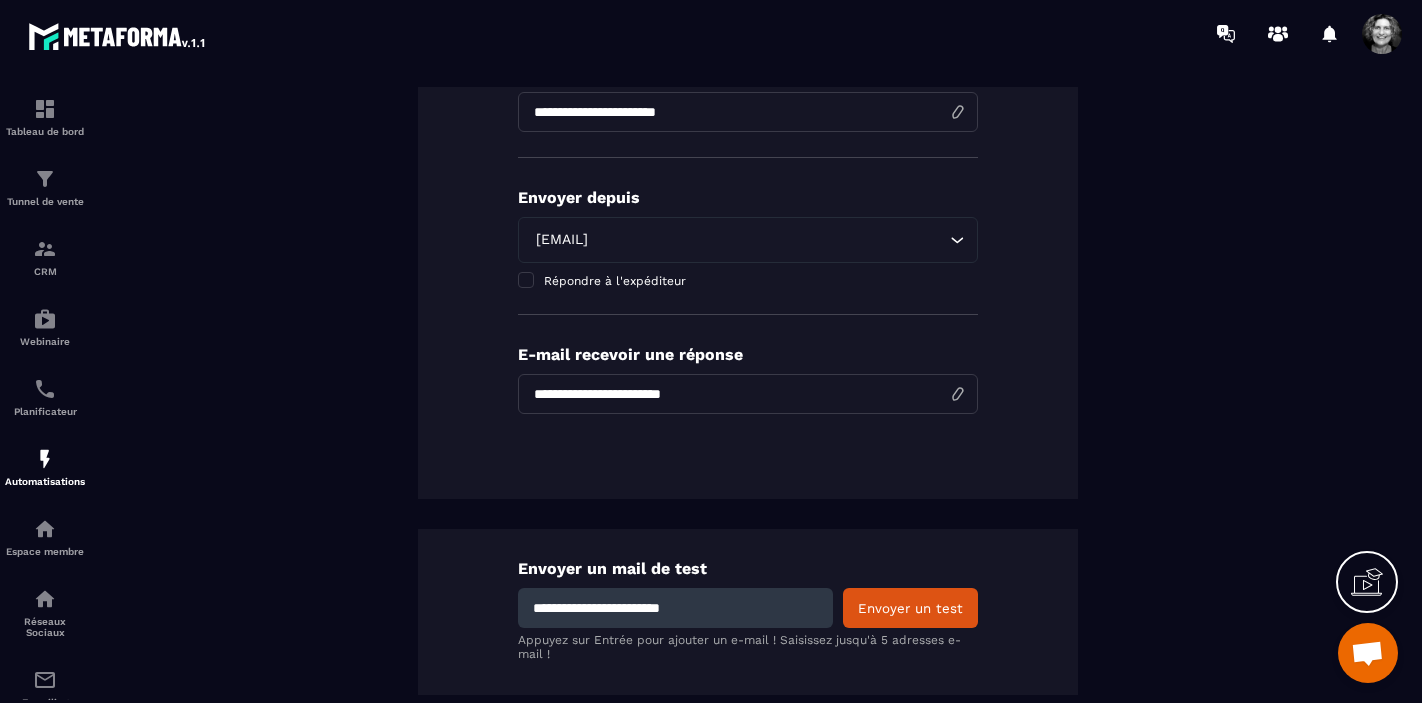 click on "Envoyer un test" at bounding box center (910, 608) 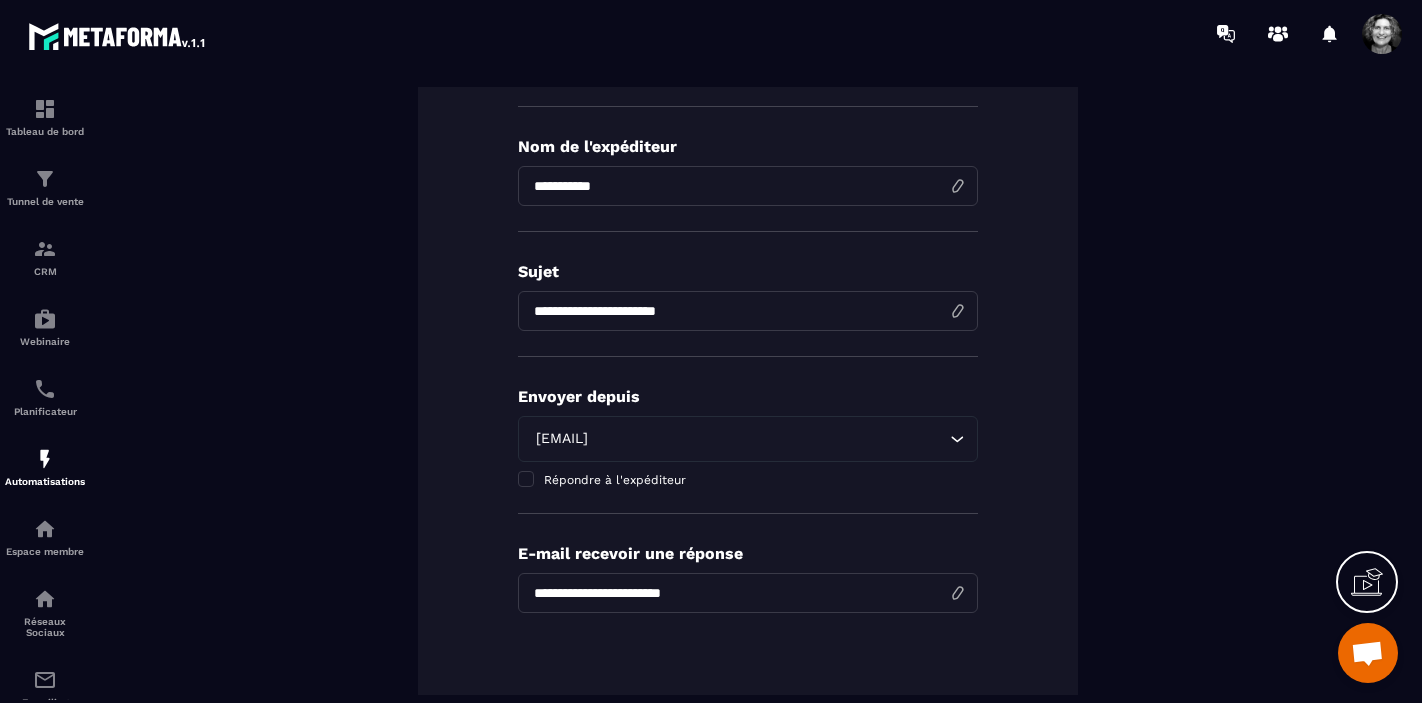 scroll, scrollTop: 0, scrollLeft: 0, axis: both 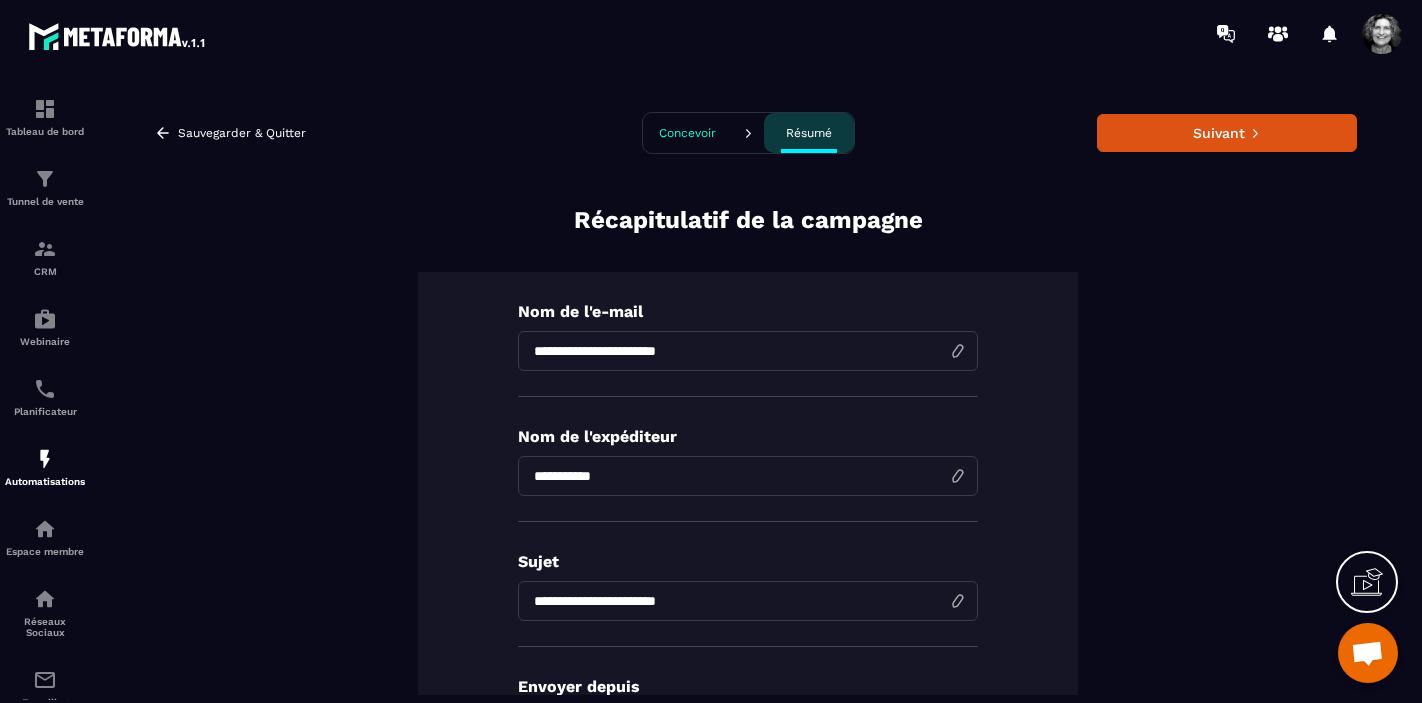 click on "Concevoir" at bounding box center (688, 133) 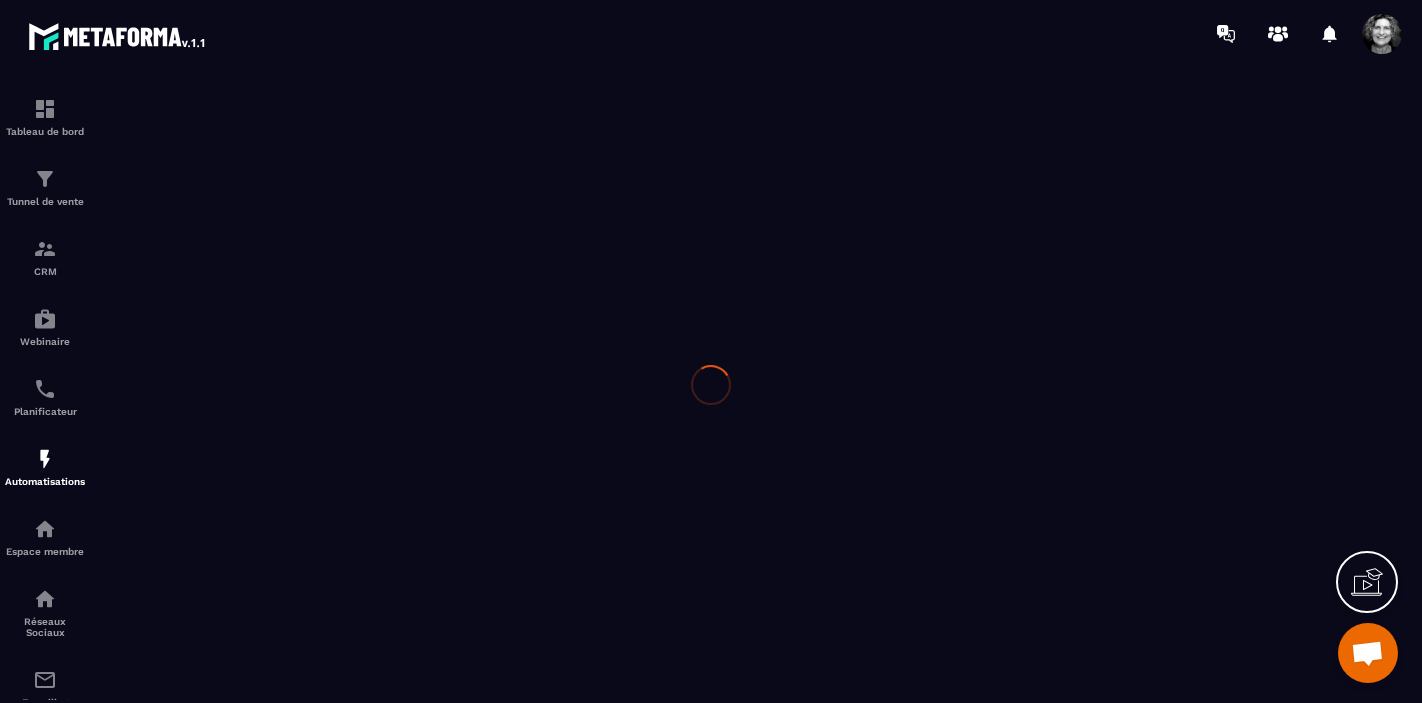 scroll, scrollTop: 0, scrollLeft: 0, axis: both 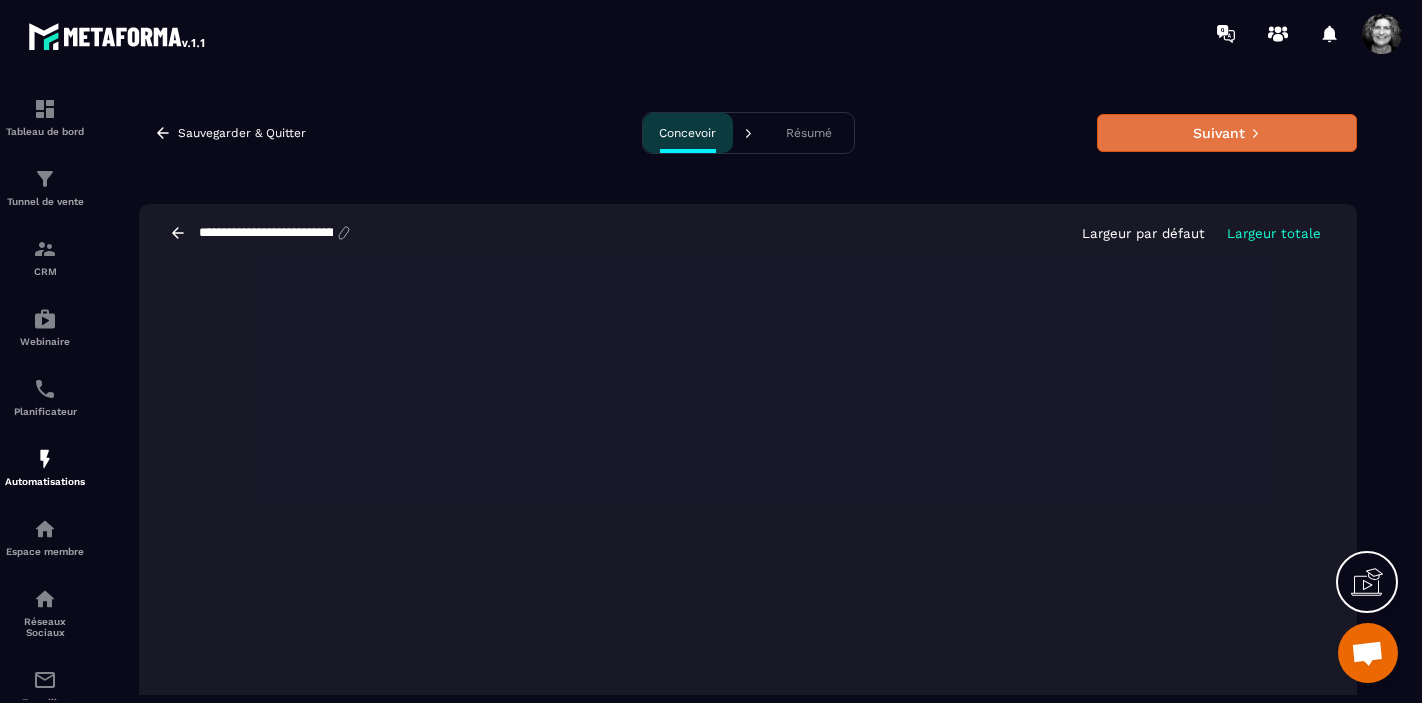 click on "Suivant" at bounding box center [1227, 133] 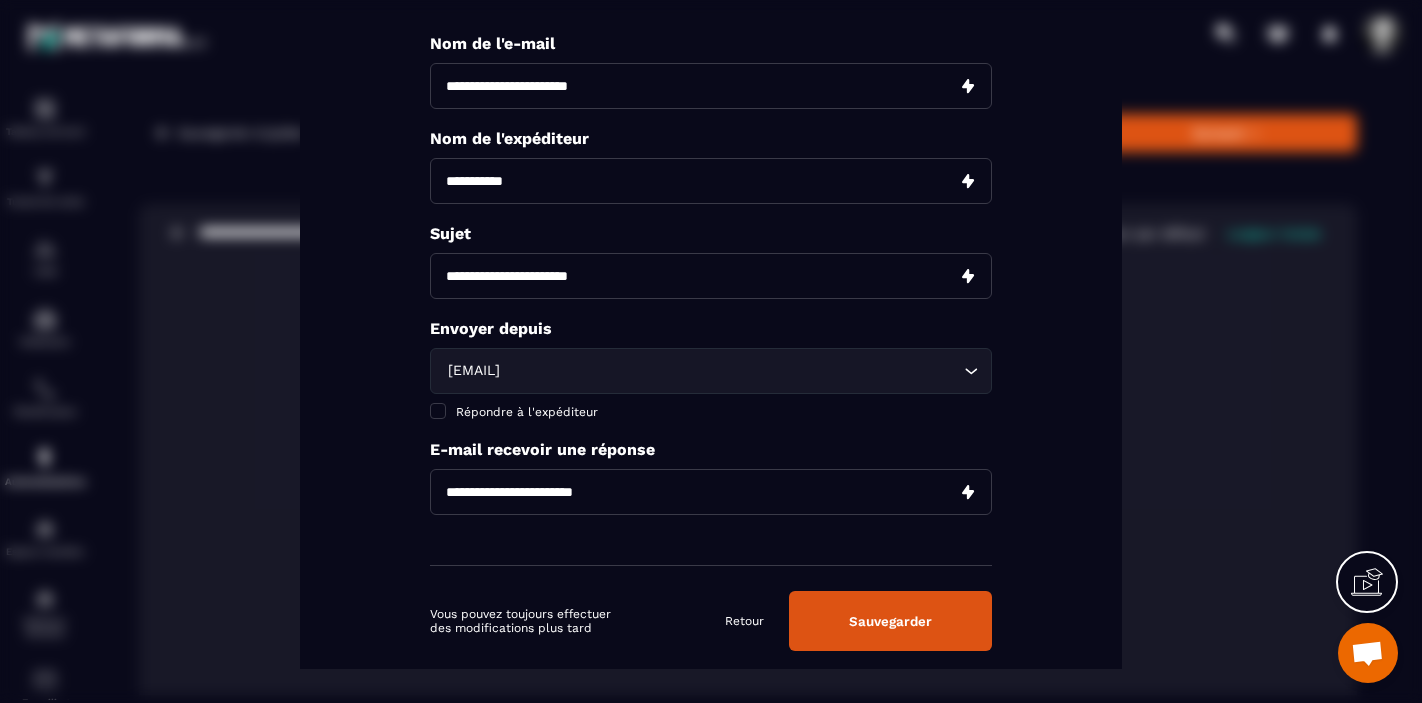 scroll, scrollTop: 157, scrollLeft: 0, axis: vertical 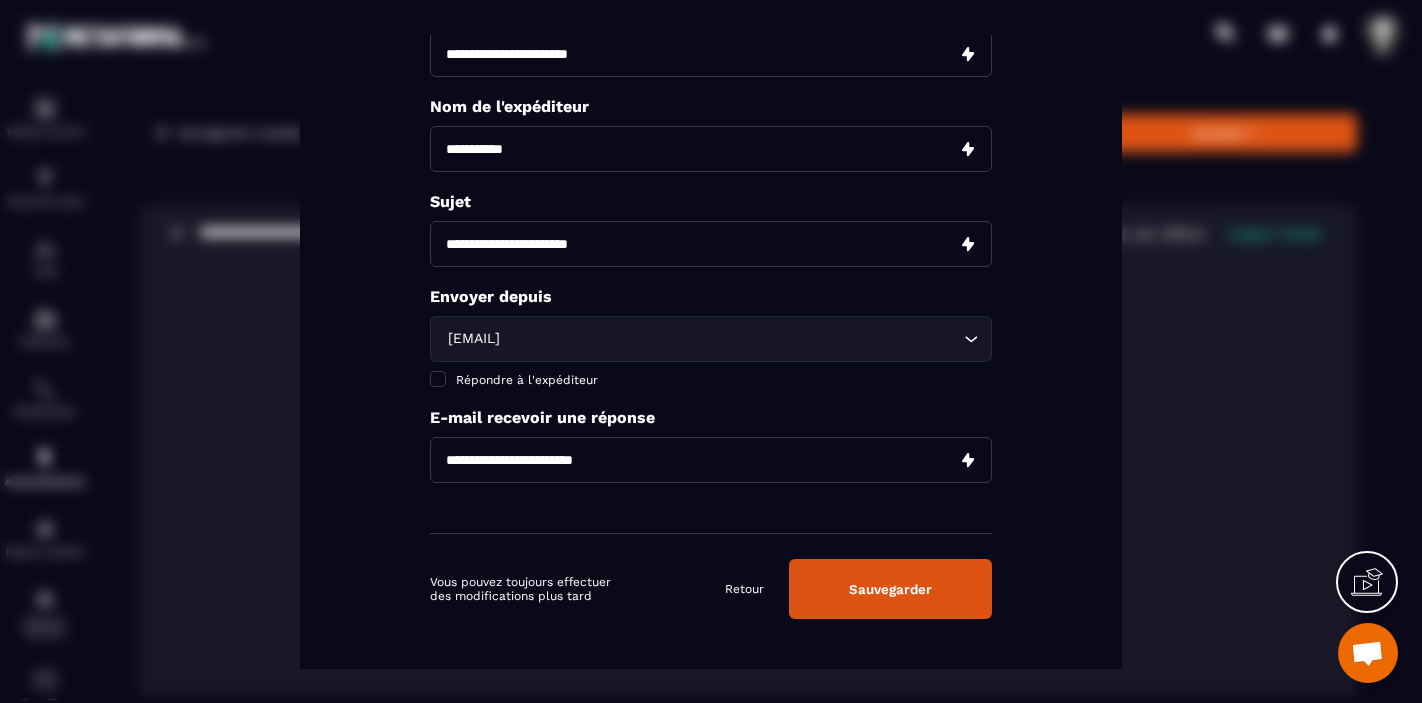 click on "Sauvegarder" at bounding box center [890, 588] 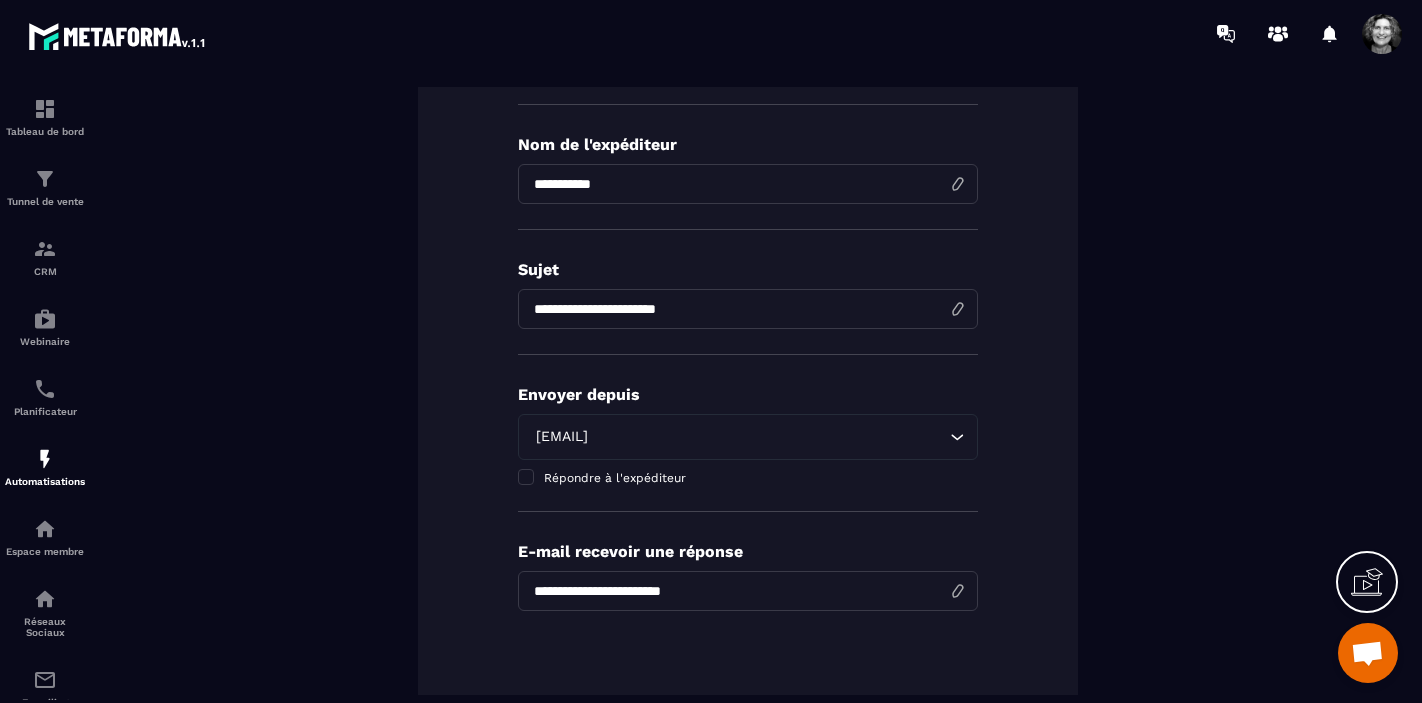 scroll, scrollTop: 598, scrollLeft: 0, axis: vertical 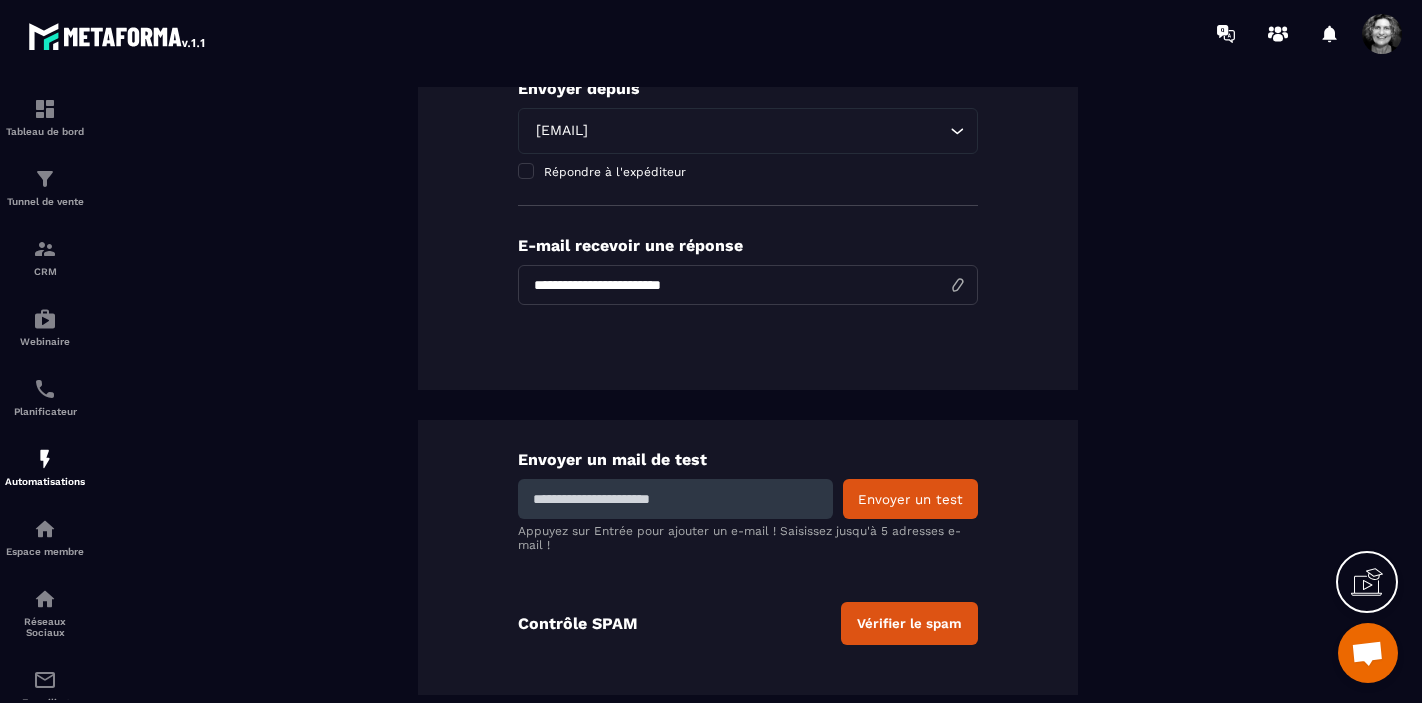 click at bounding box center (675, 499) 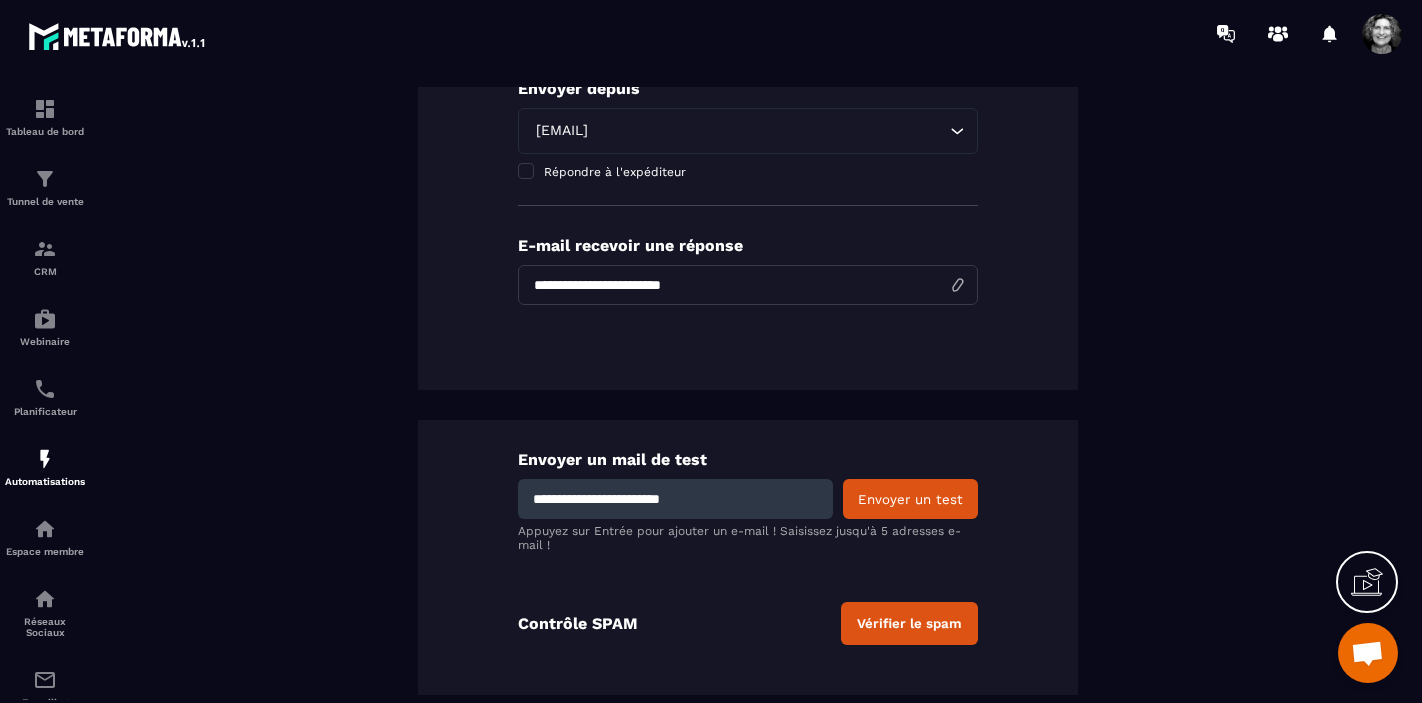 click on "Vérifier le spam" at bounding box center (909, 623) 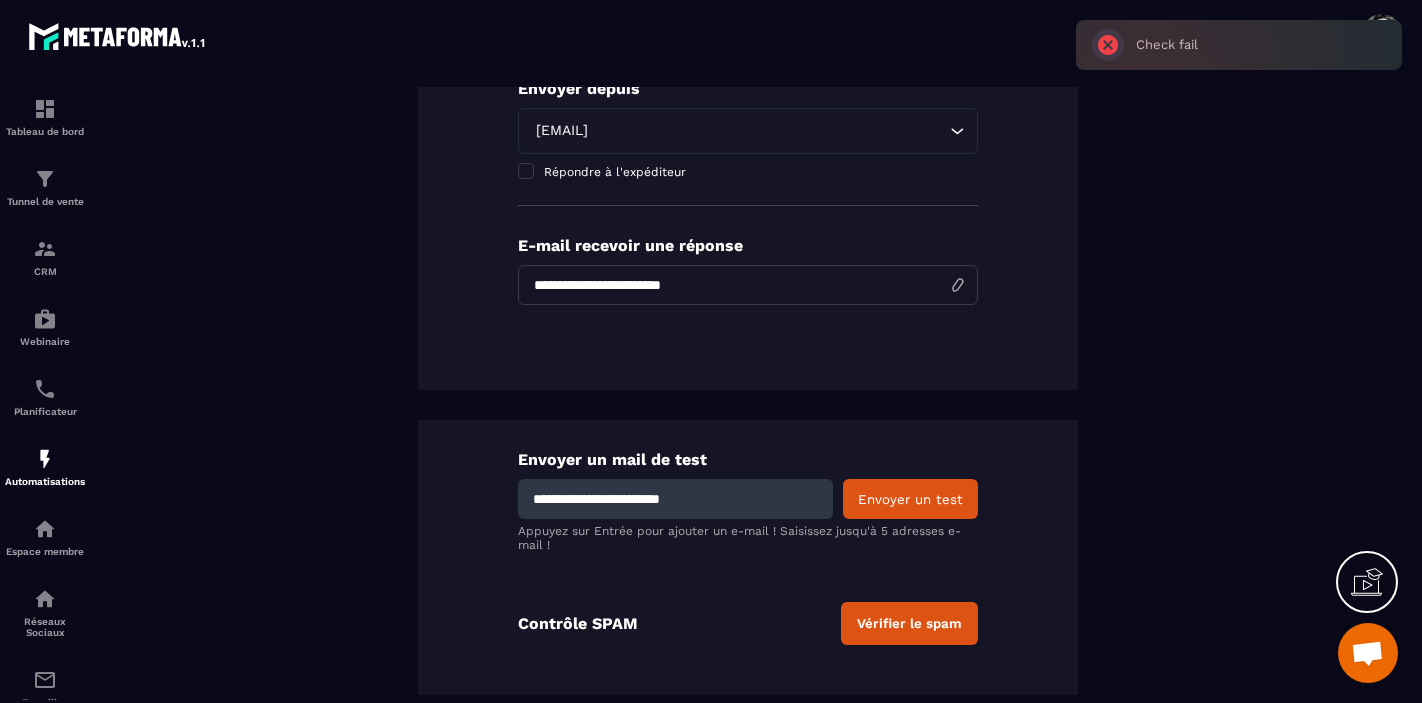 click on "Envoyer un test" at bounding box center [910, 499] 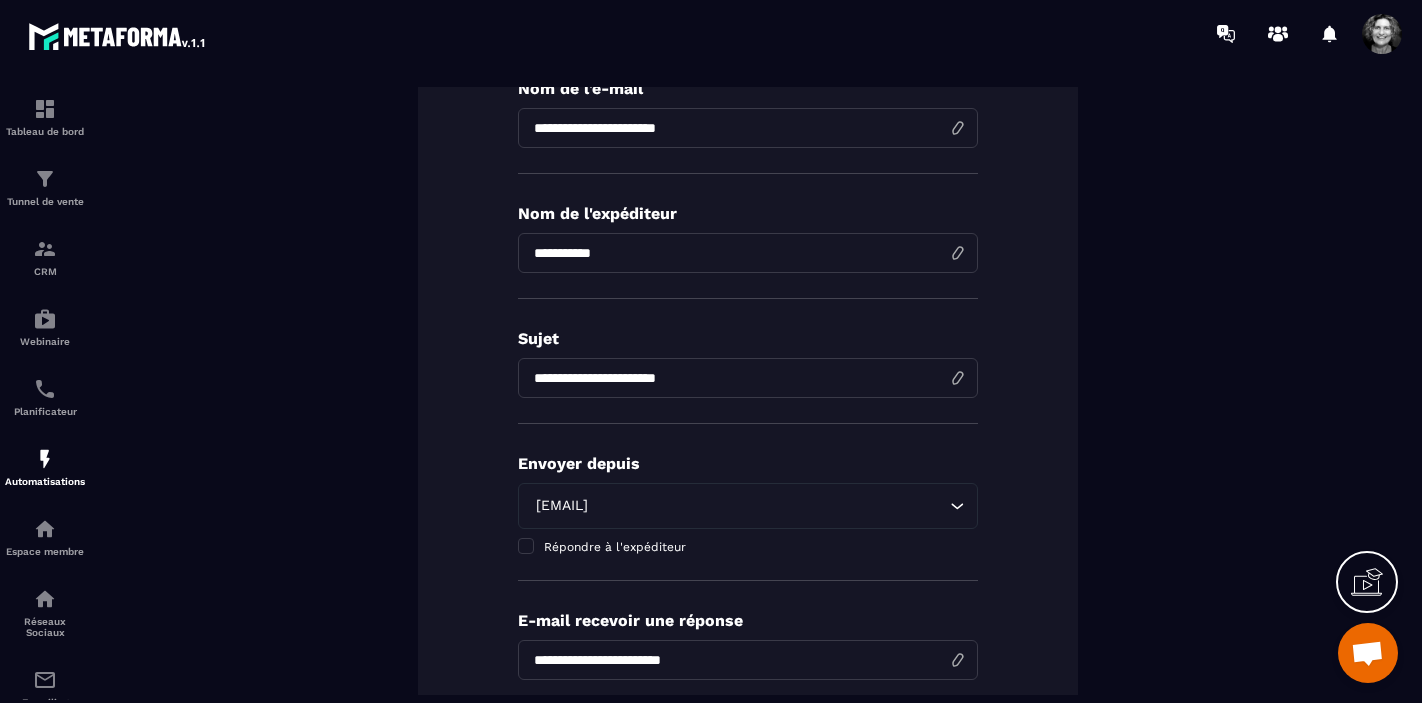 scroll, scrollTop: 0, scrollLeft: 0, axis: both 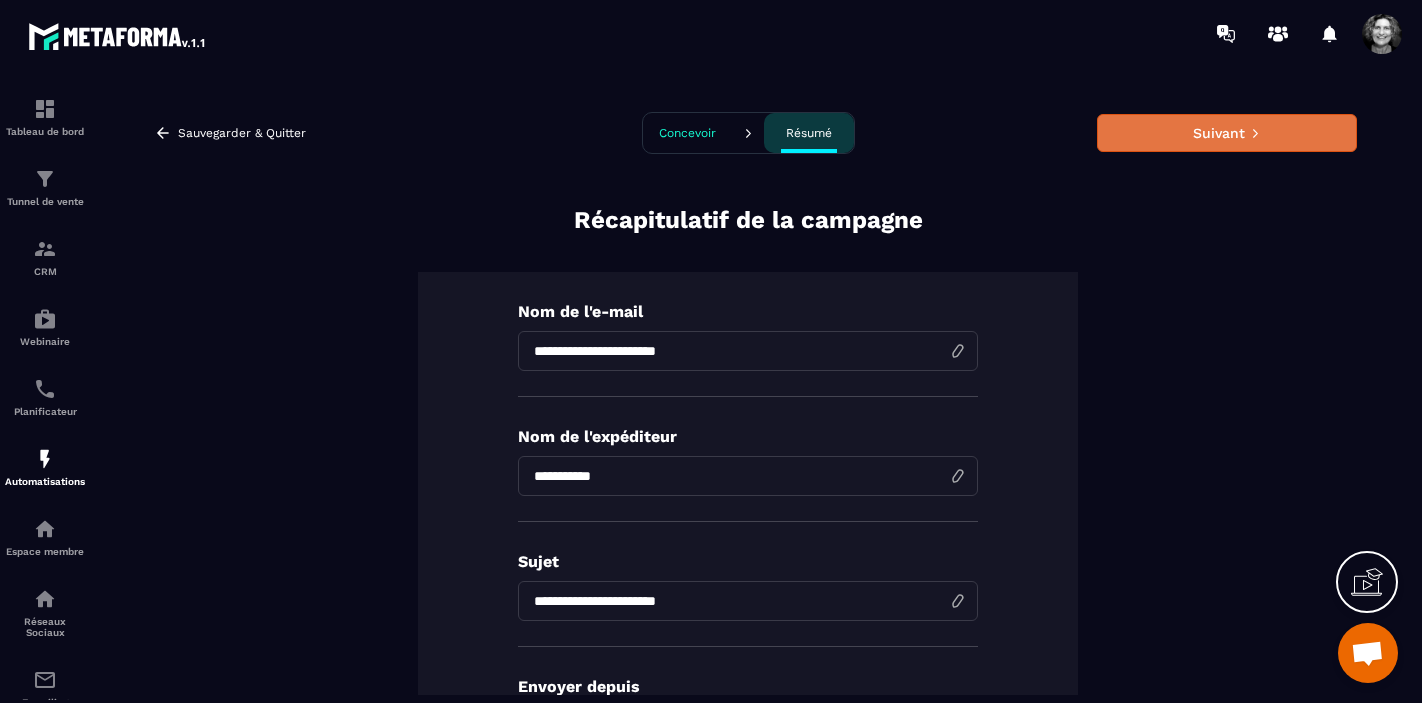 click on "Suivant" at bounding box center [1227, 133] 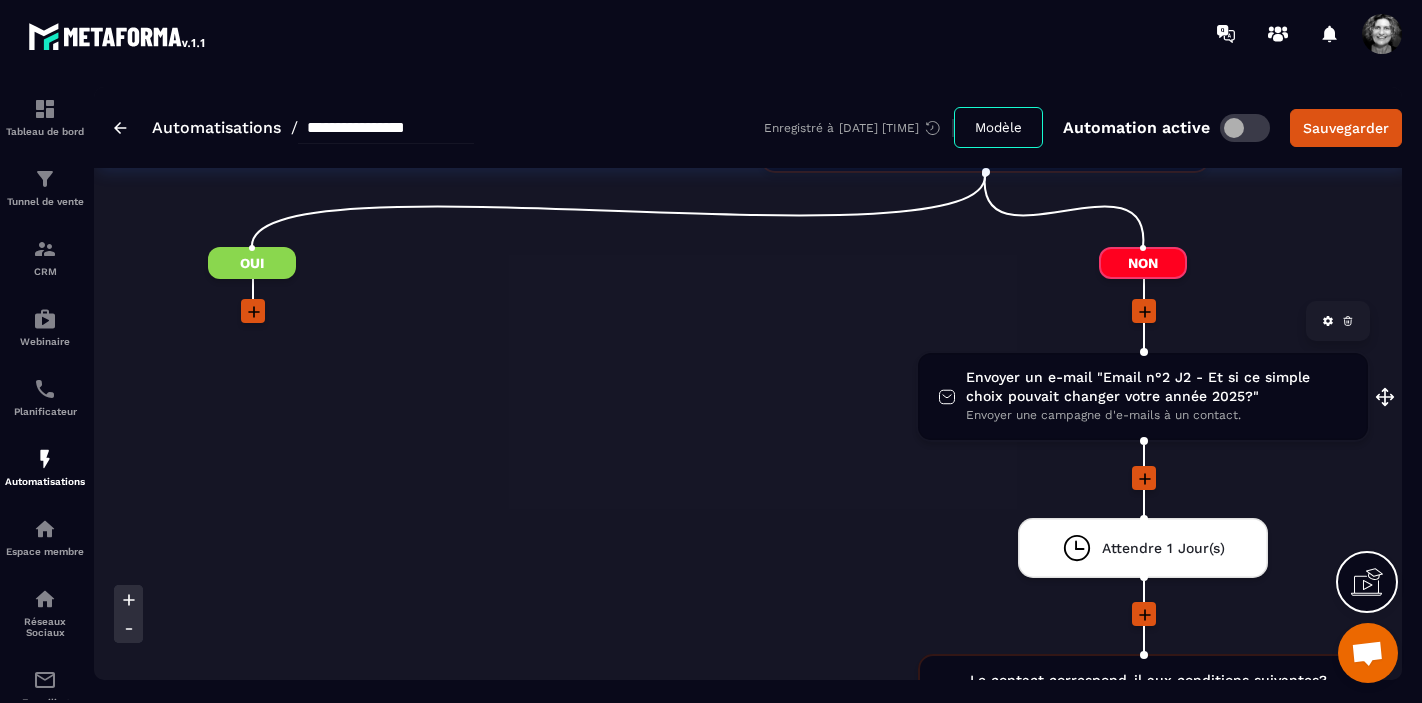 scroll, scrollTop: 774, scrollLeft: 0, axis: vertical 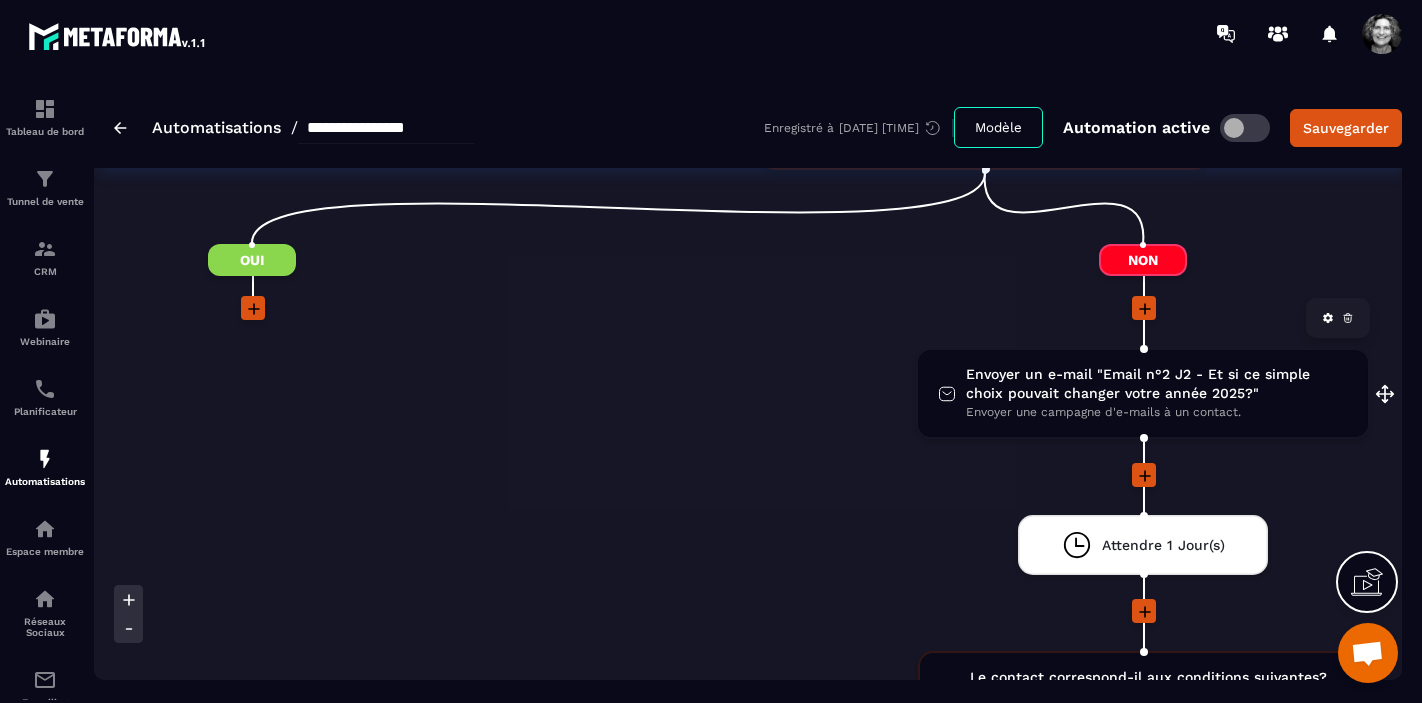 click on "Envoyer un e-mail "Email n°2 J2 - Et si ce simple choix pouvait changer votre année 2025?"" at bounding box center (1157, 384) 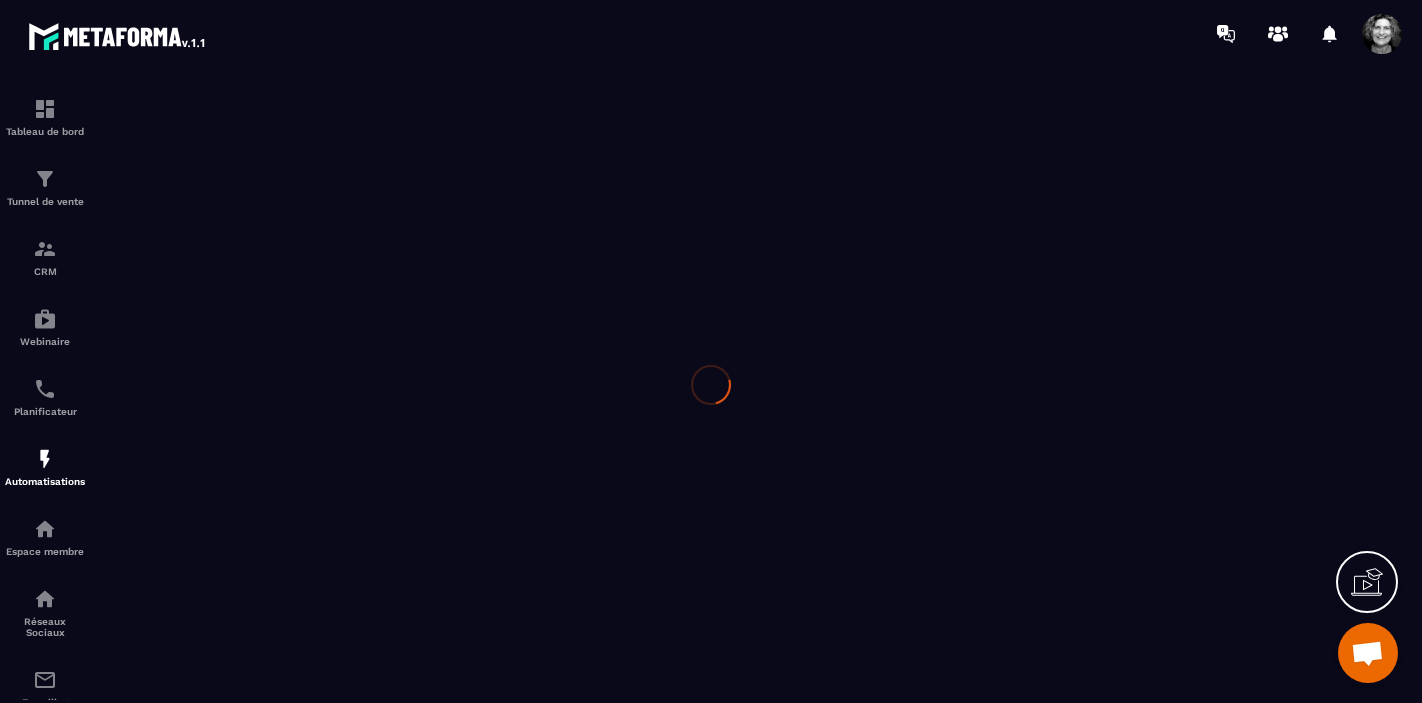 scroll, scrollTop: 0, scrollLeft: 0, axis: both 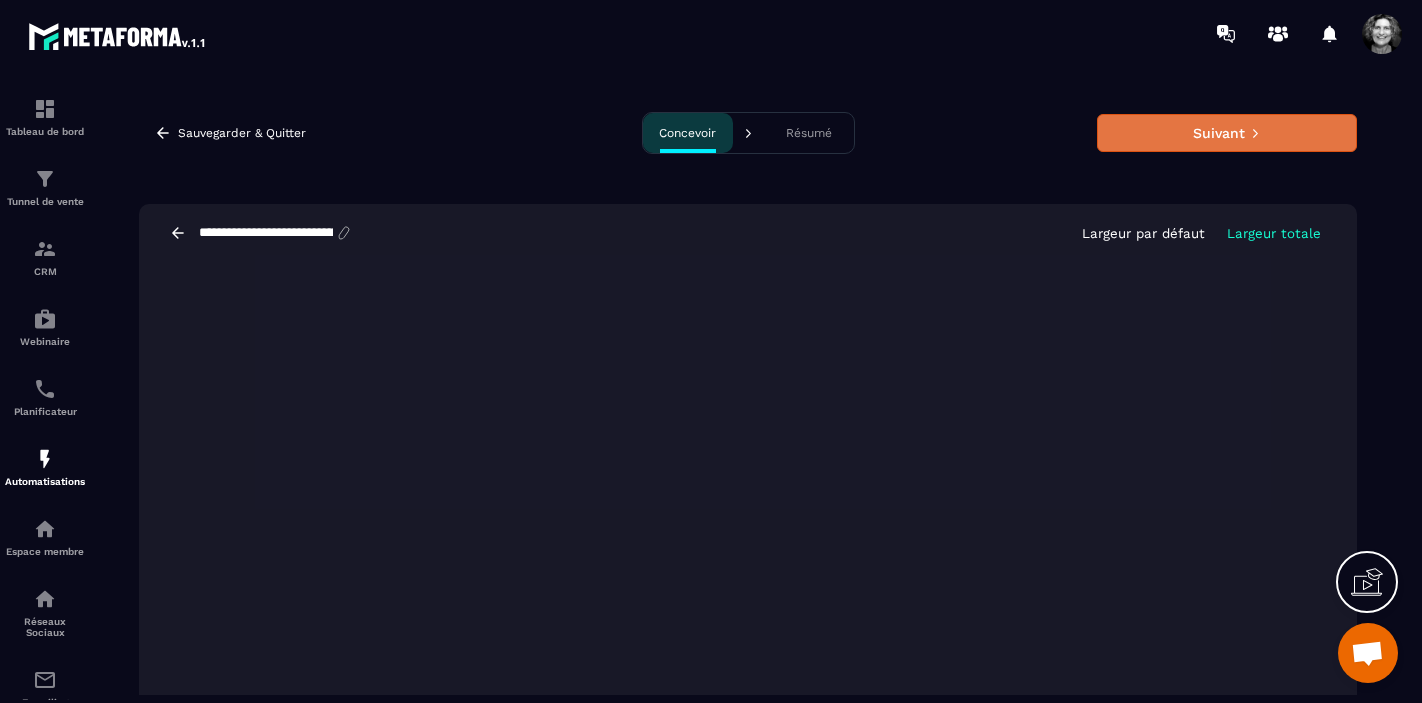 click on "Suivant" at bounding box center [1227, 133] 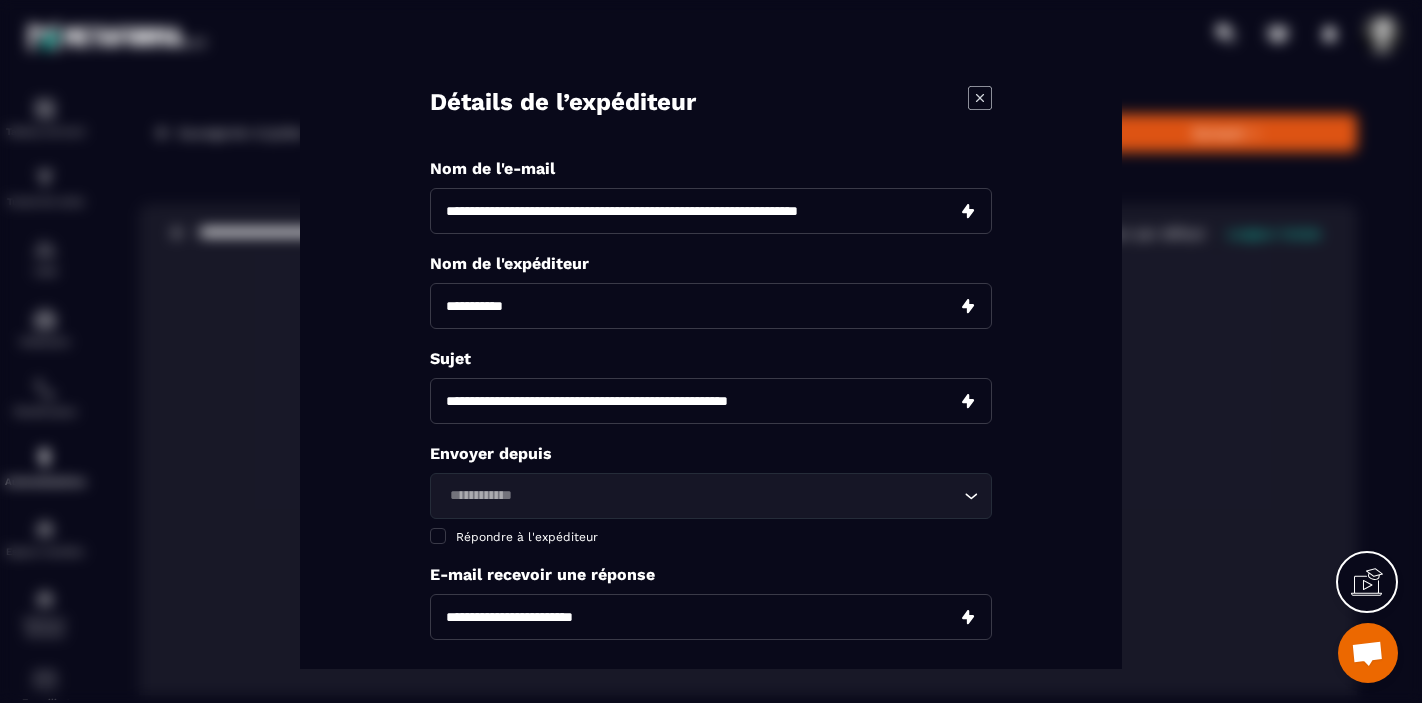 drag, startPoint x: 546, startPoint y: 207, endPoint x: 434, endPoint y: 214, distance: 112.21854 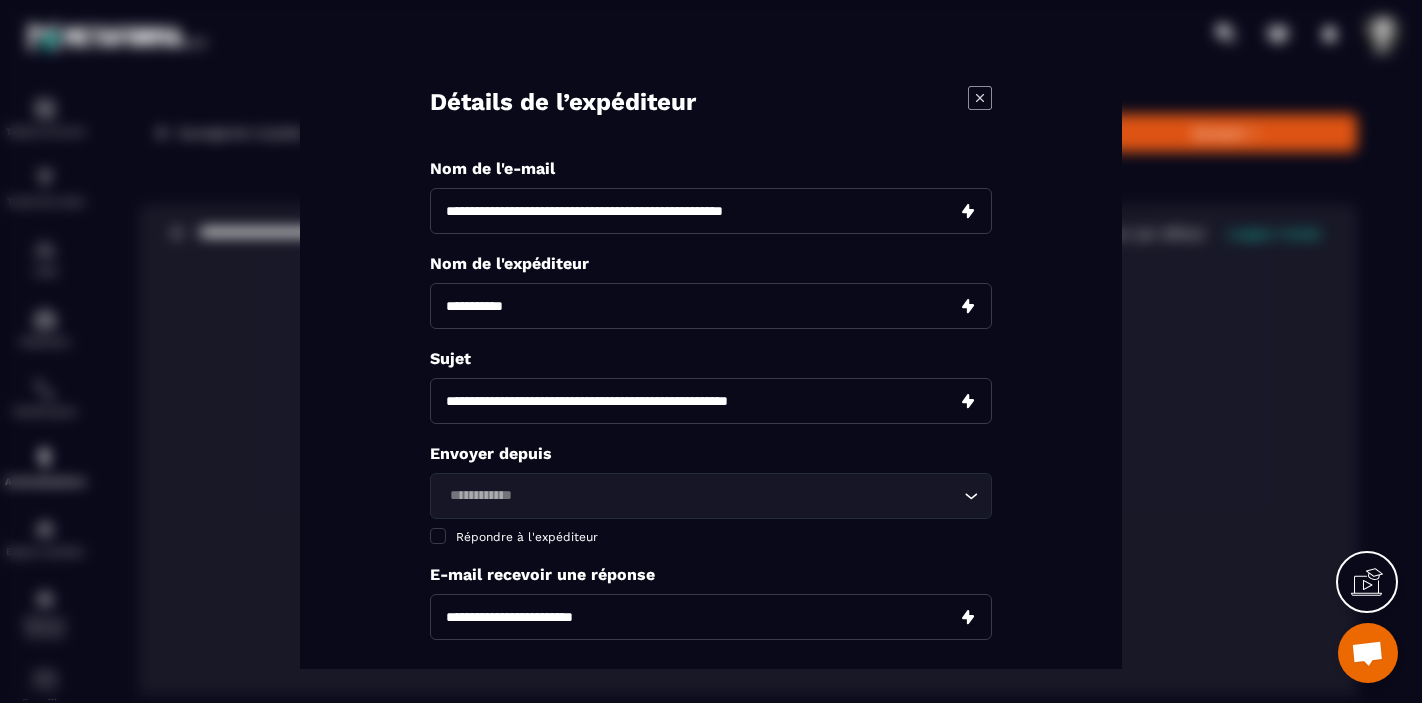 scroll, scrollTop: 39, scrollLeft: 0, axis: vertical 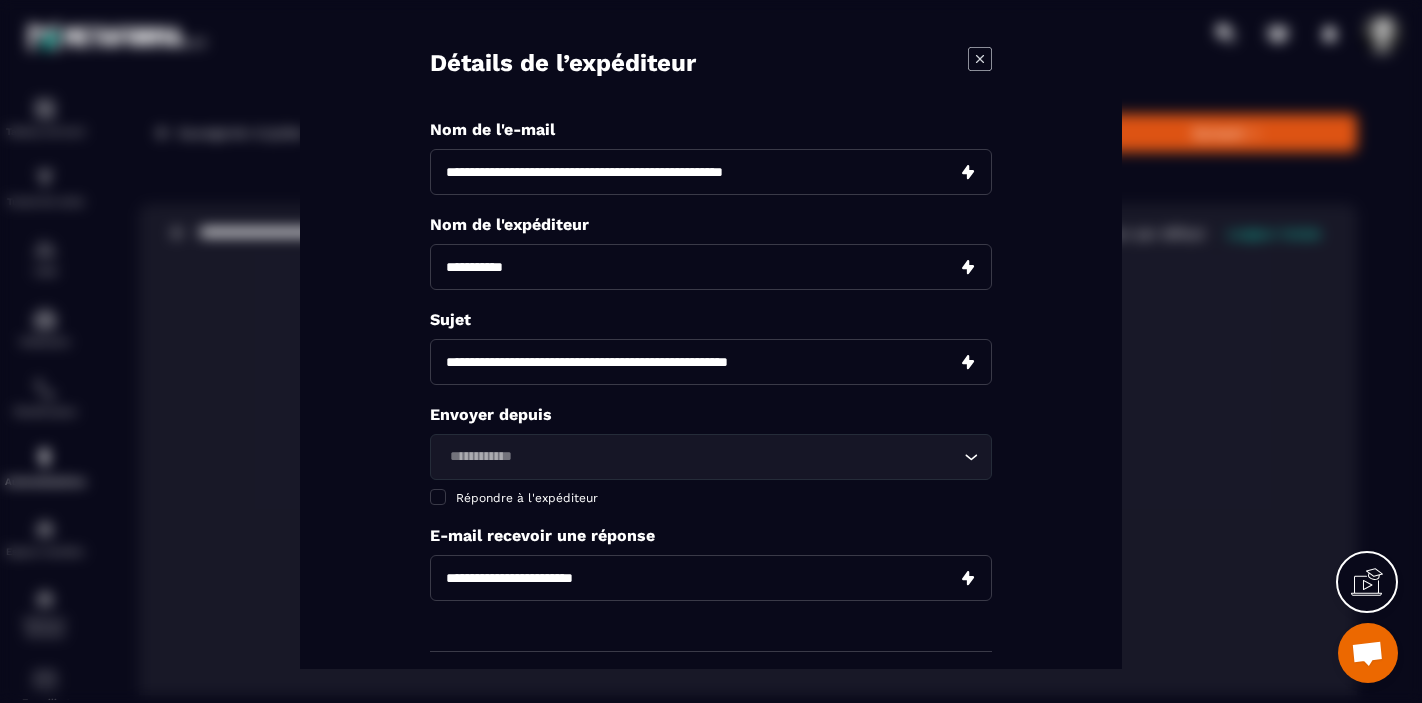 type on "**********" 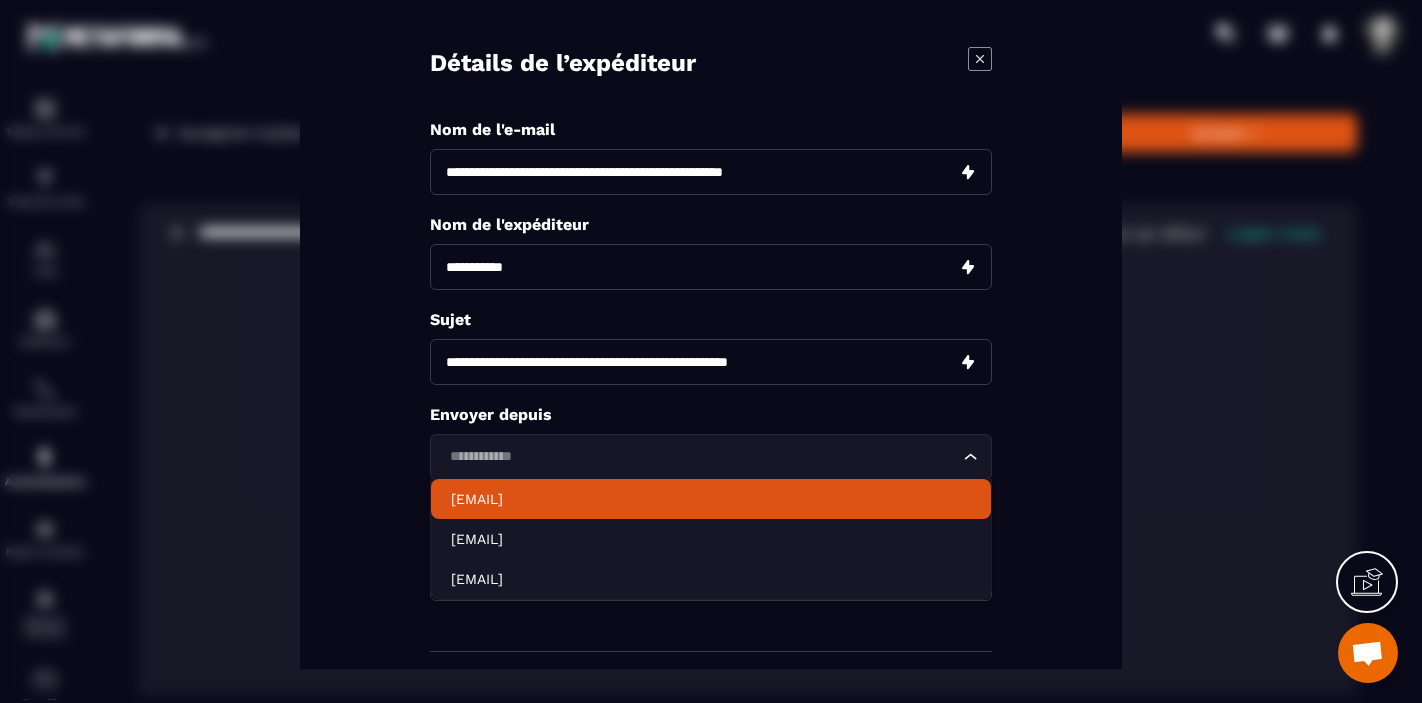 click on "[EMAIL]" 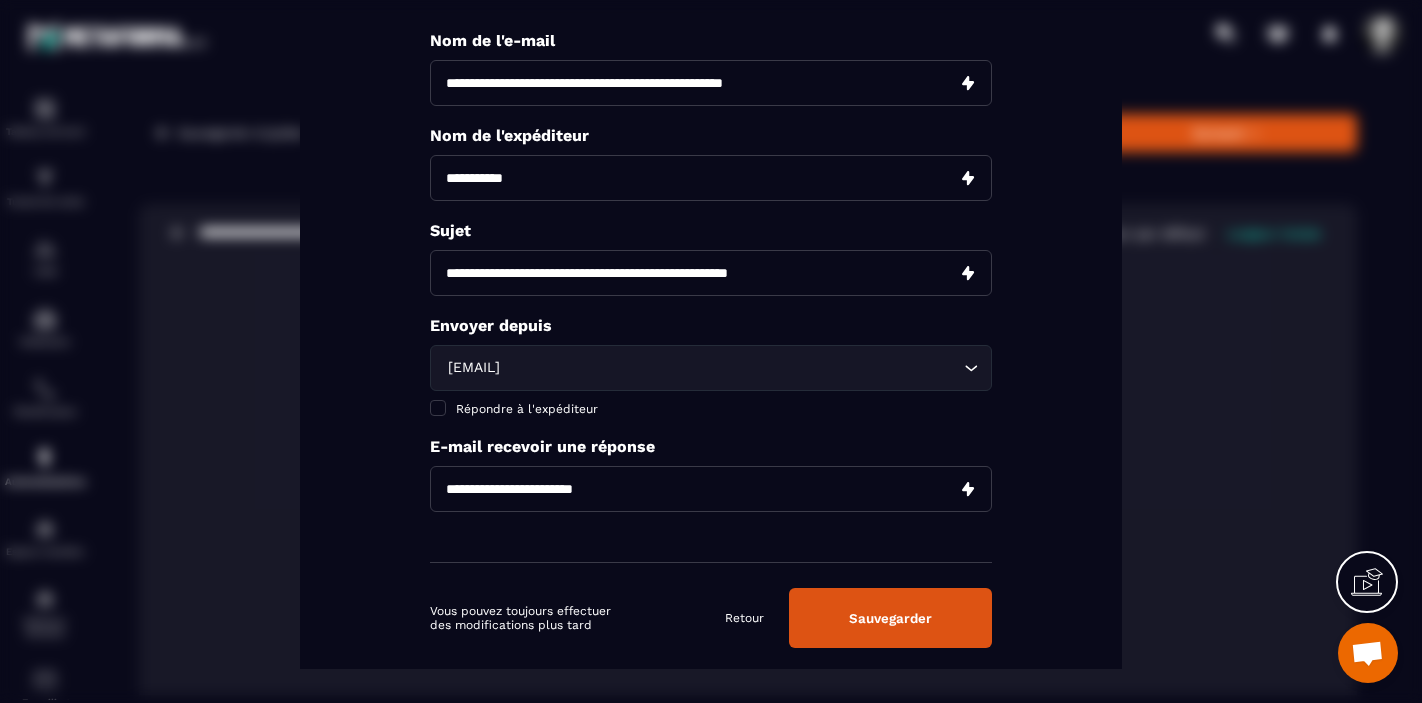 scroll, scrollTop: 157, scrollLeft: 0, axis: vertical 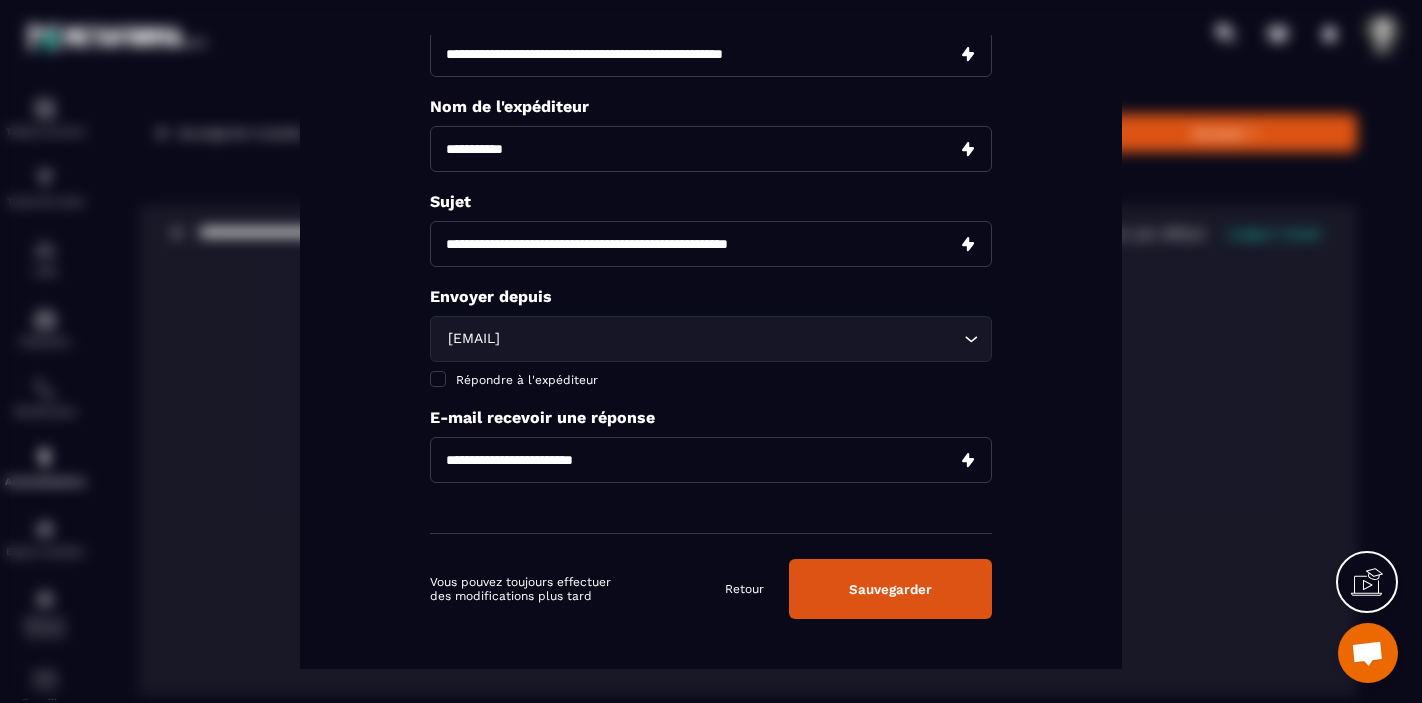 click on "Sauvegarder" at bounding box center (890, 588) 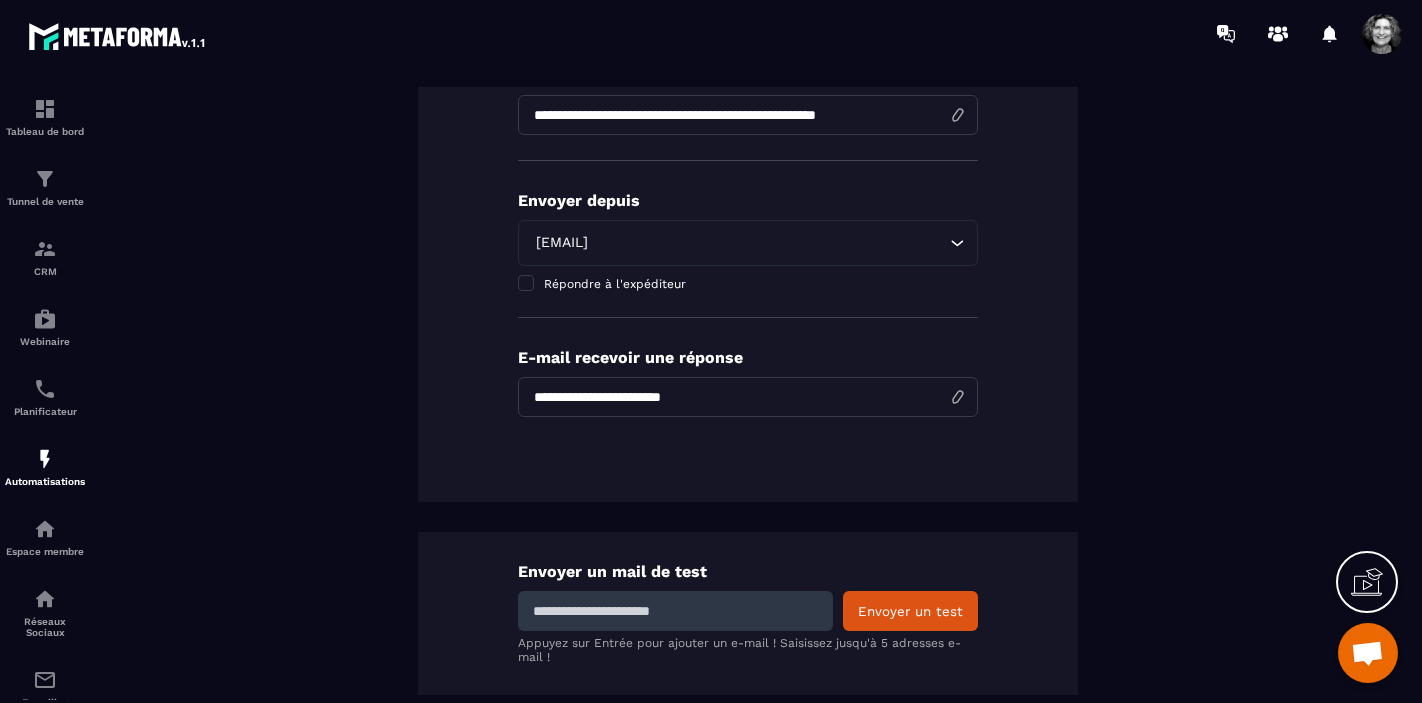 scroll, scrollTop: 598, scrollLeft: 0, axis: vertical 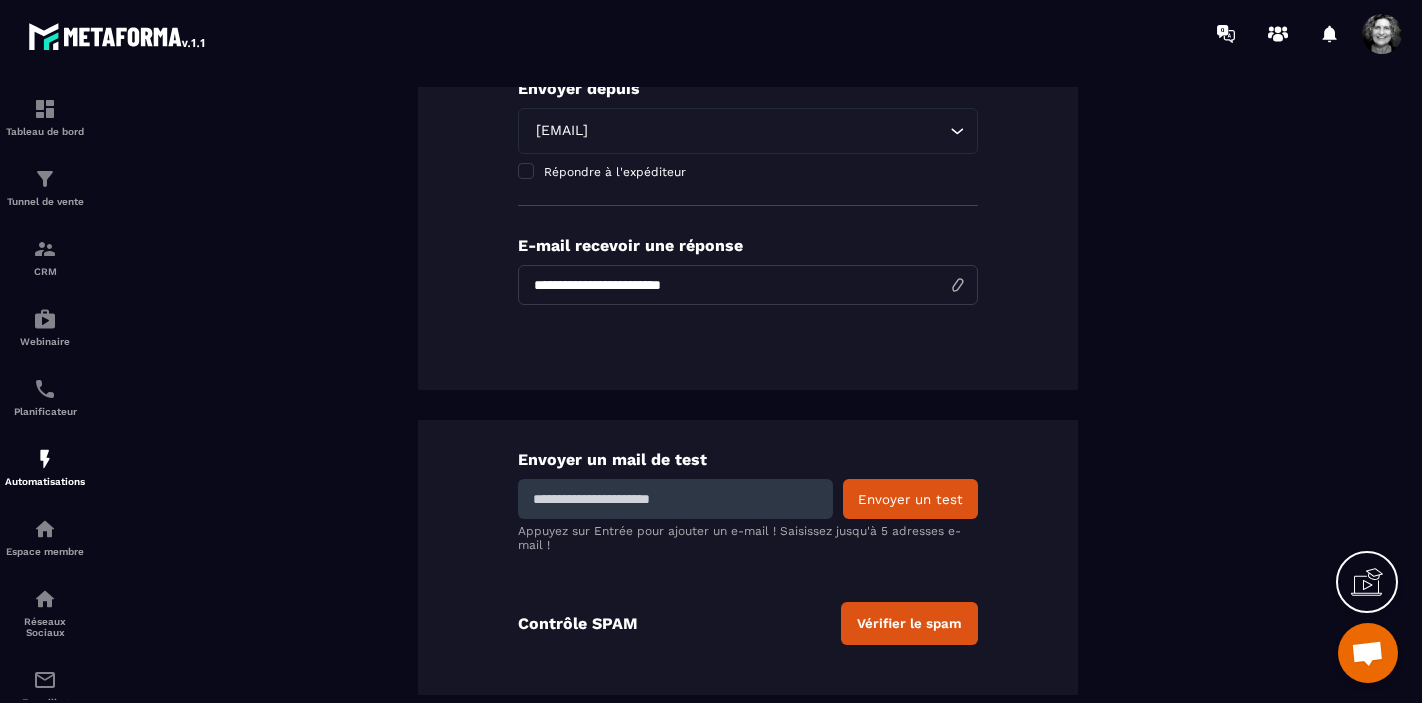 click at bounding box center [675, 499] 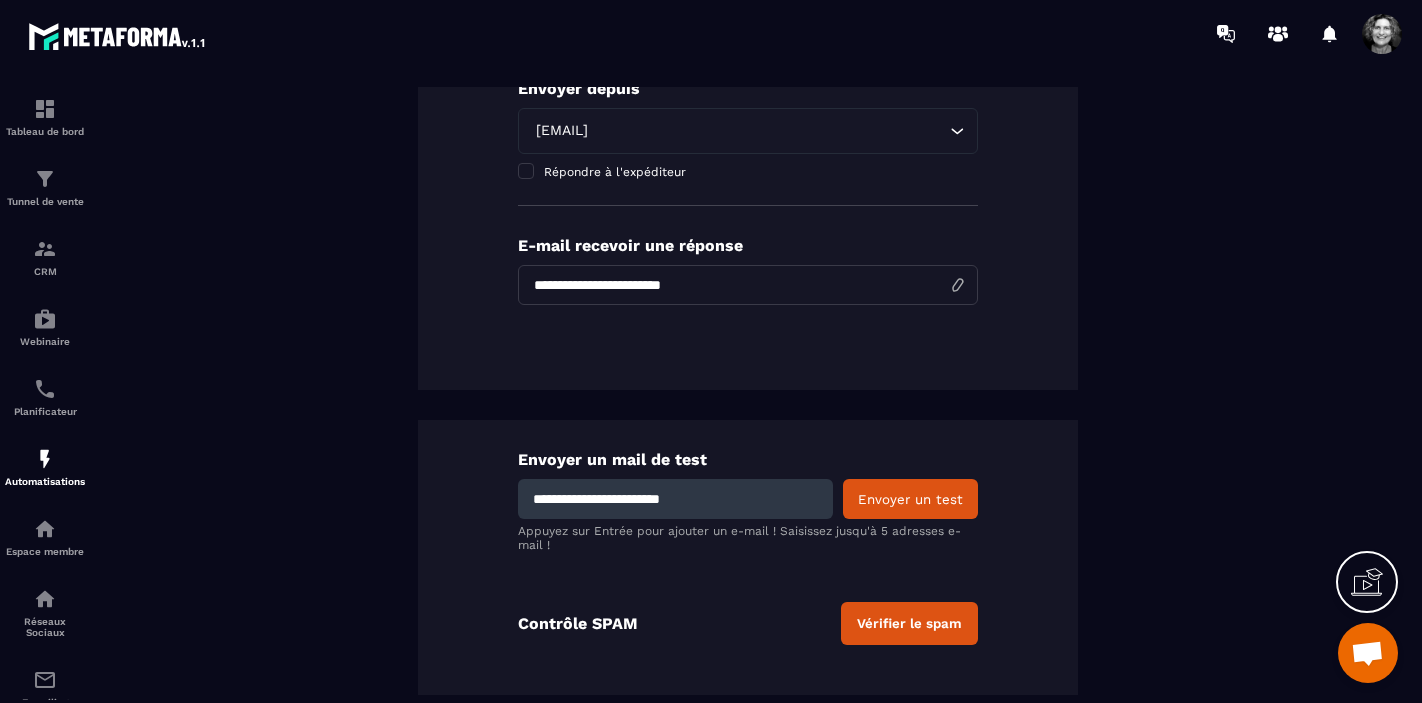 click on "Envoyer un test" at bounding box center (910, 499) 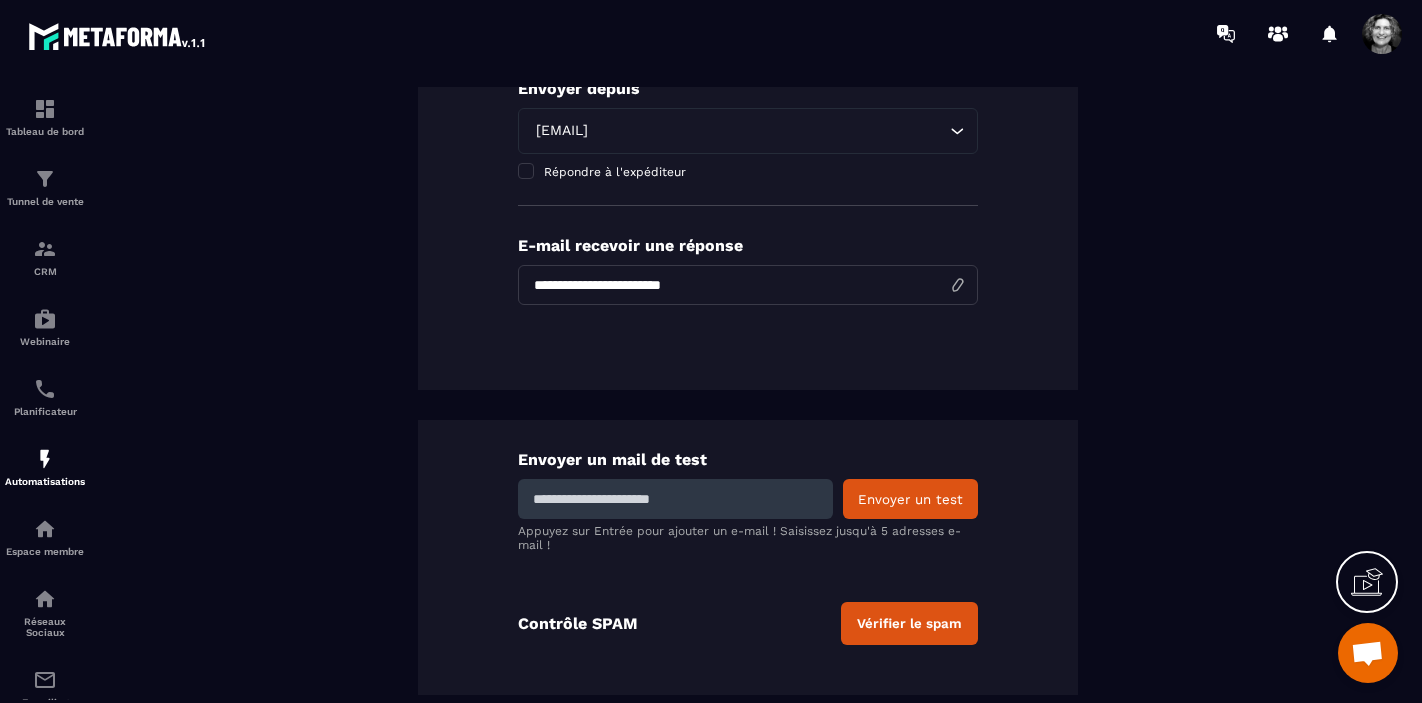 click on "Vérifier le spam" at bounding box center [909, 623] 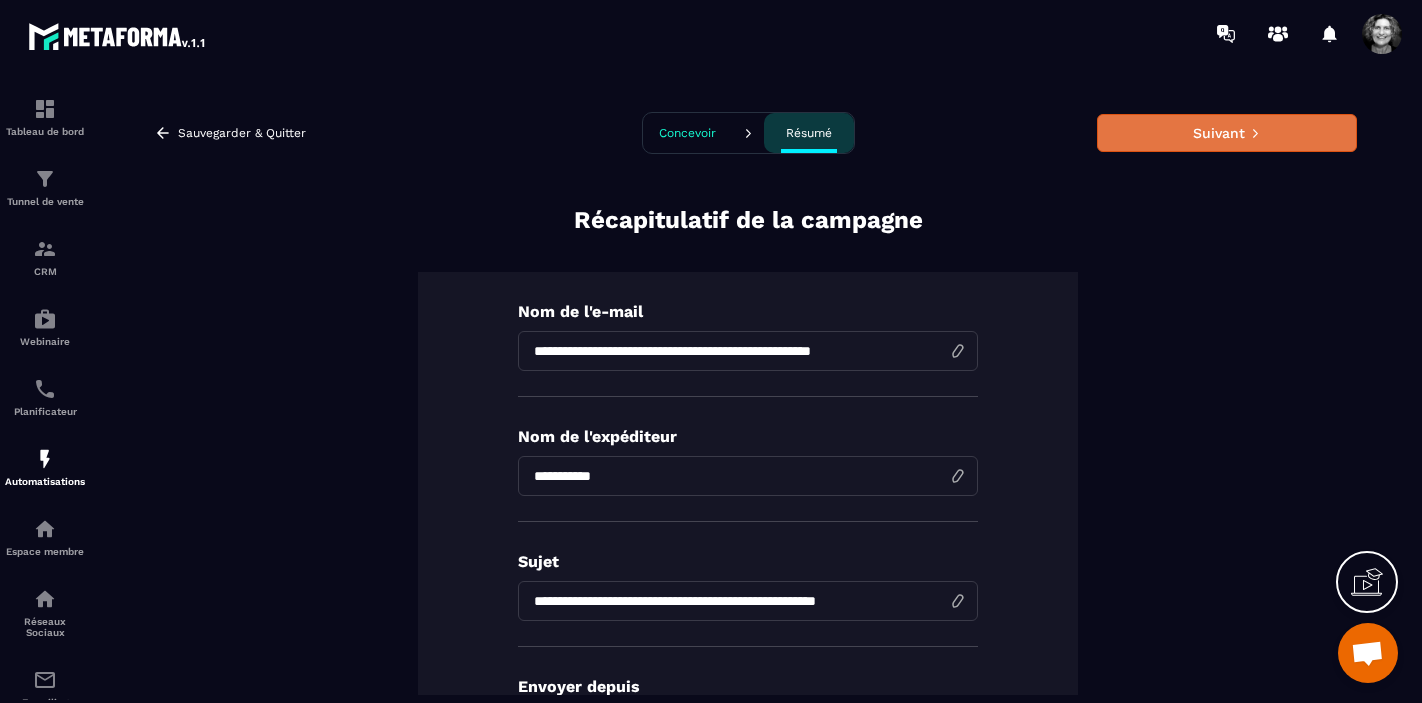click 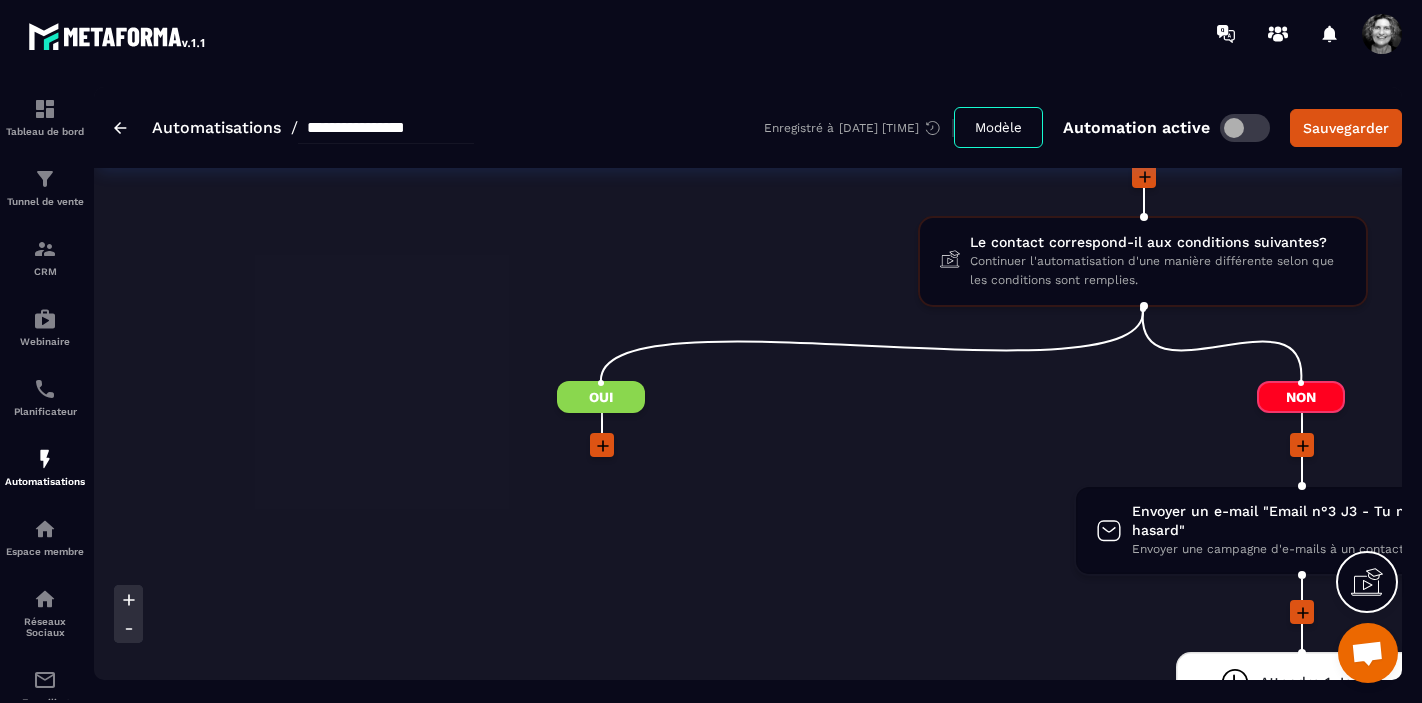scroll, scrollTop: 1219, scrollLeft: 0, axis: vertical 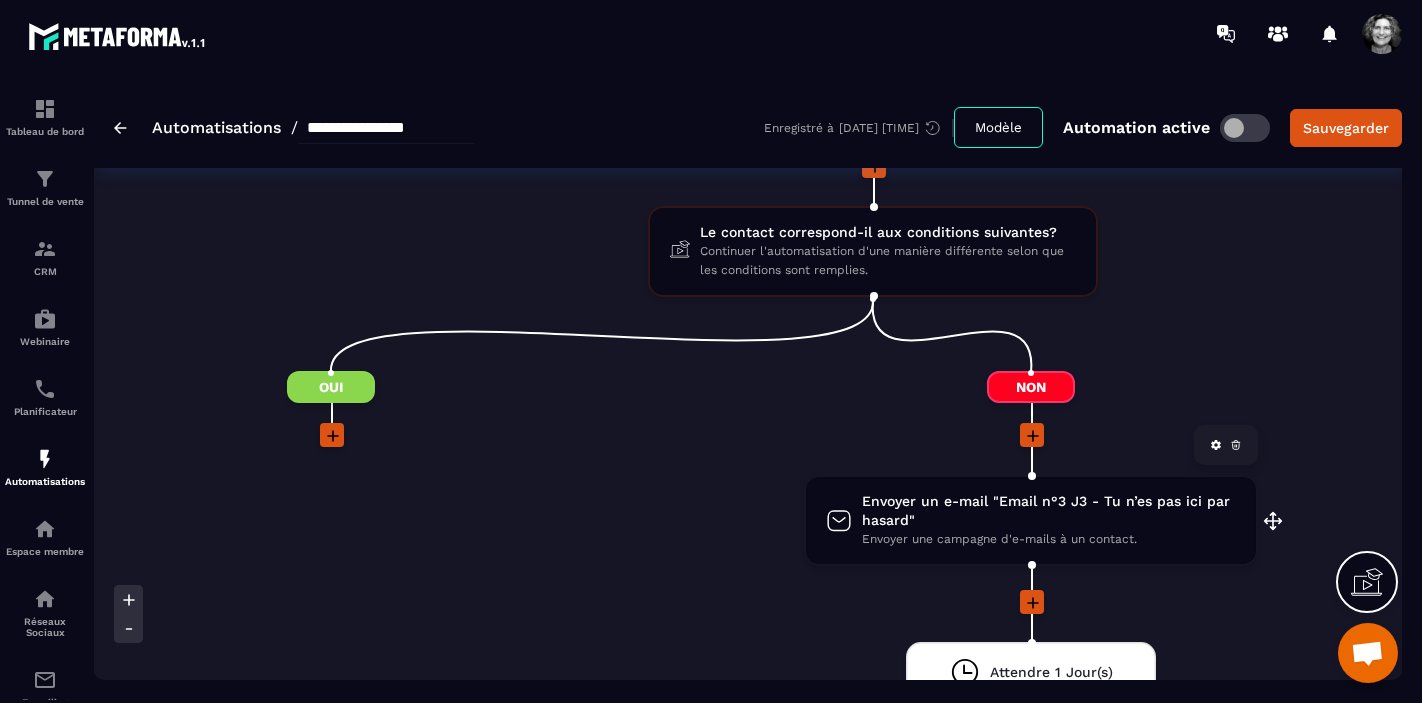 click on "Envoyer un e-mail "Email n°3 J3 - Tu n’es pas ici par hasard"" at bounding box center (1049, 511) 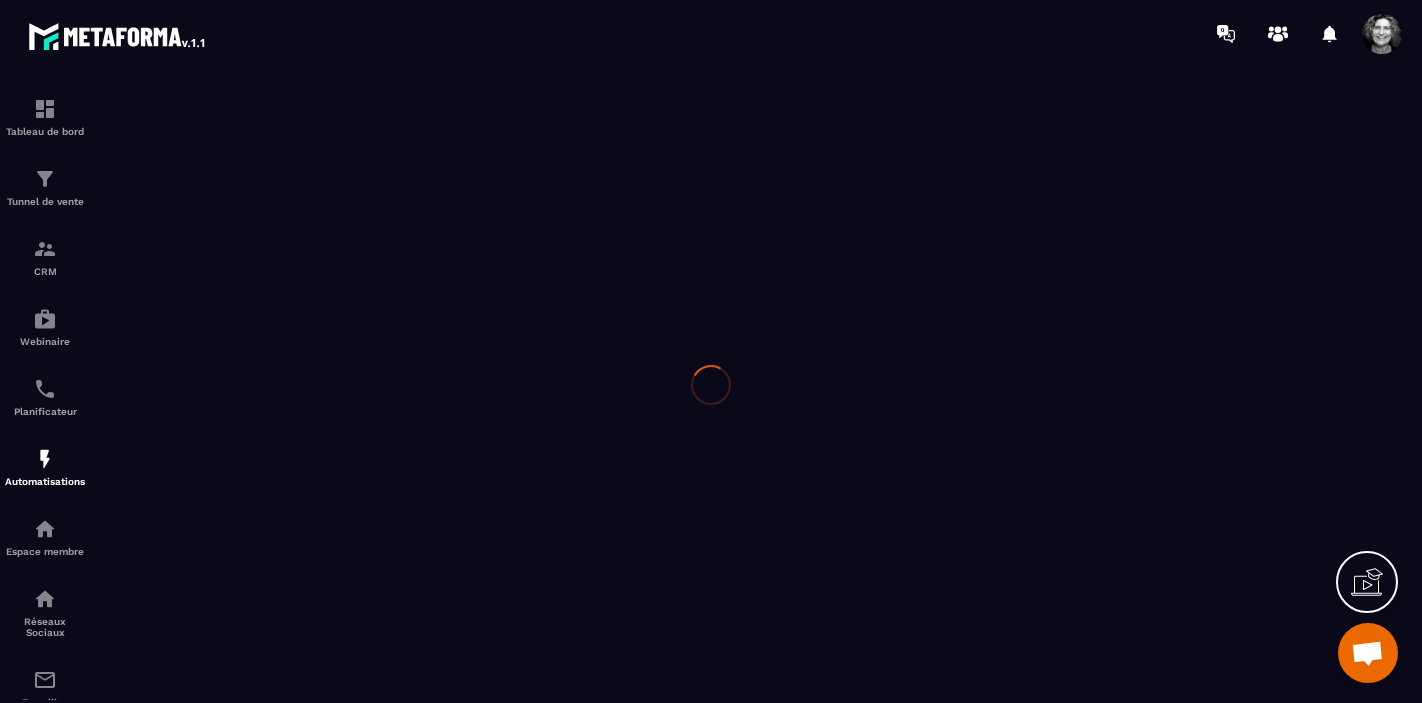 scroll, scrollTop: 0, scrollLeft: 0, axis: both 